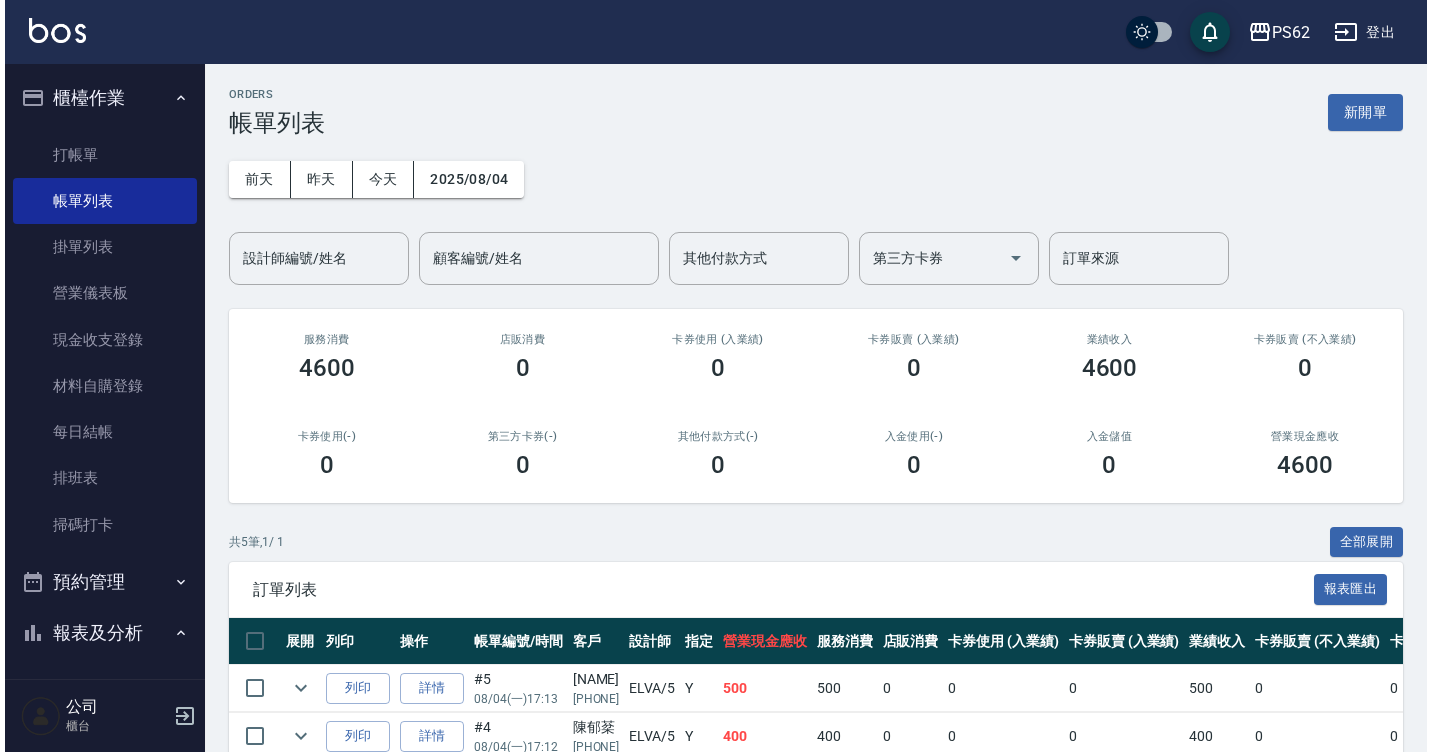 scroll, scrollTop: 0, scrollLeft: 0, axis: both 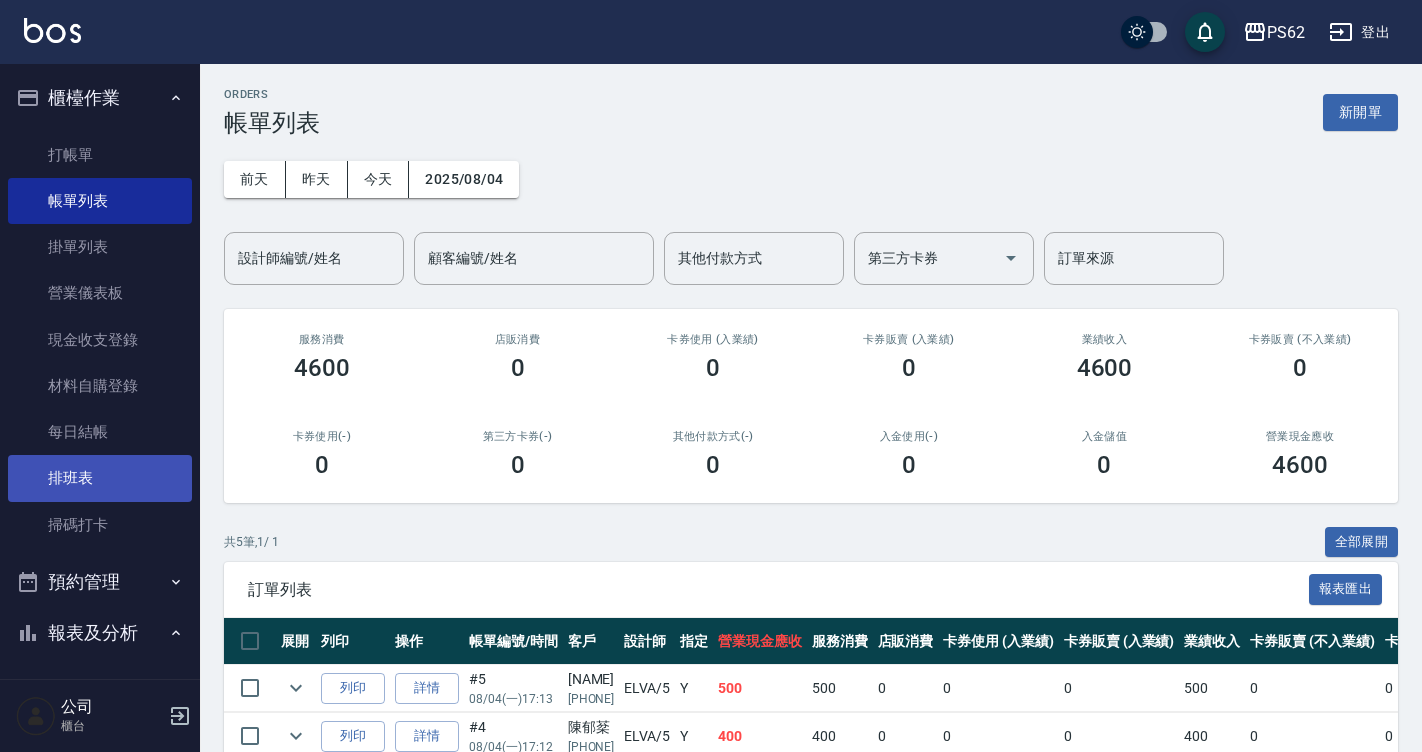click on "排班表" at bounding box center [100, 478] 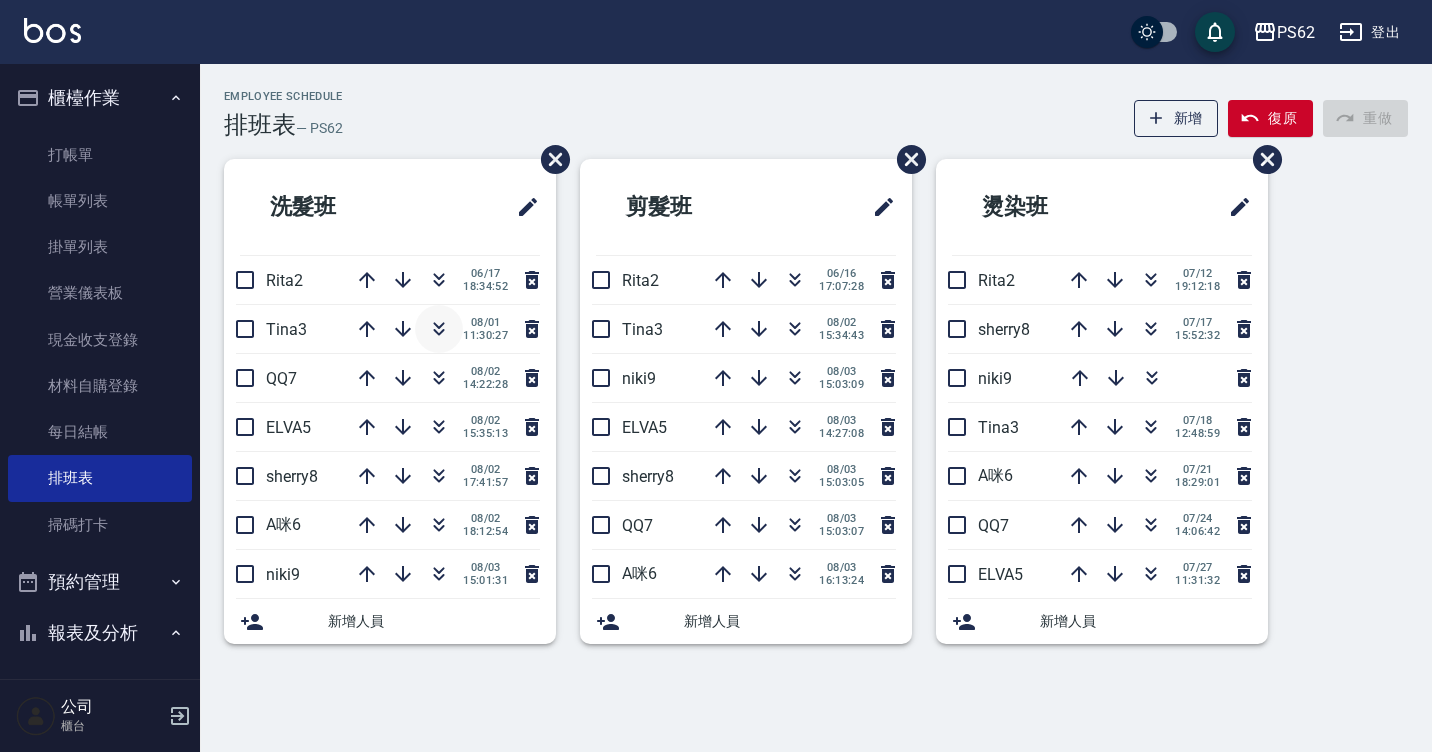 click 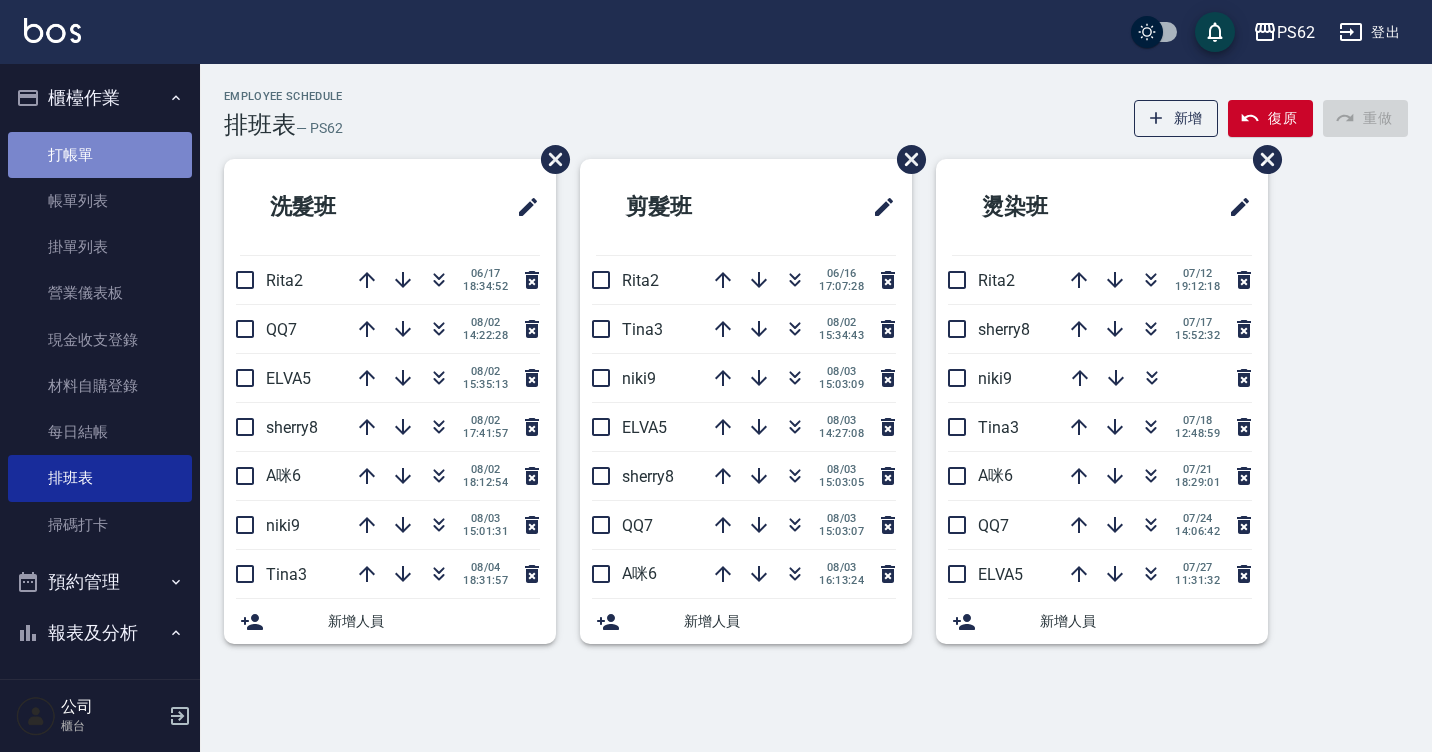 click on "打帳單" at bounding box center (100, 155) 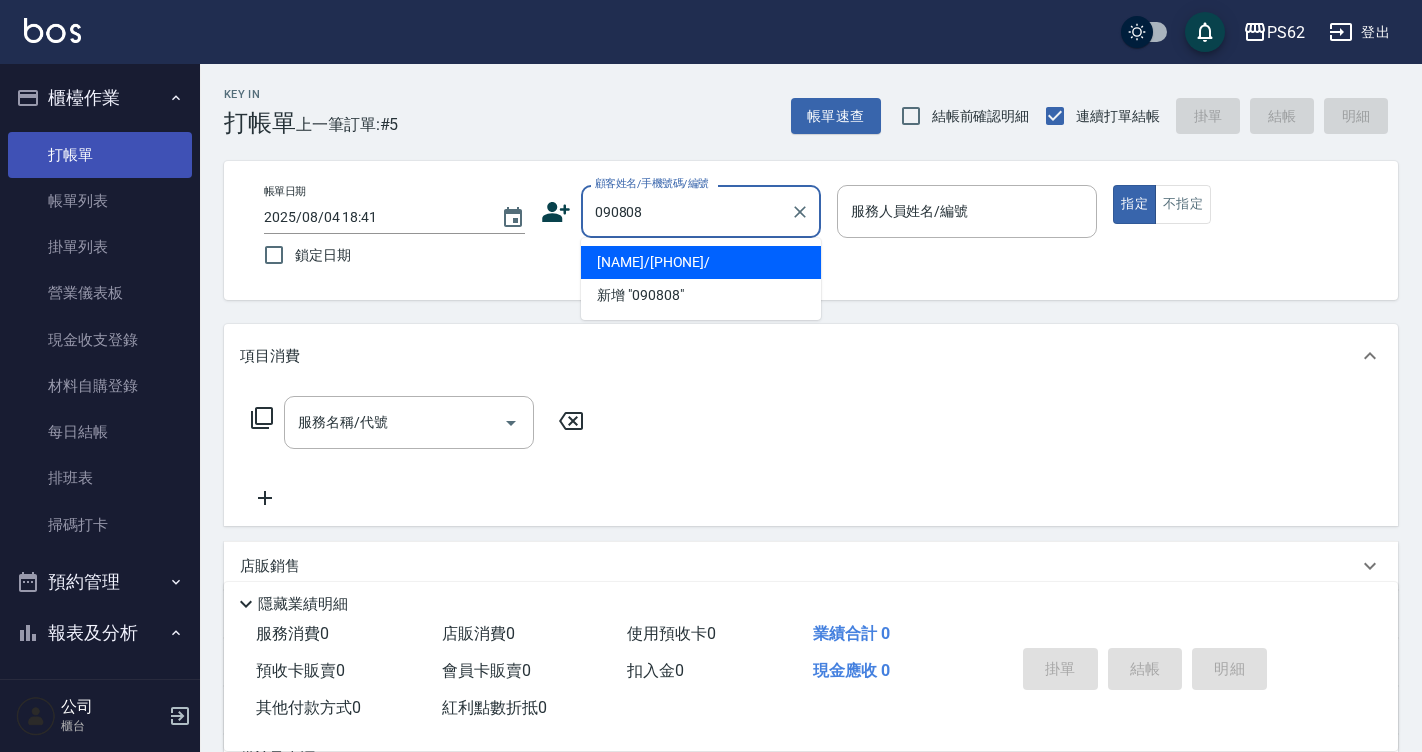 type on "090808" 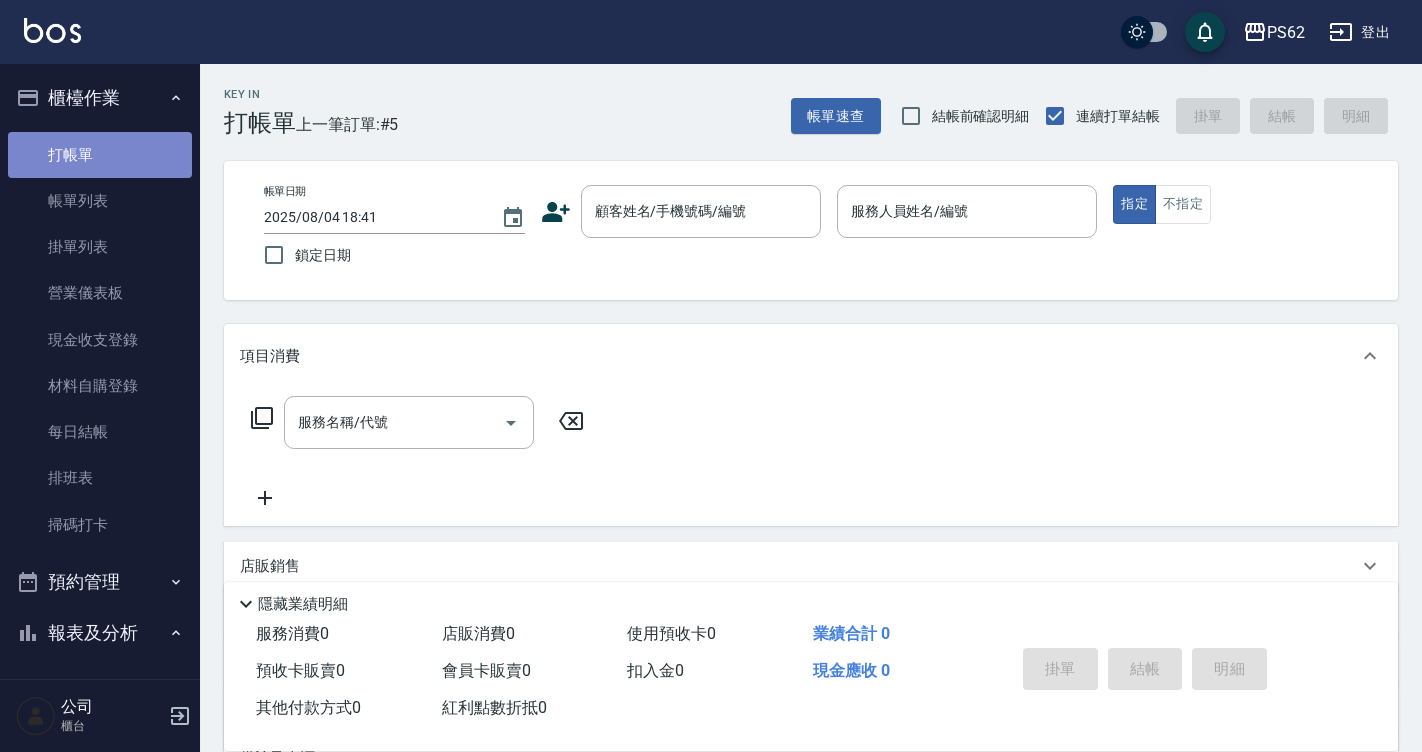 click on "打帳單" at bounding box center [100, 155] 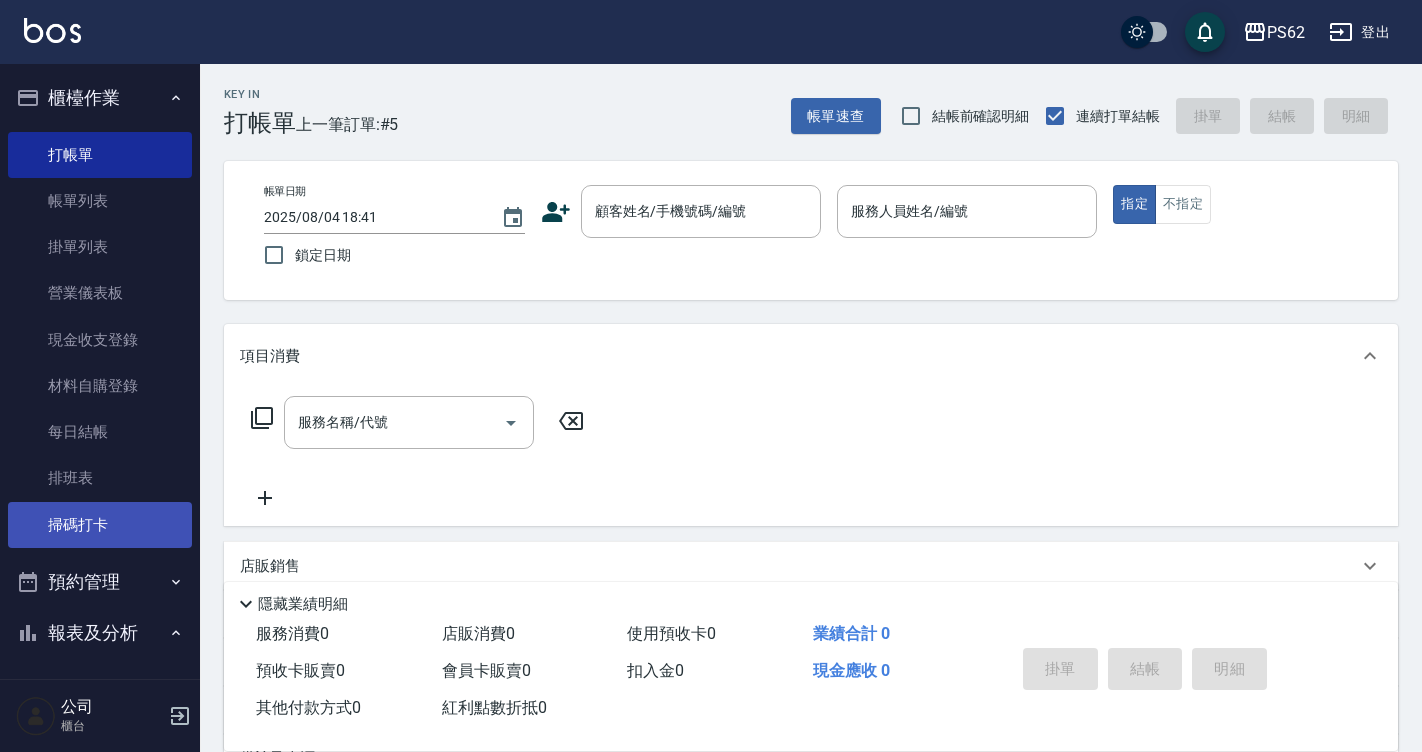 drag, startPoint x: 43, startPoint y: 515, endPoint x: 19, endPoint y: 482, distance: 40.804413 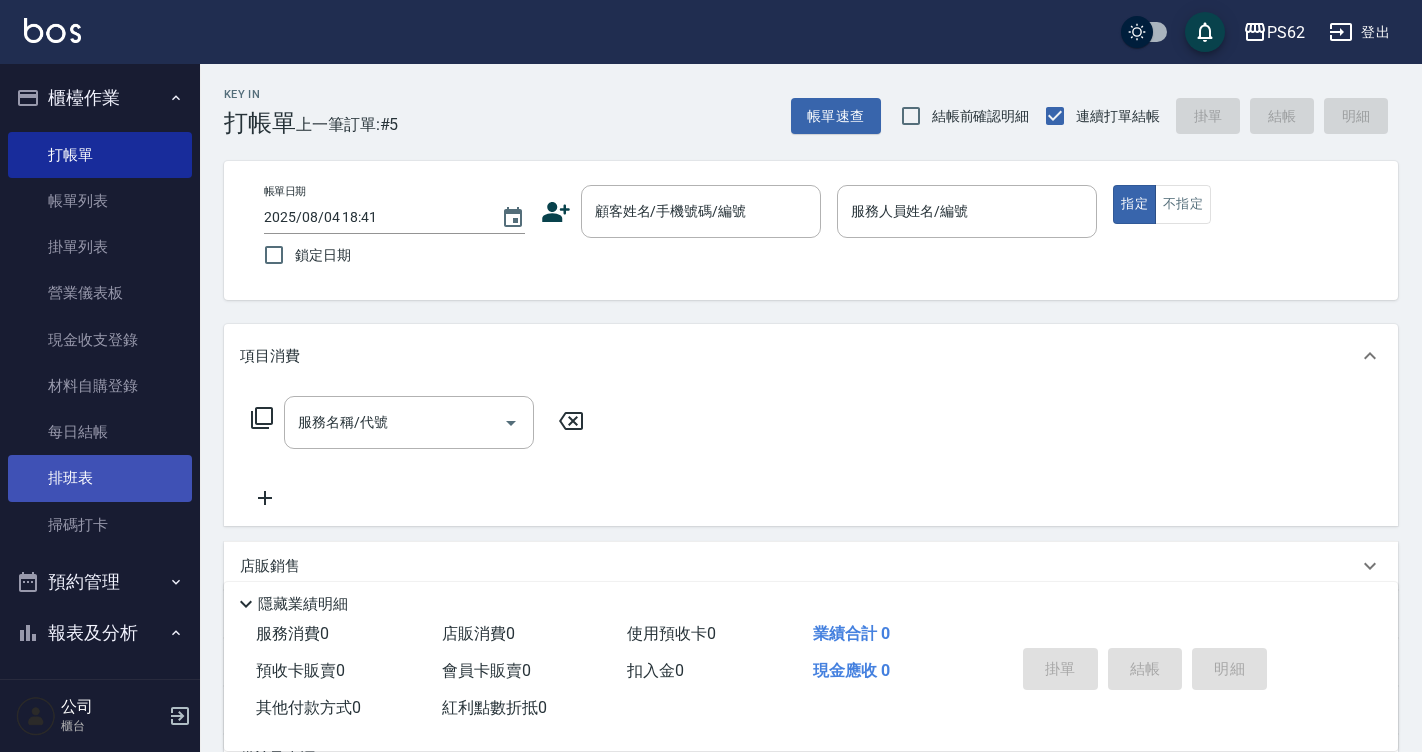 click on "掃碼打卡" at bounding box center [100, 525] 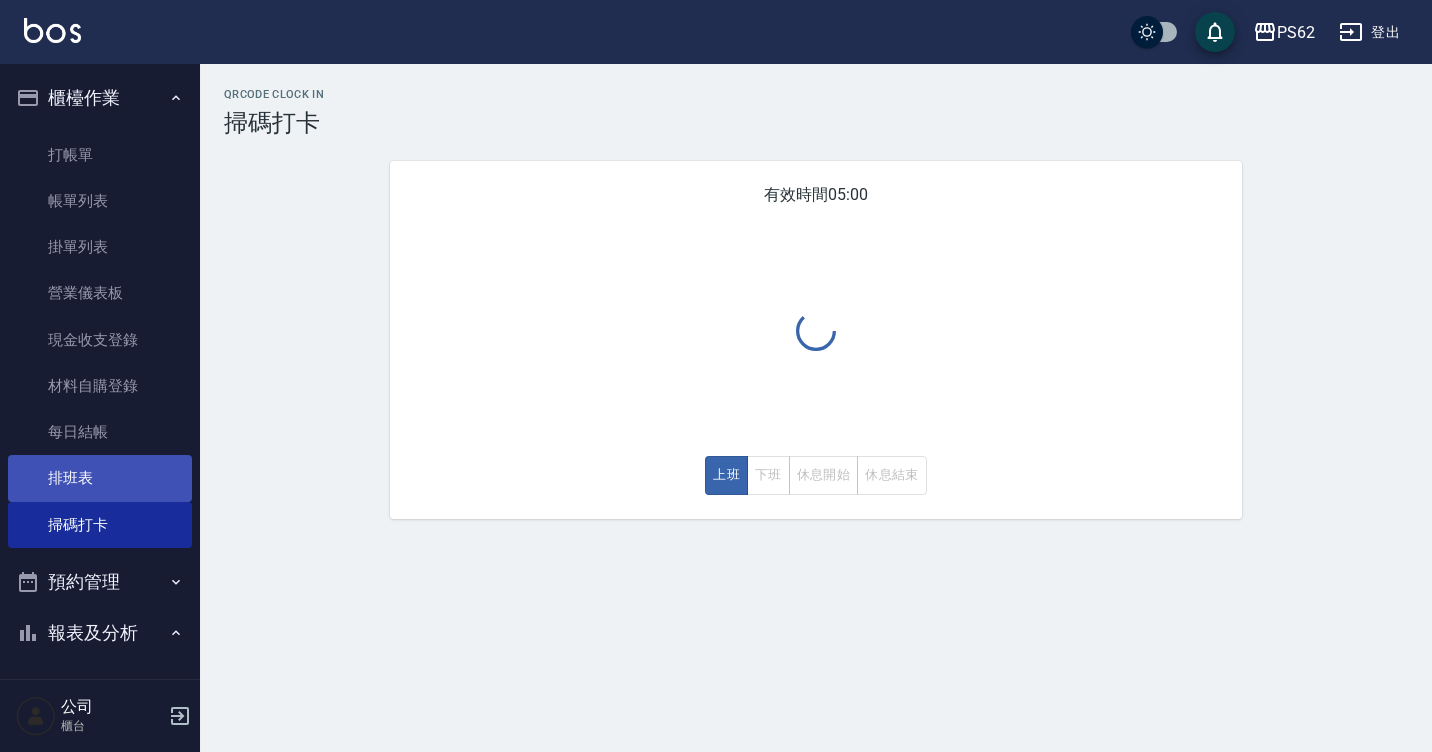 click on "排班表" at bounding box center (100, 478) 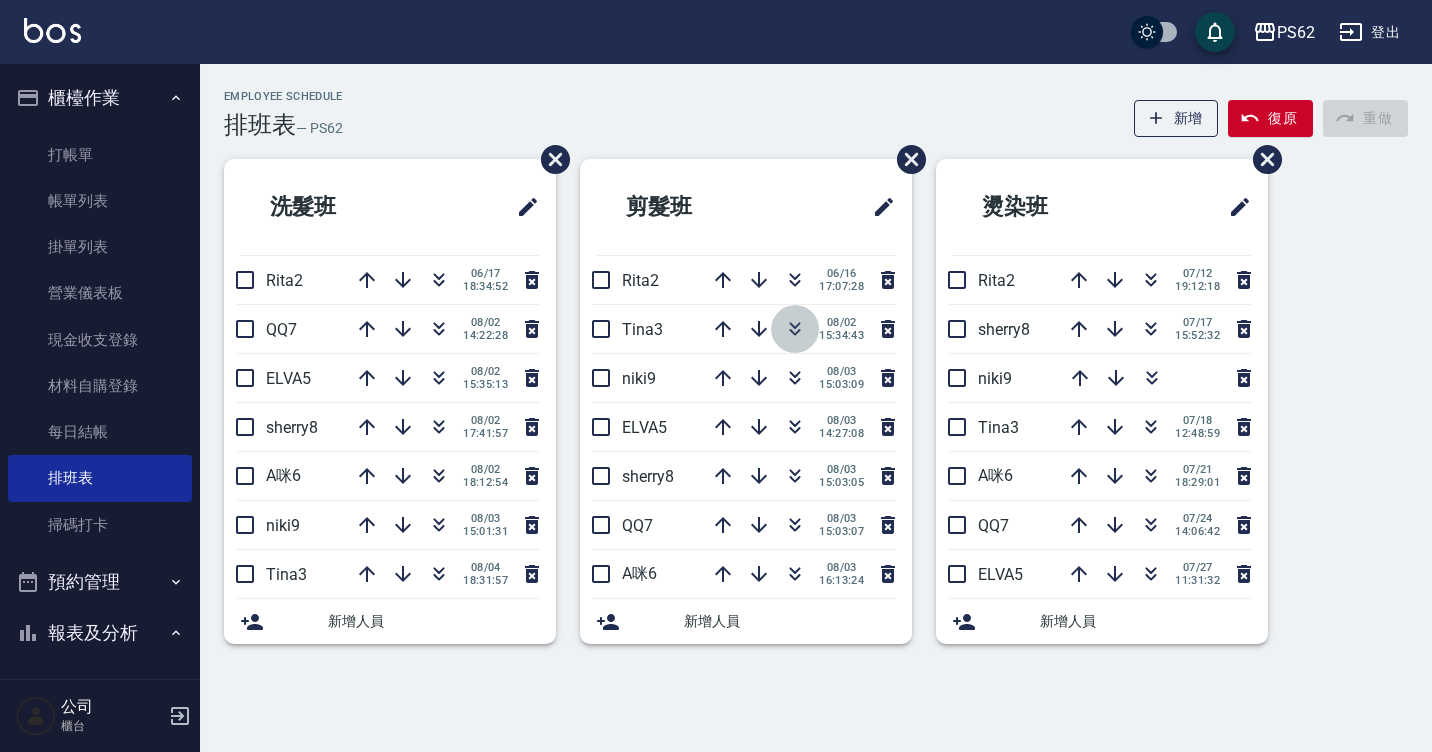 click 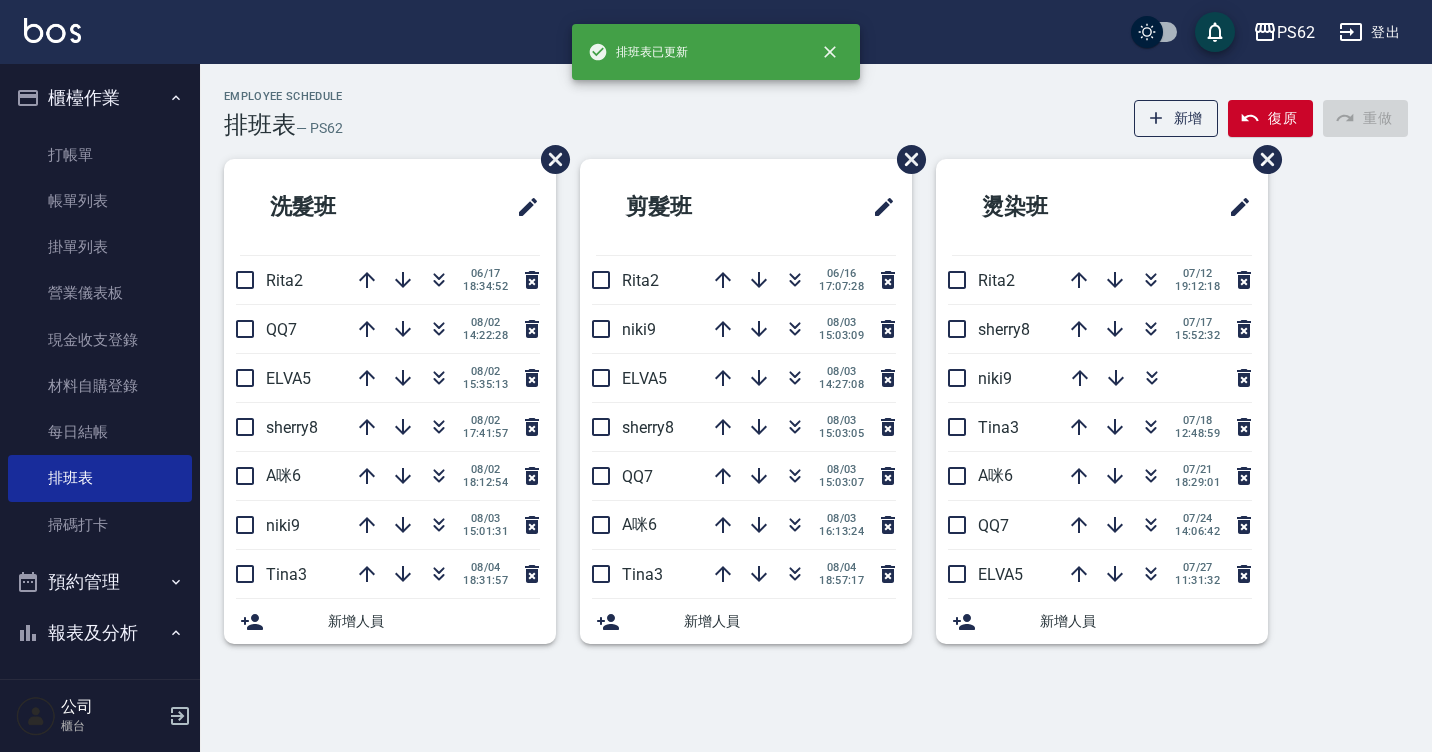 click 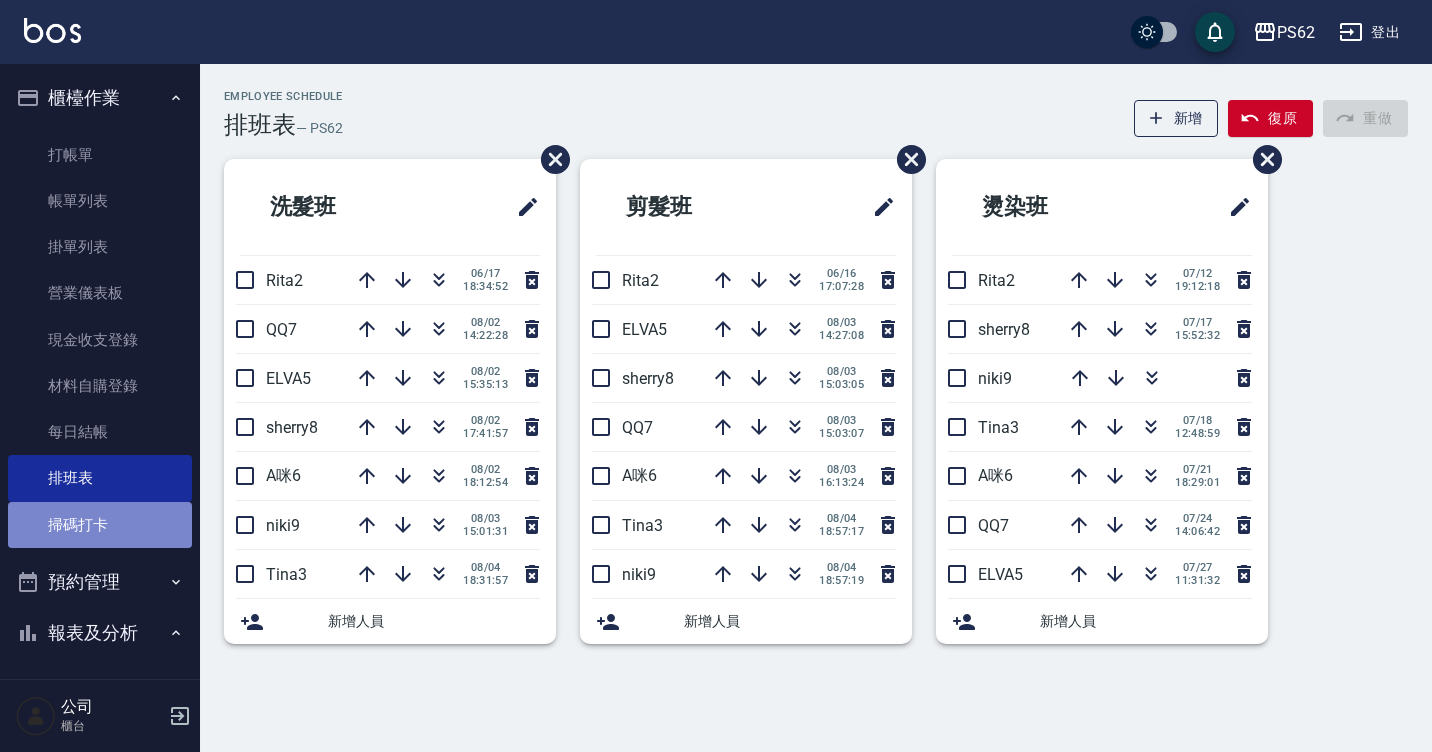 click on "掃碼打卡" at bounding box center [100, 525] 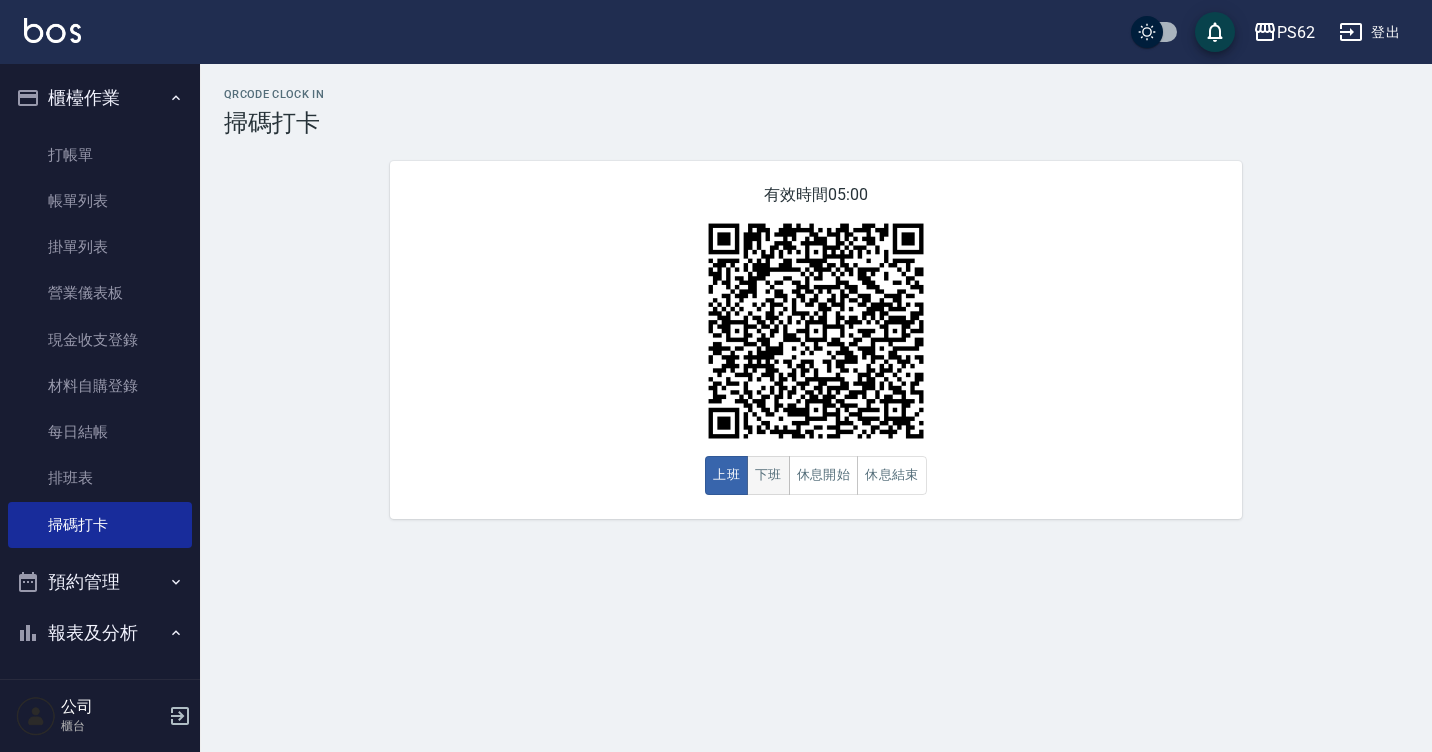 click on "下班" at bounding box center (768, 475) 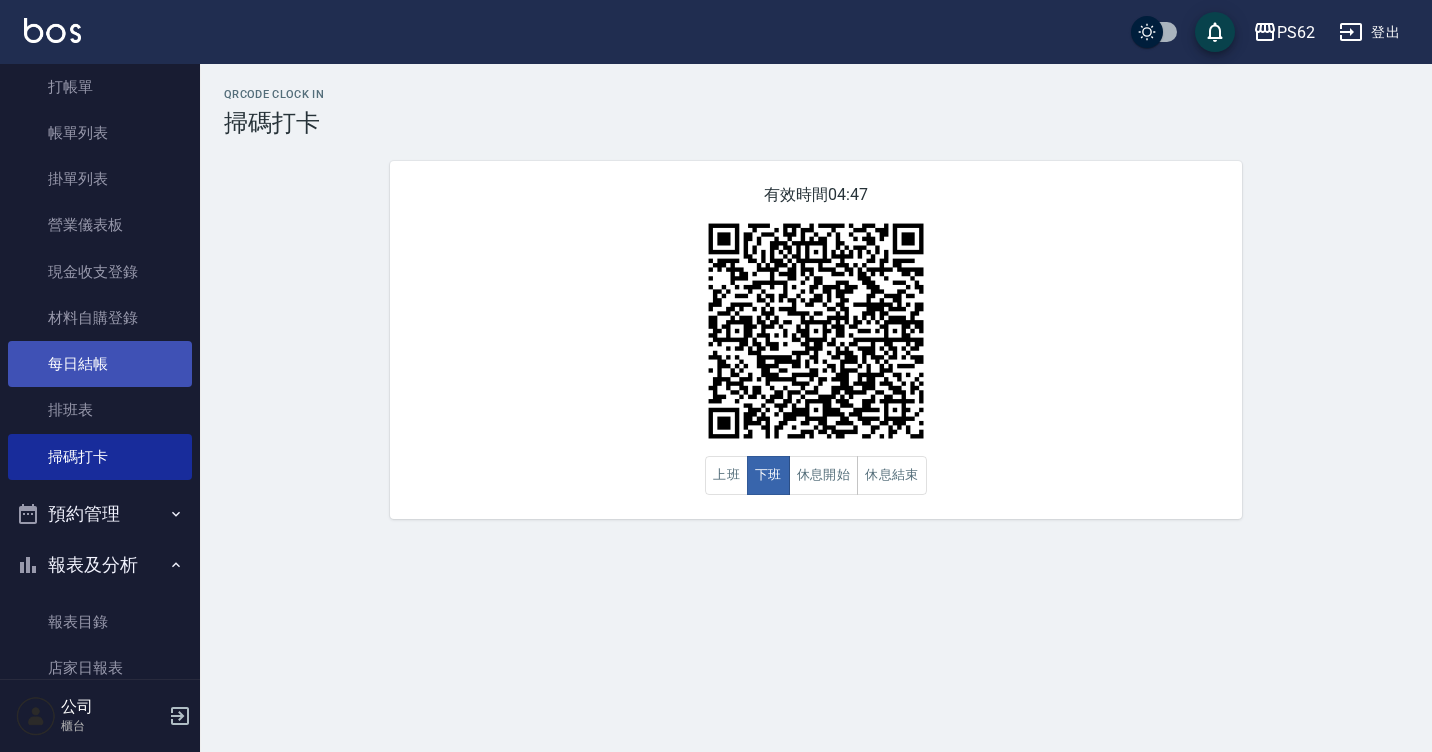scroll, scrollTop: 100, scrollLeft: 0, axis: vertical 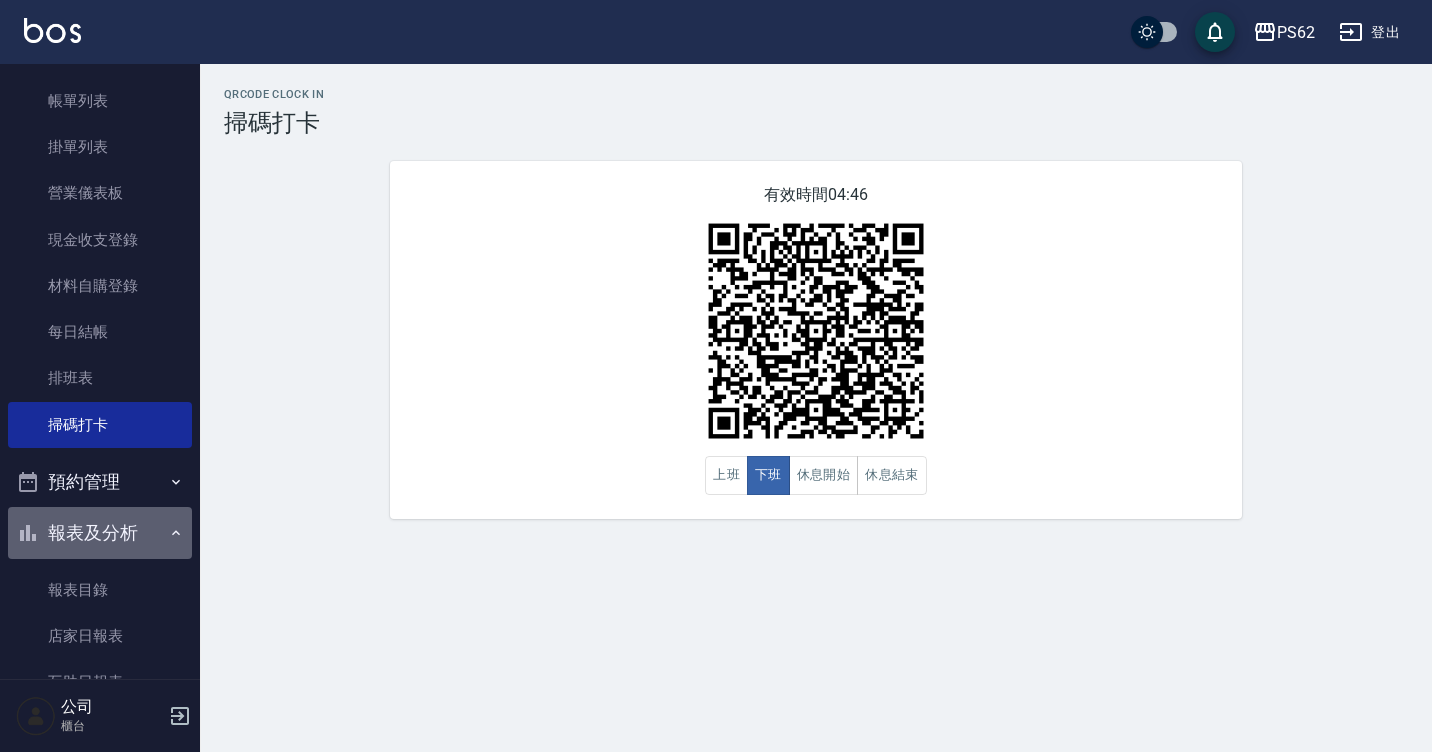 click on "報表及分析" at bounding box center (100, 533) 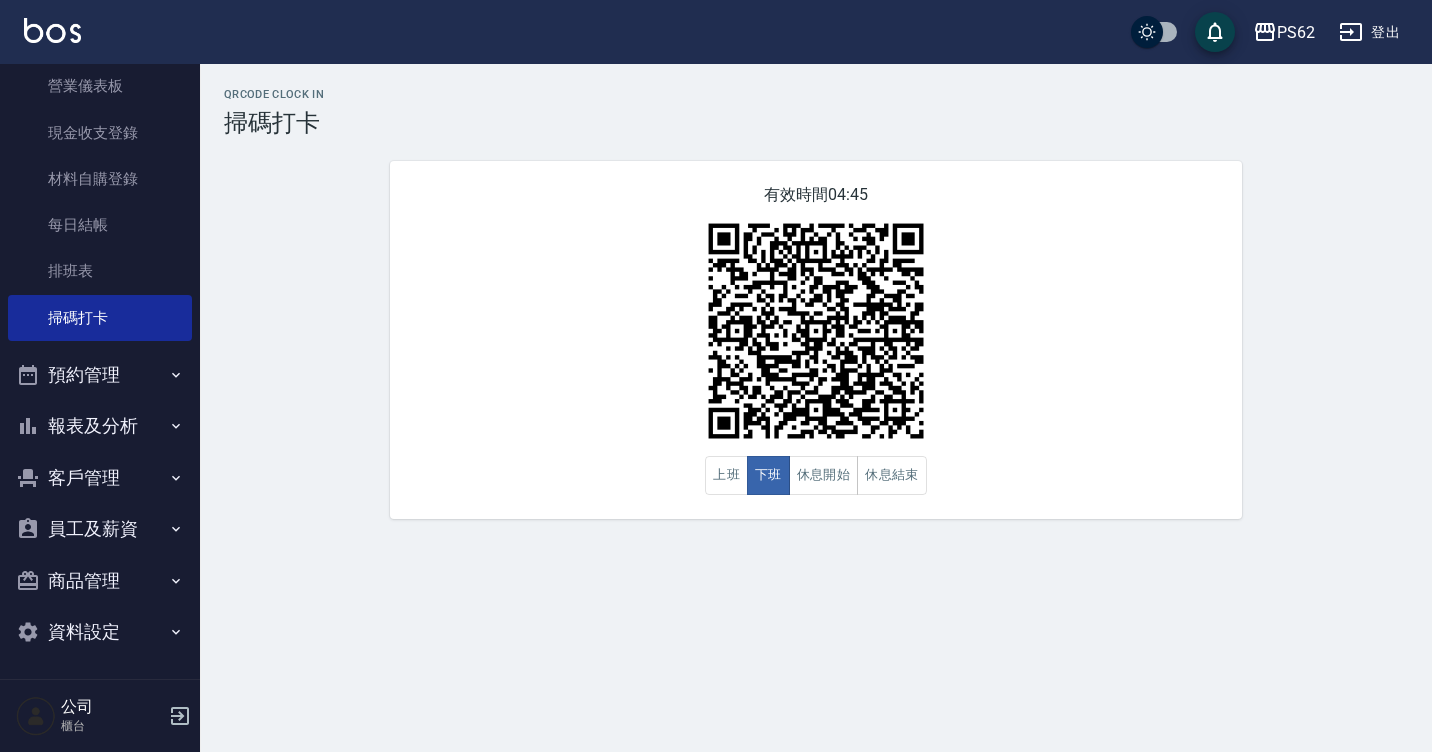 scroll, scrollTop: 210, scrollLeft: 0, axis: vertical 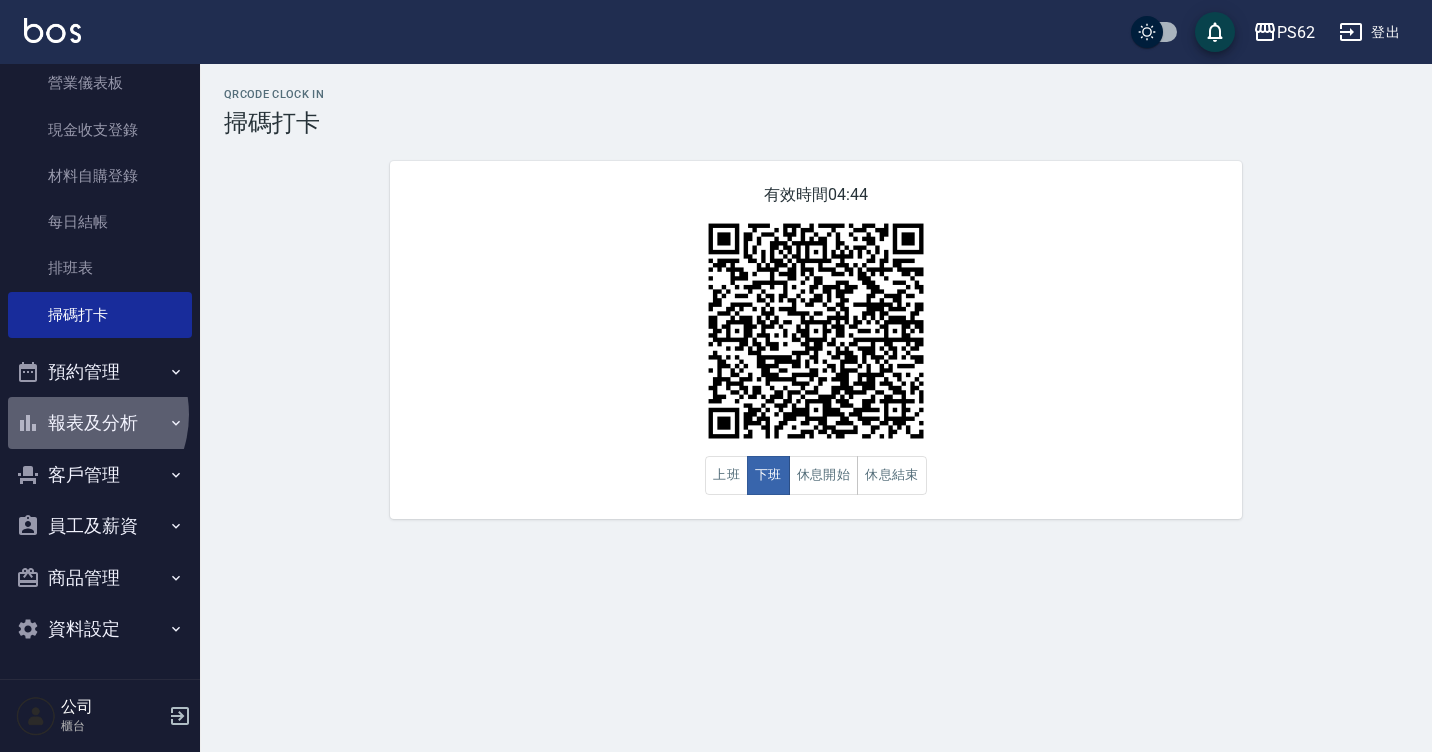 click on "報表及分析" at bounding box center [100, 423] 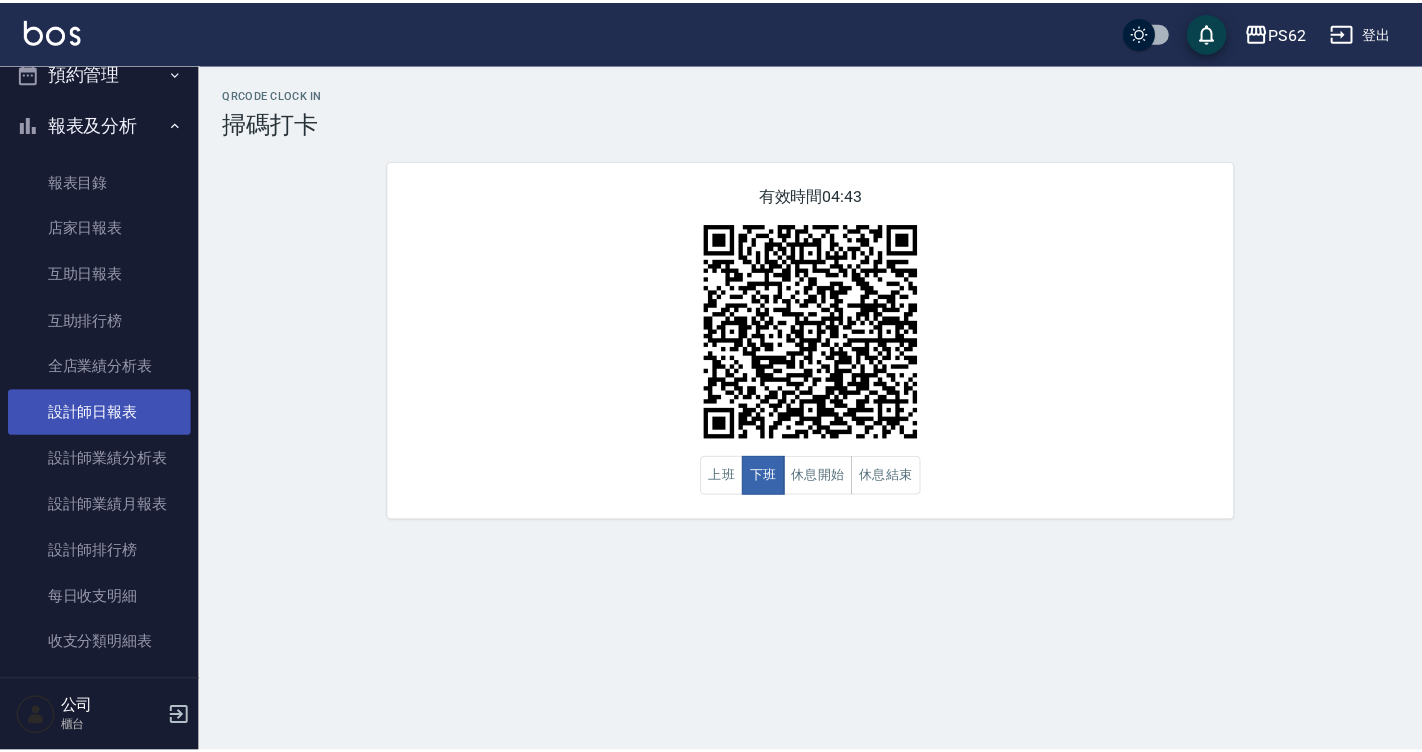 scroll, scrollTop: 510, scrollLeft: 0, axis: vertical 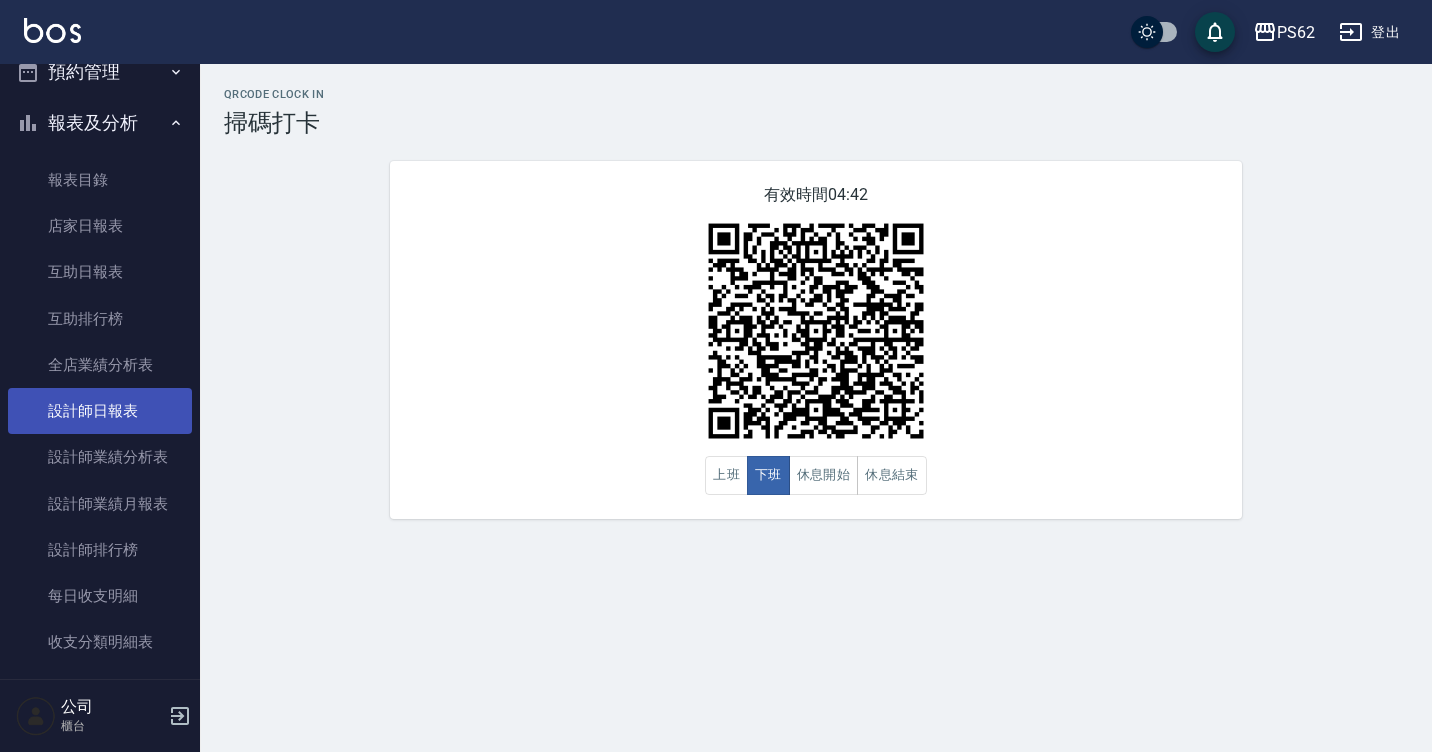 click on "設計師日報表" at bounding box center [100, 411] 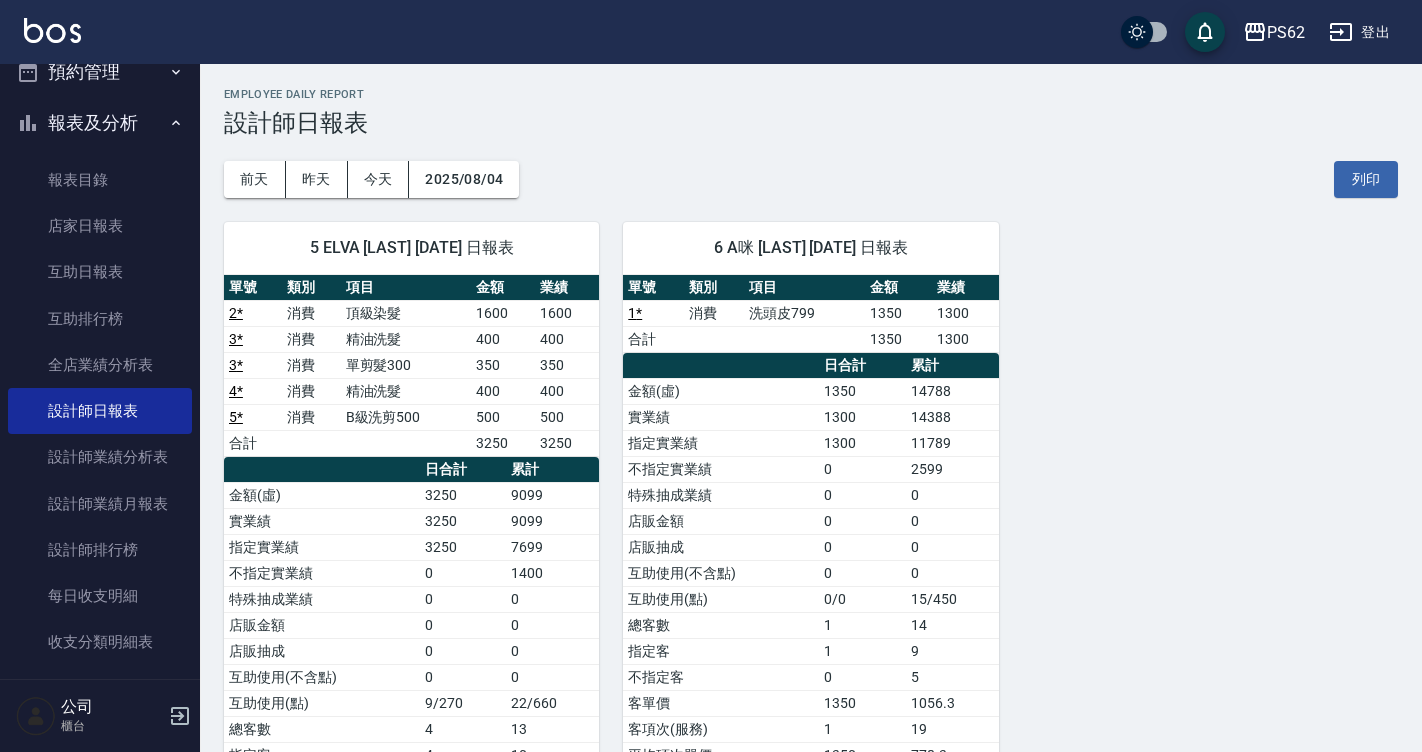 click on "6 A咪 [LAST] [DATE] 日報表 單號 類別 項目 金額 業績 1 * 消費 洗頭皮799 1350 1300 合計 1350 1300 日合計 累計 金額(虛) 1350 14788 實業績 1300 14388 指定實業績 1300 11789 不指定實業績 0 2599 特殊抽成業績 0 0 店販金額 0 0 店販抽成 0 0 互助使用(不含點) 0 0 互助使用(點) 0/0 15/450 總客數 1 14 指定客 1 9 不指定客 0 5 客單價 1350 1056.3 客項次(服務) 1 19 平均項次單價 1350 778.3" at bounding box center [798, 547] 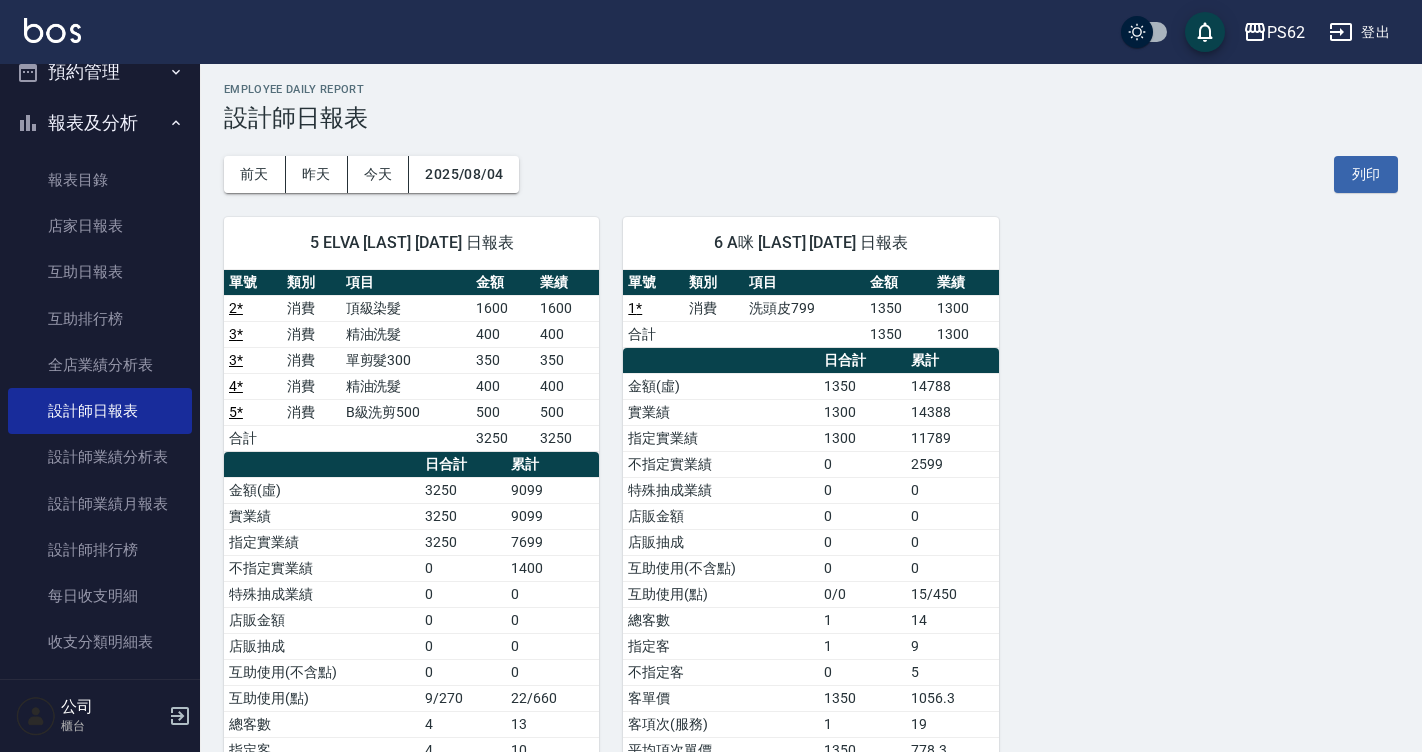 scroll, scrollTop: 0, scrollLeft: 0, axis: both 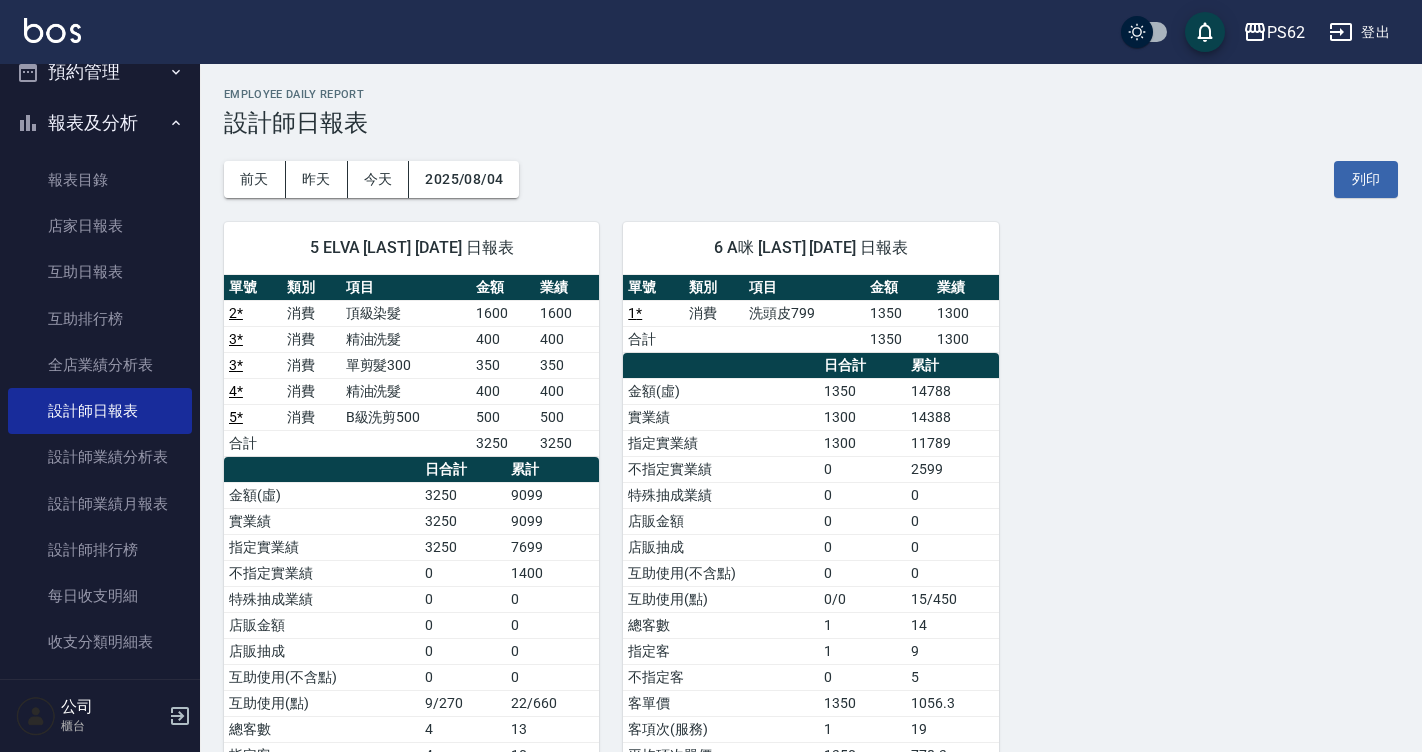 click on "PS62 登出" at bounding box center [711, 32] 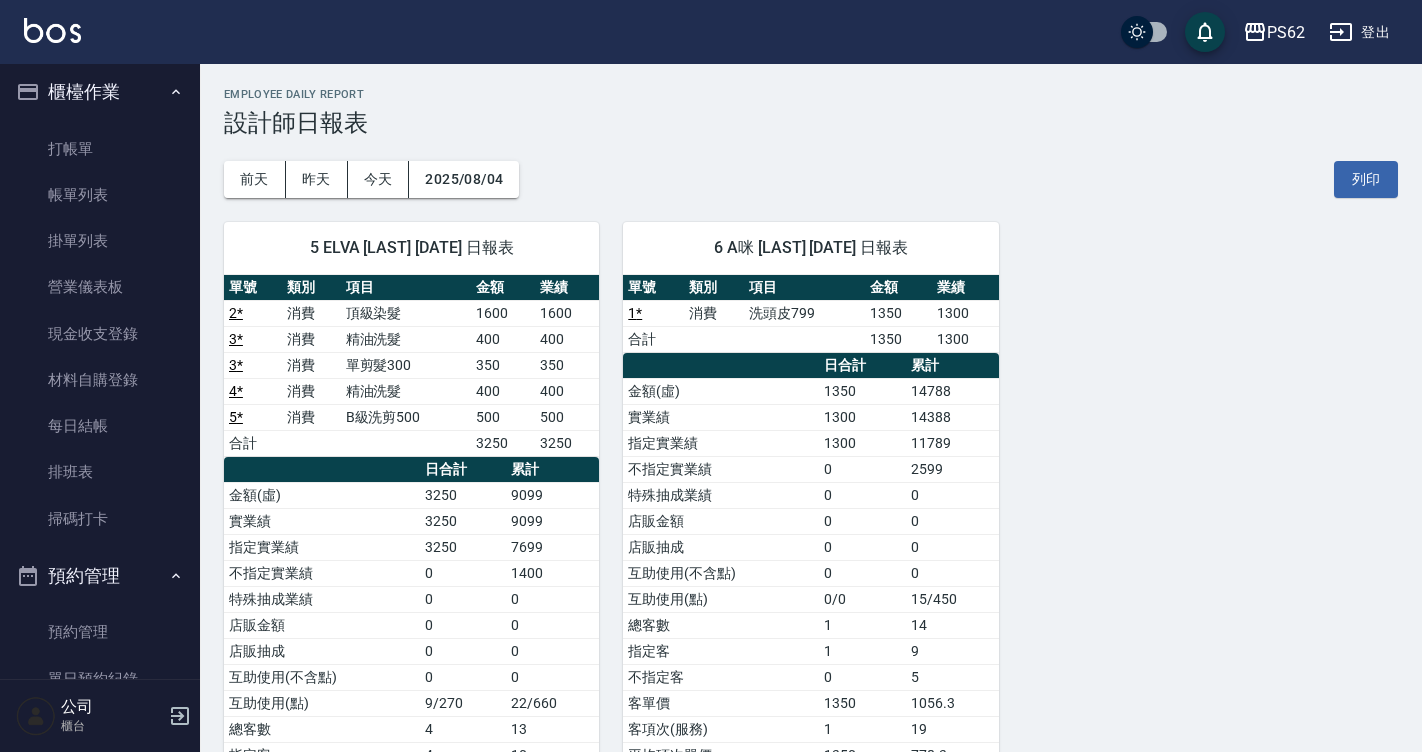 scroll, scrollTop: 0, scrollLeft: 0, axis: both 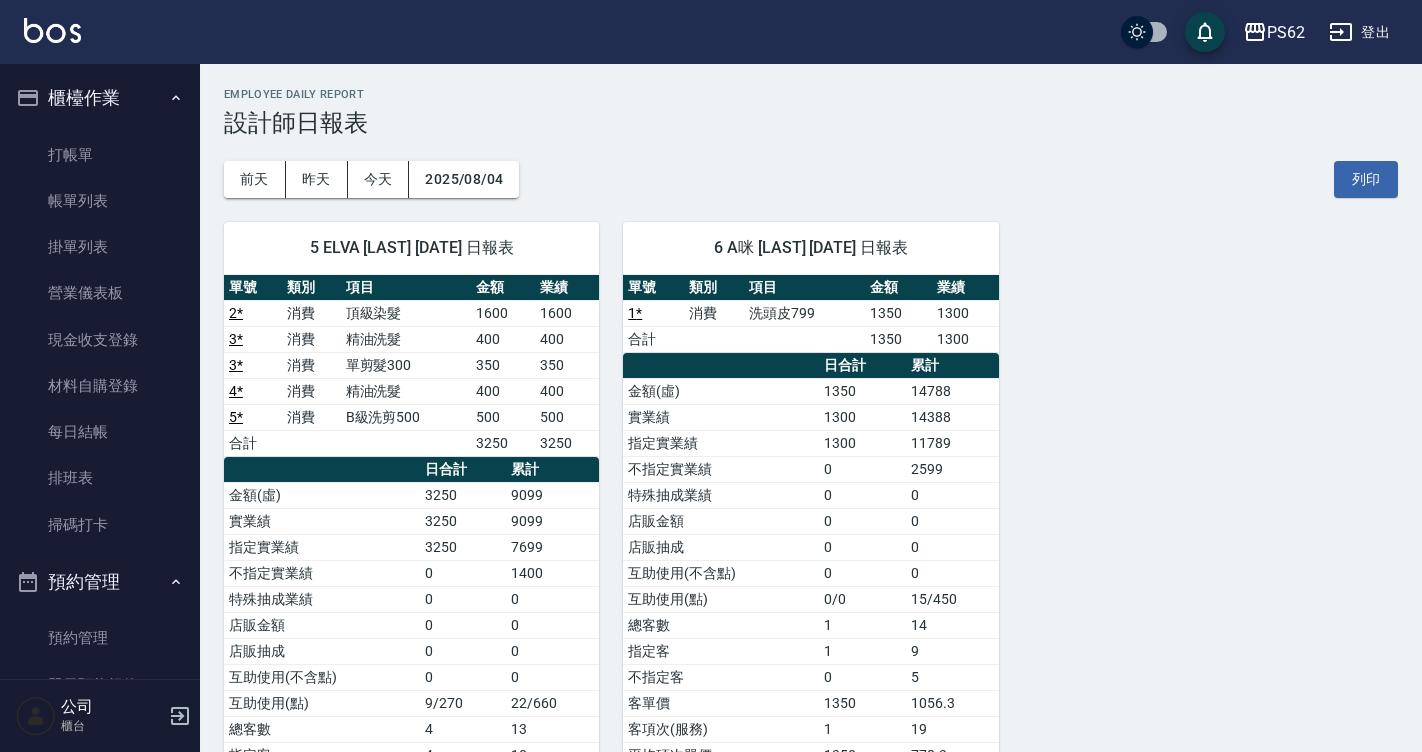 click on "排班表" at bounding box center [100, 478] 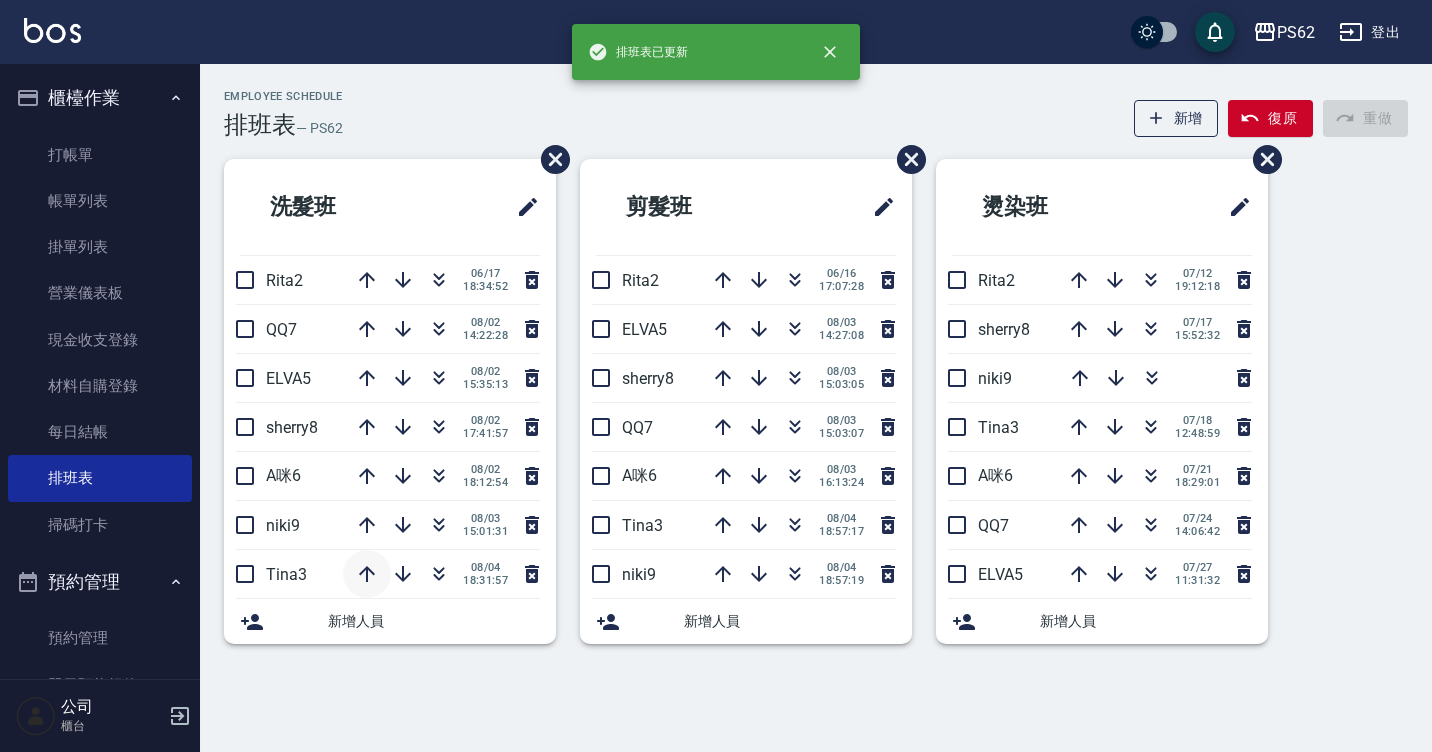click 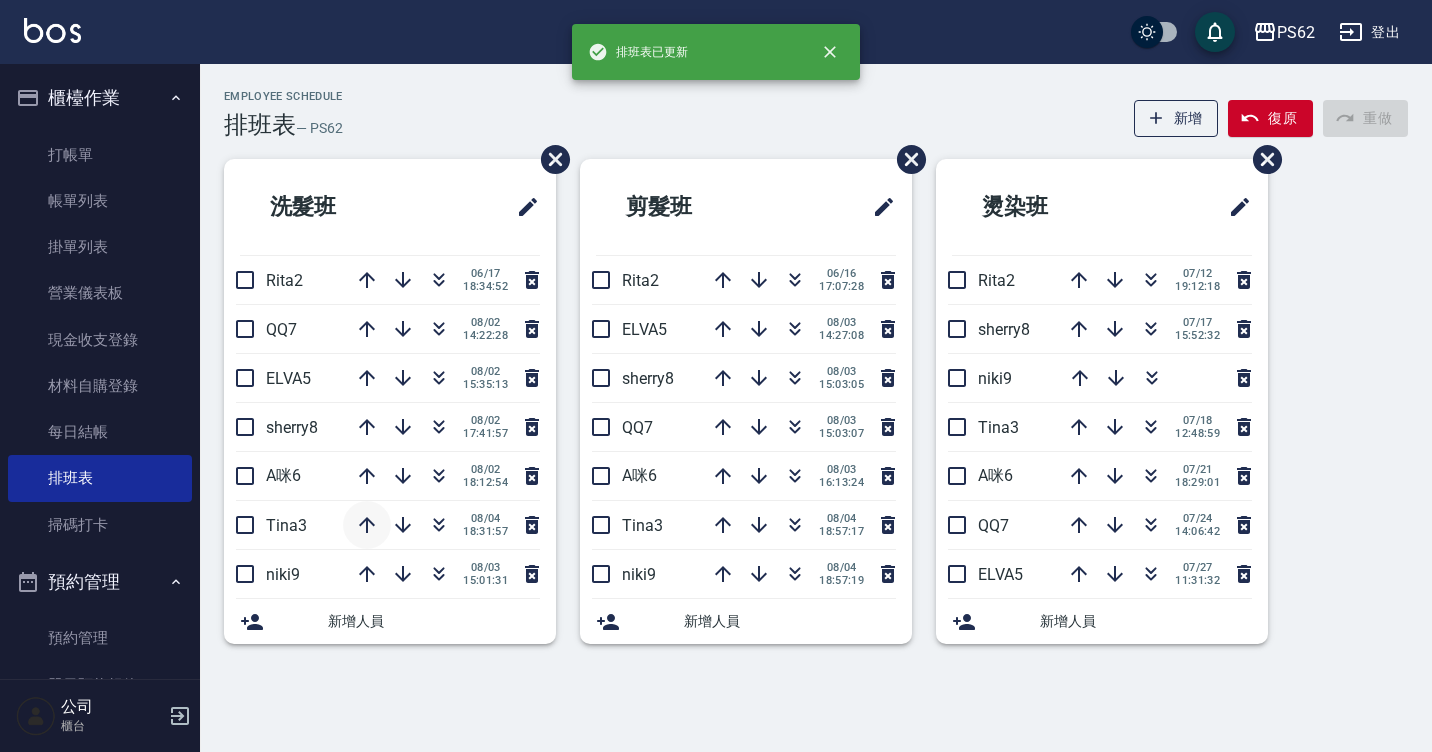 click 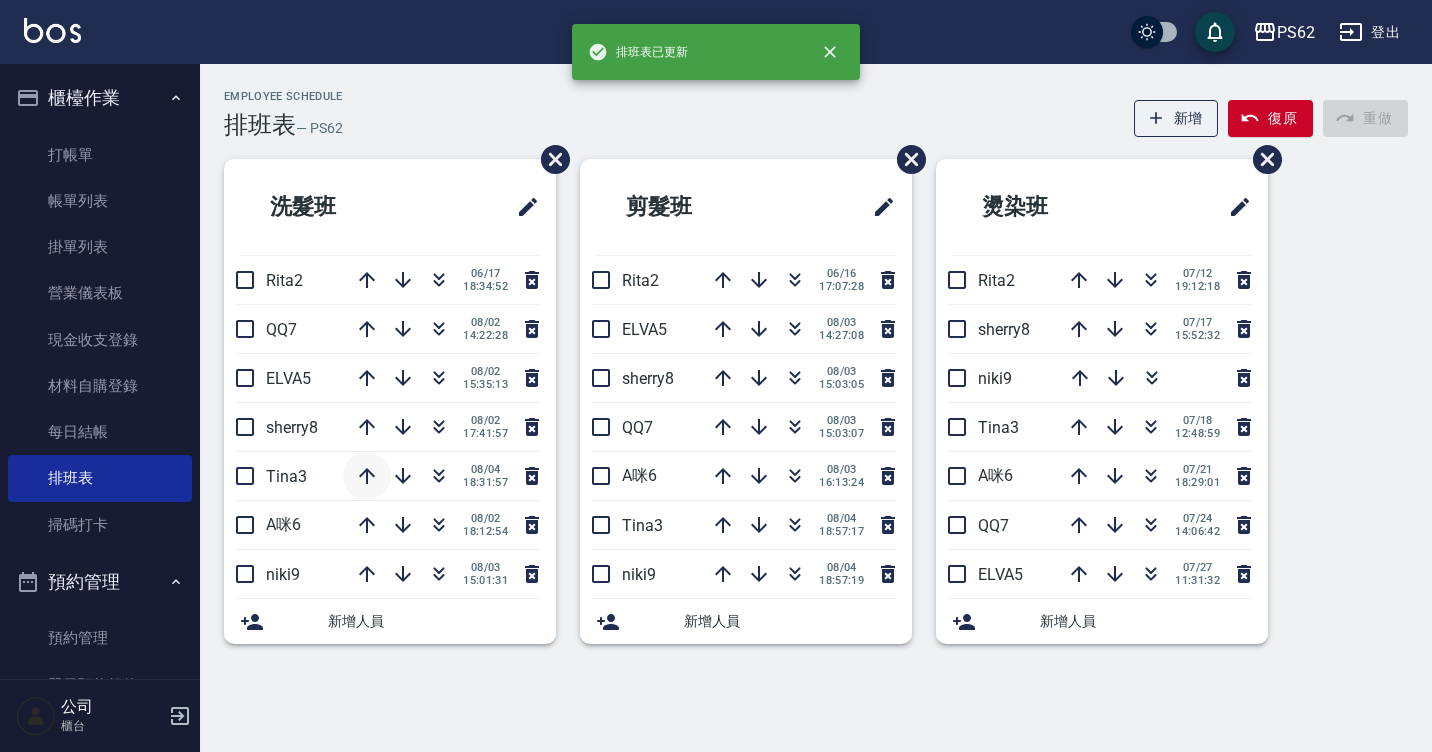 click 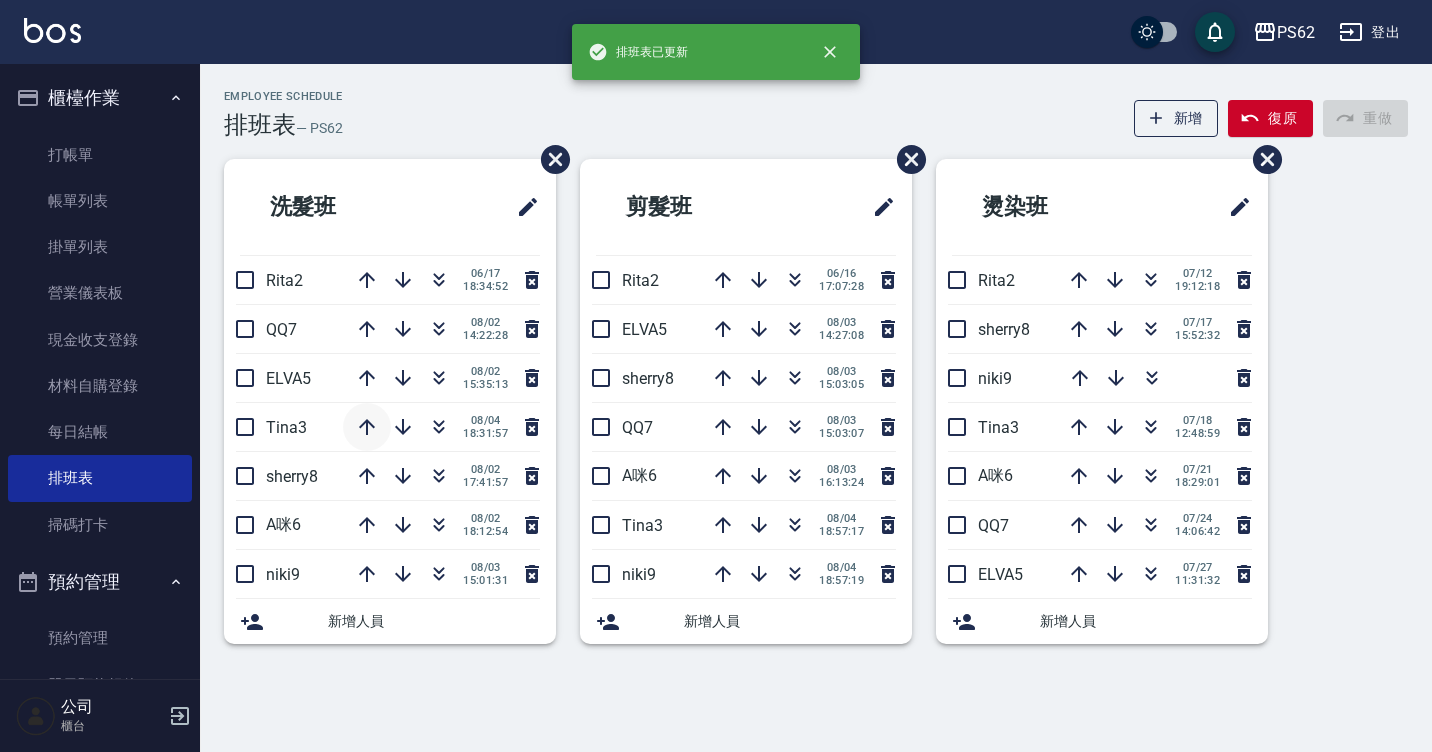 click 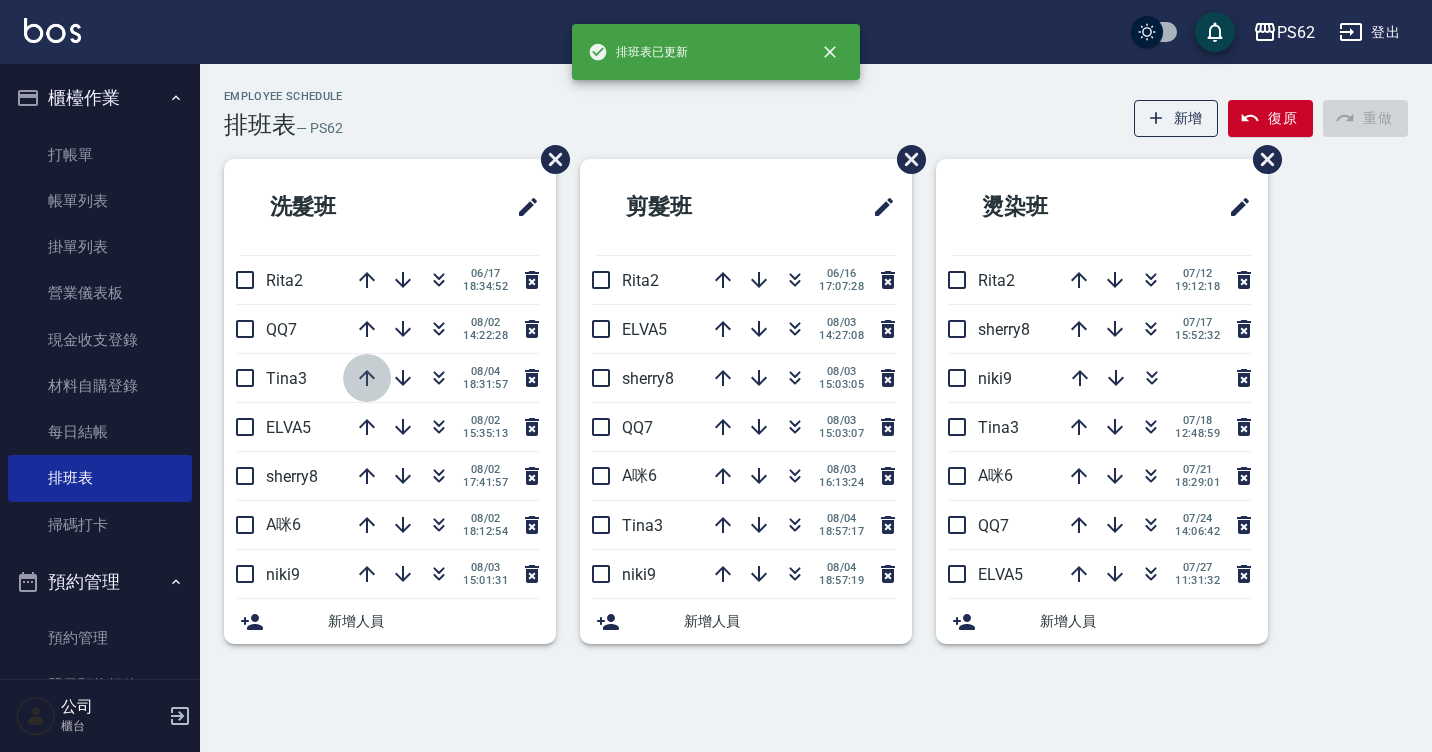 click 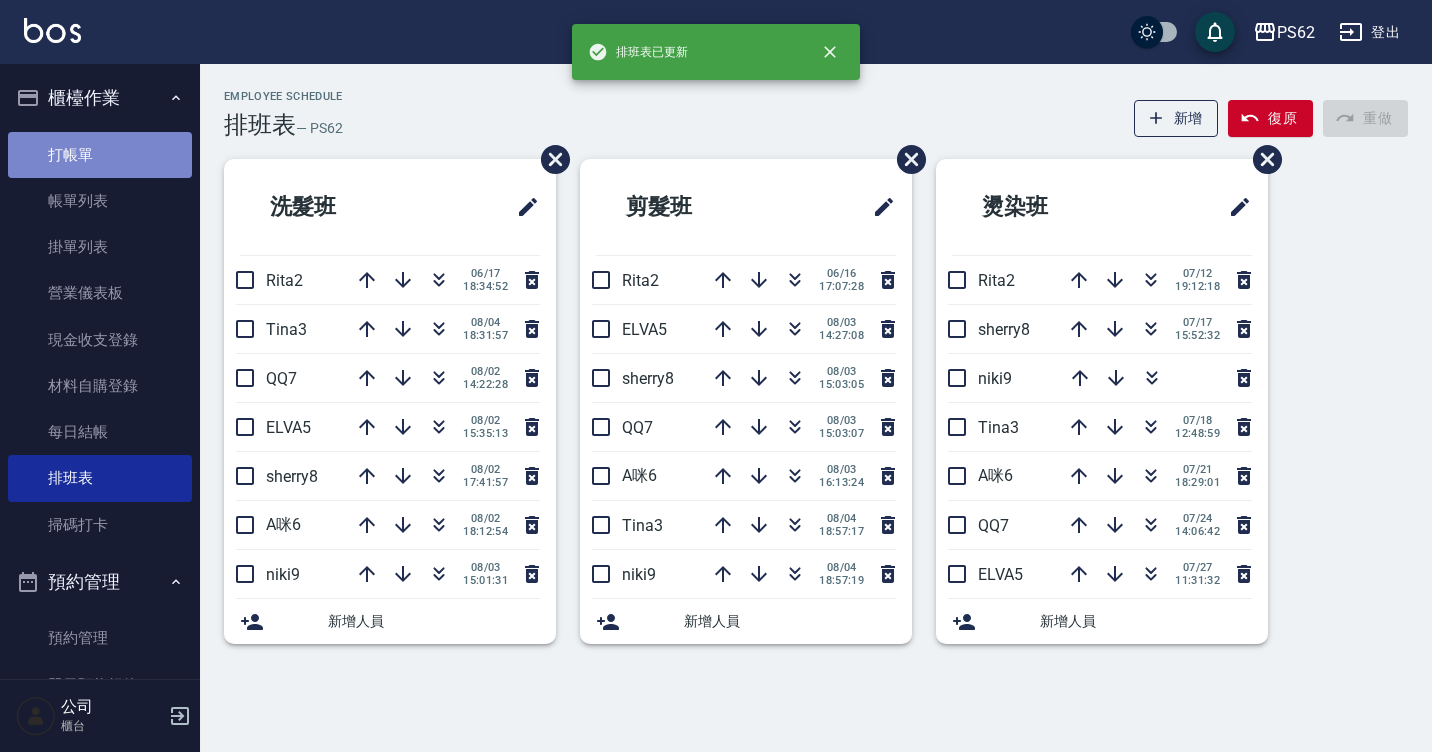 click on "打帳單" at bounding box center [100, 155] 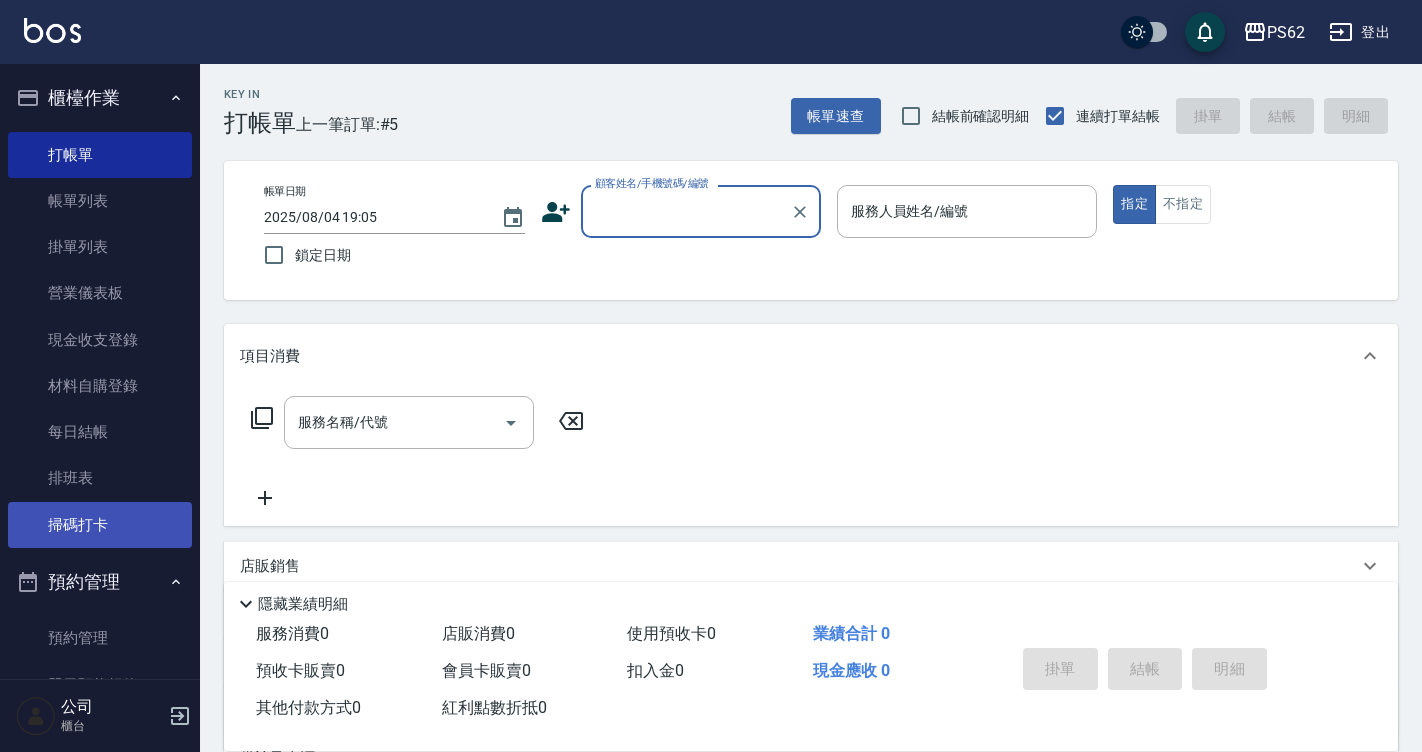 click on "掃碼打卡" at bounding box center [100, 525] 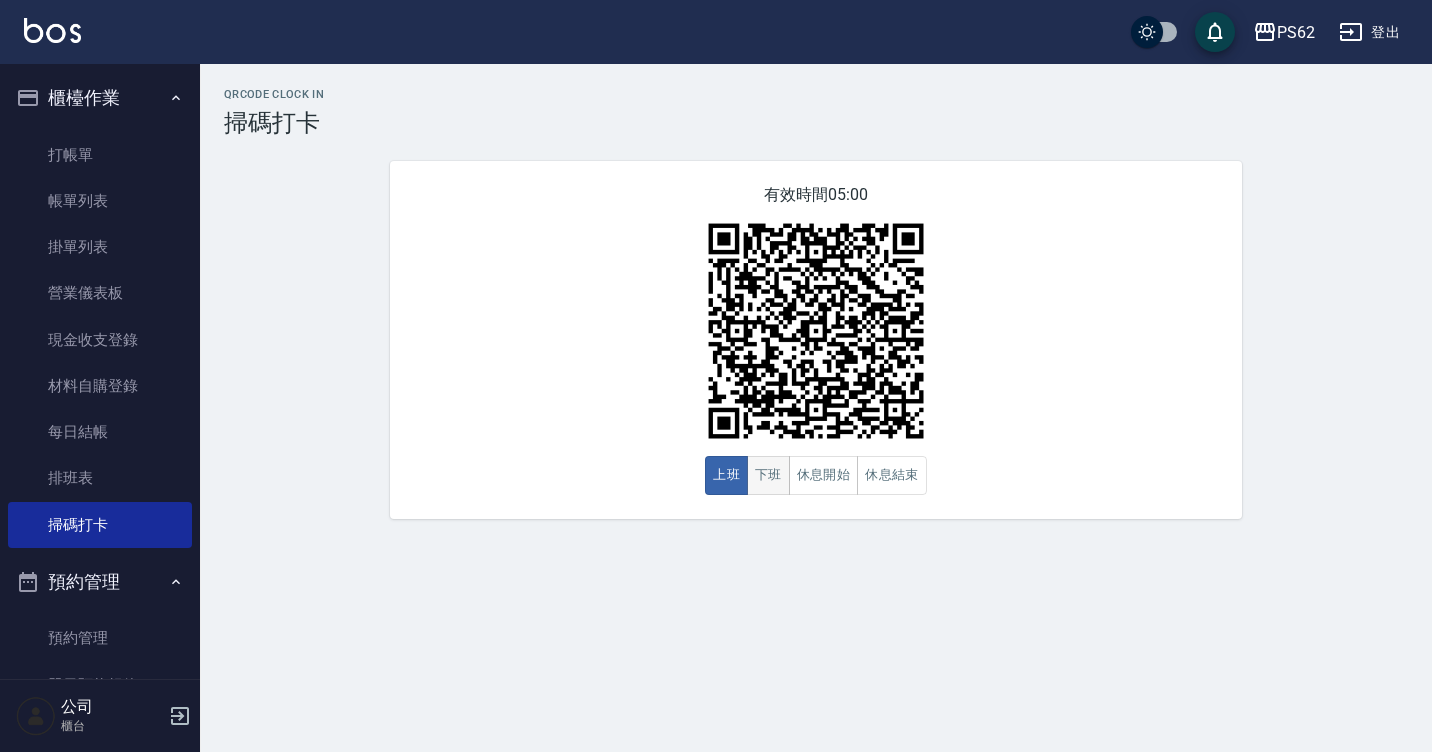 click on "下班" at bounding box center [768, 475] 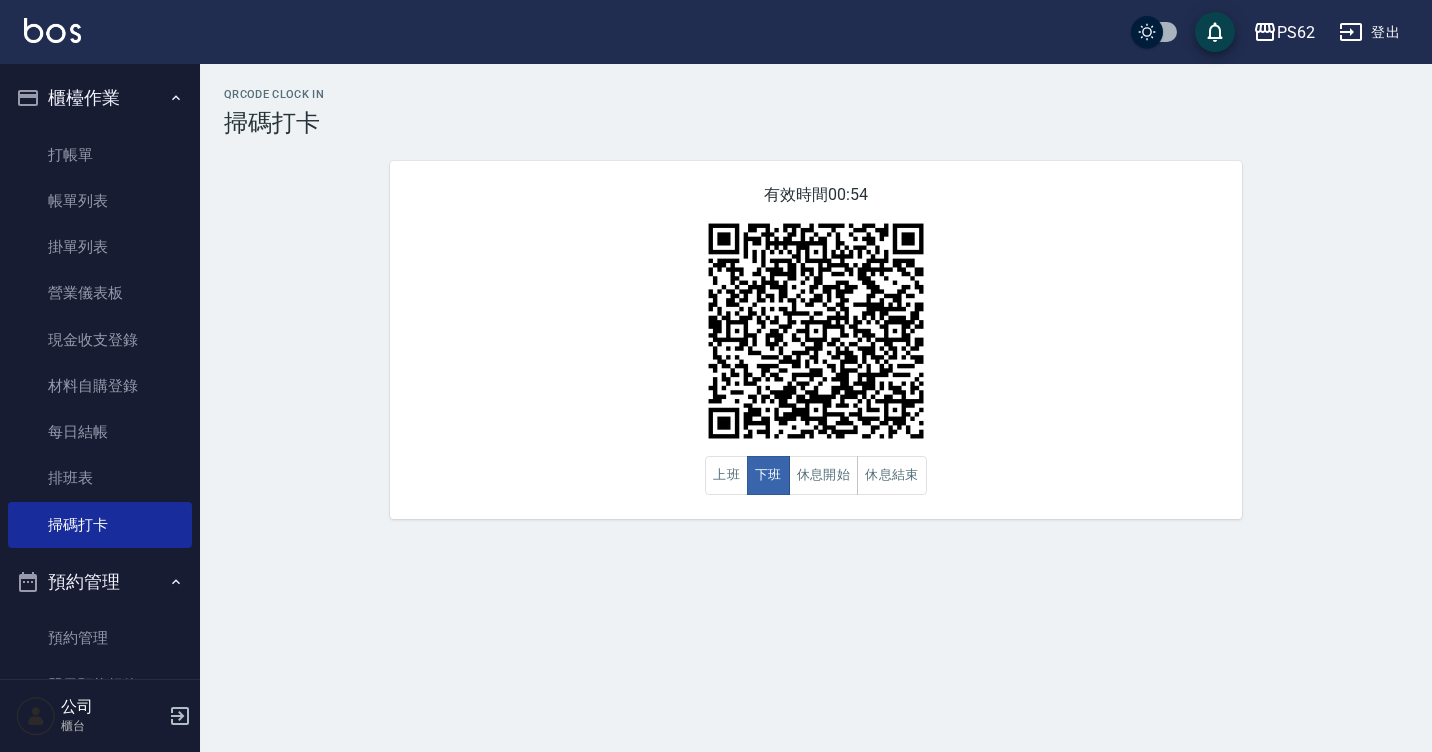 click 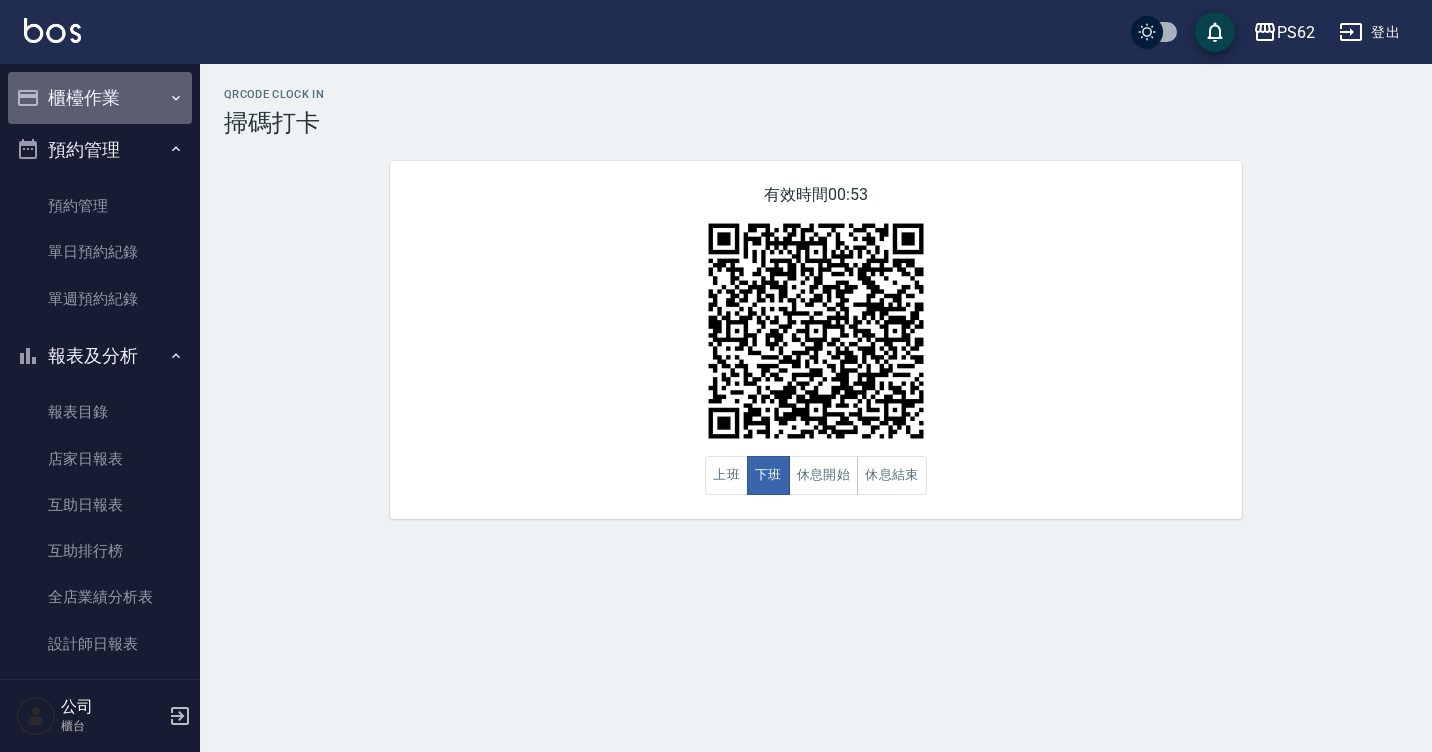 click 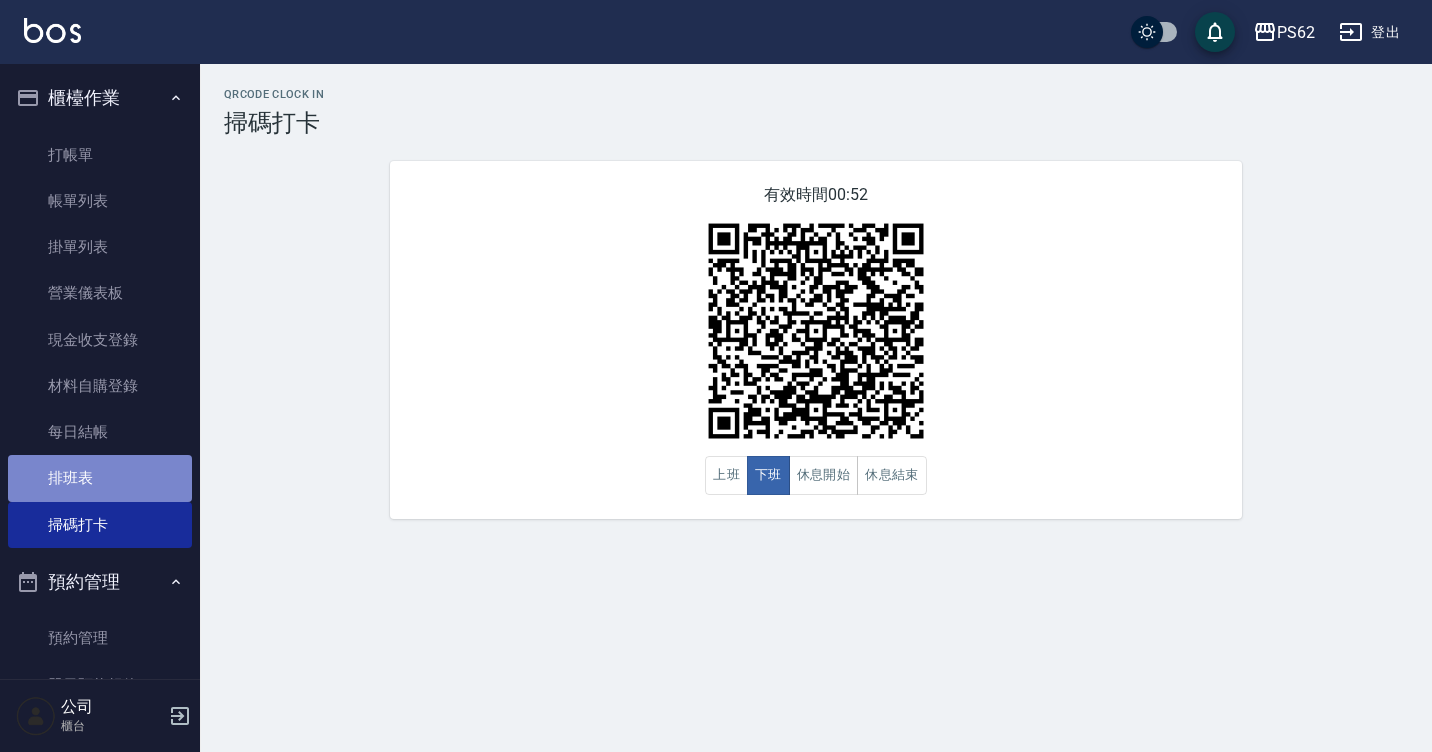 click on "排班表" at bounding box center (100, 478) 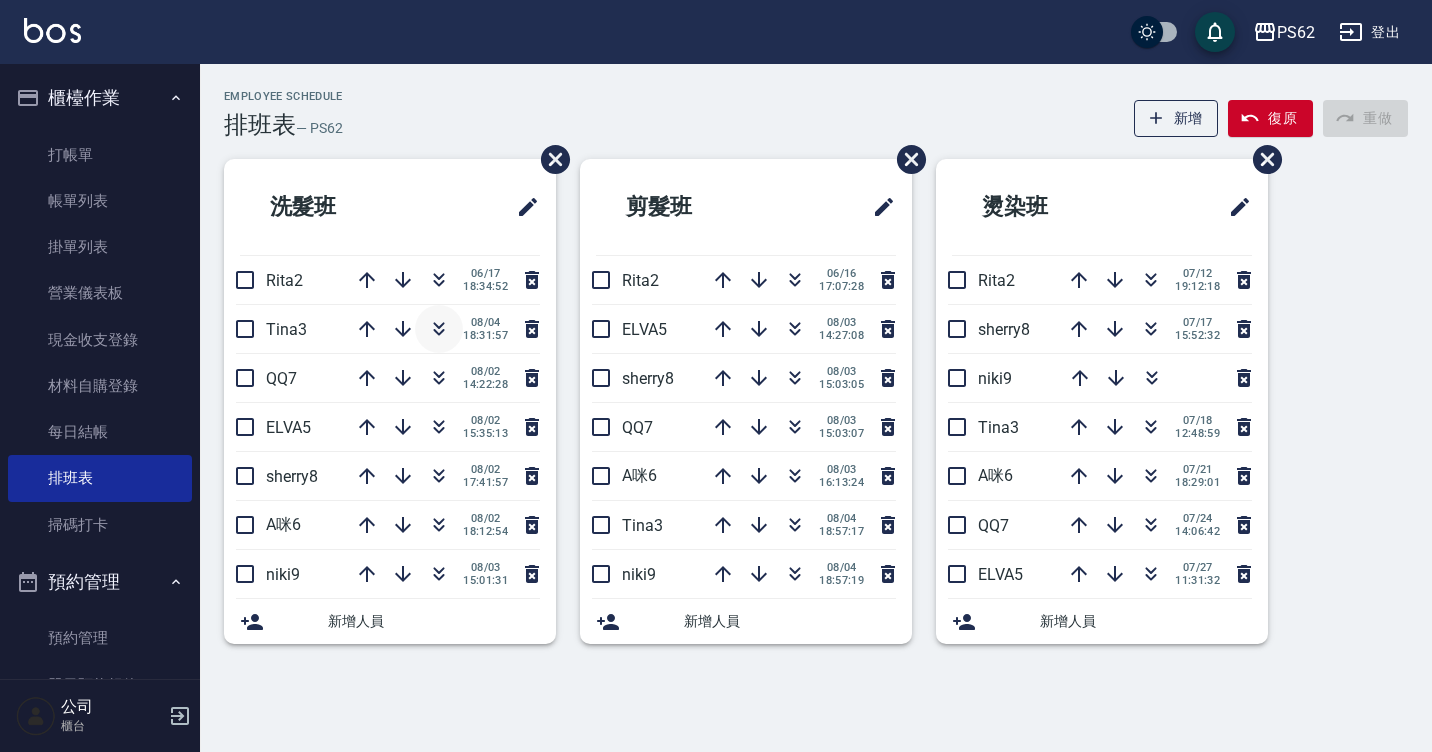 click 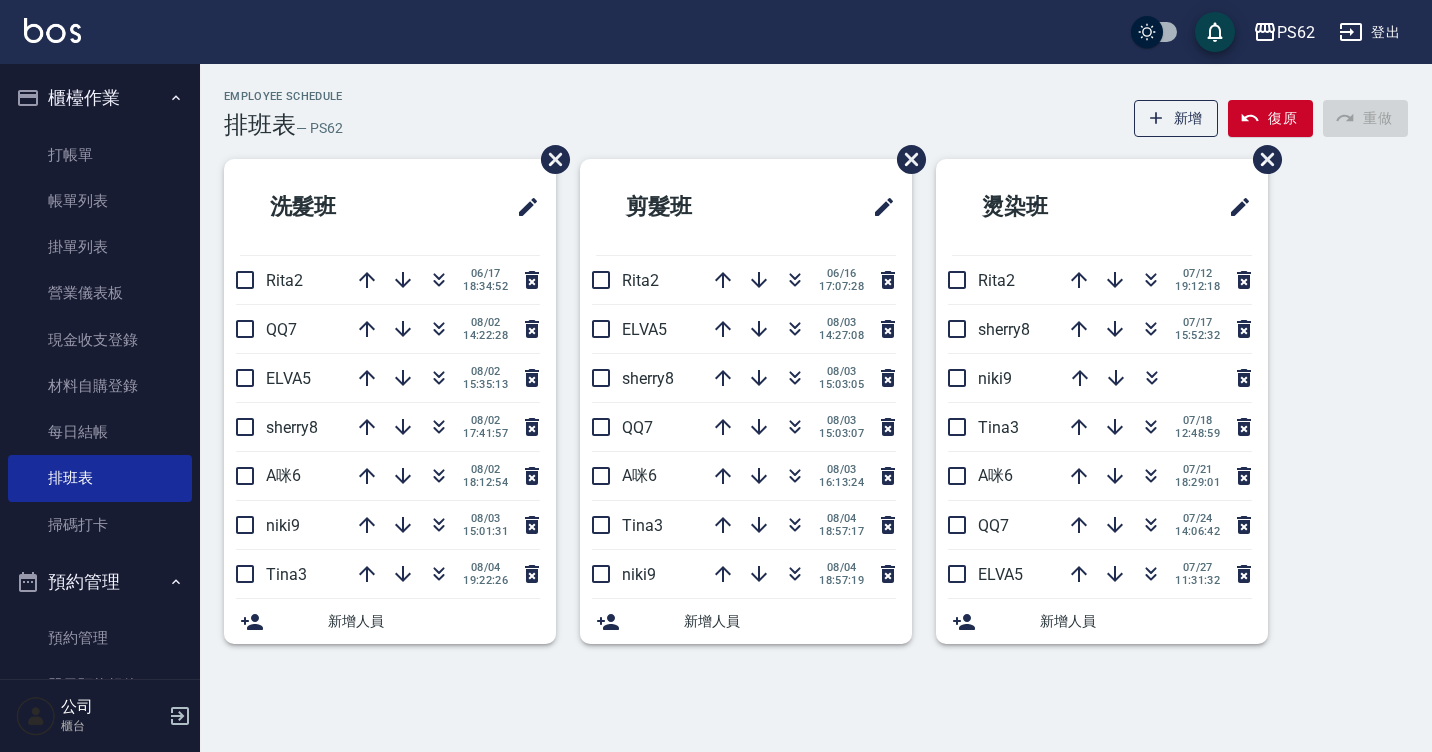 click on "洗髮班 Rita2 06/17 18:34:52 QQ7 08/02 14:22:28 ELVA5 08/02 15:35:13 sherry8 08/02 17:41:57 A咪6 08/02 18:12:54 niki9 08/03 15:01:31 Tina3 08/04 19:22:26 新增人員 剪髮班 Rita2 06/16 17:07:28 ELVA5 08/03 14:27:08 sherry8 08/03 15:03:05 QQ7 08/03 15:03:07 A咪6 08/03 16:13:24 Tina3 08/04 18:57:17 niki9 08/04 18:57:19 新增人員 燙染班 Rita2 07/12 19:12:18 sherry8 07/17 15:52:32 niki9   Tina3 07/18 12:48:59 A咪6 07/21 18:29:01 QQ7 07/24 14:06:42 ELVA5 07/27 11:31:32 新增人員" at bounding box center [804, 413] 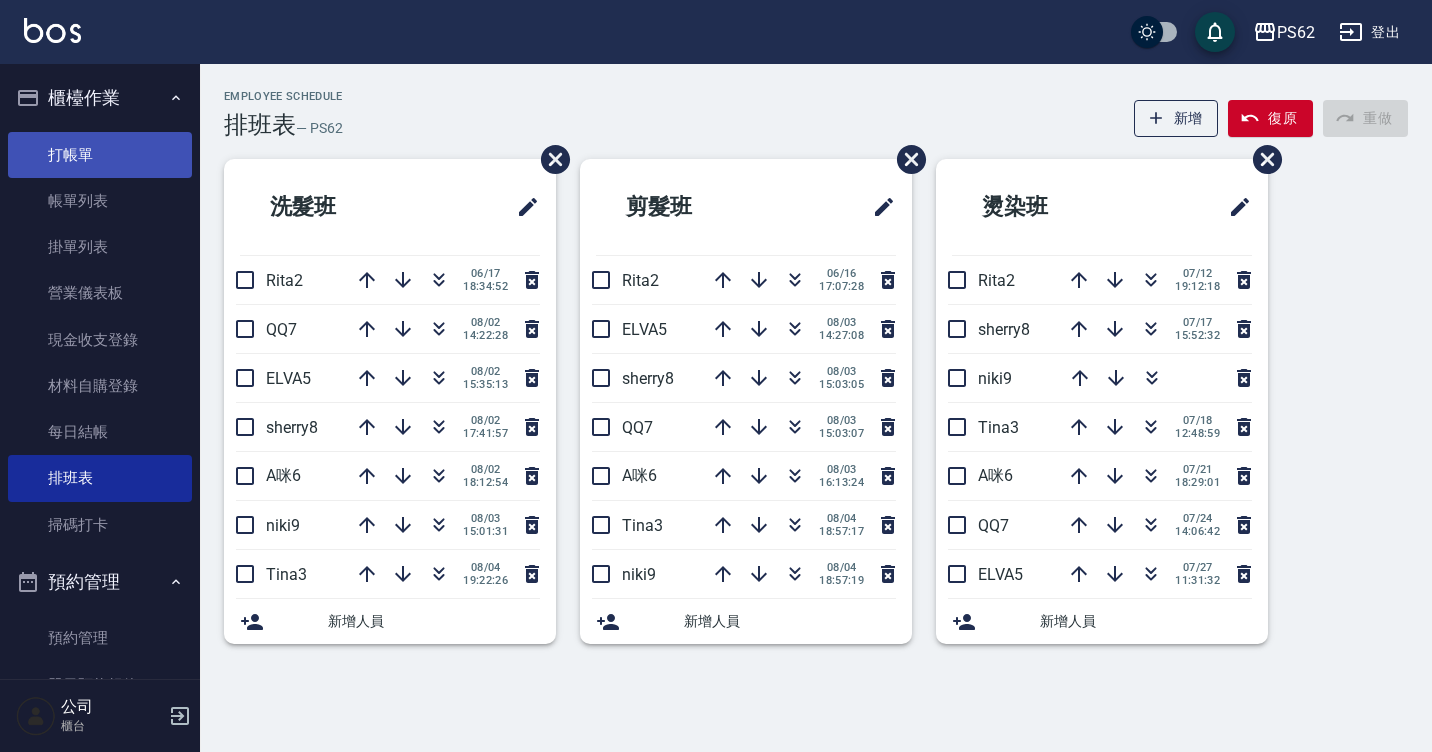 click on "打帳單" at bounding box center (100, 155) 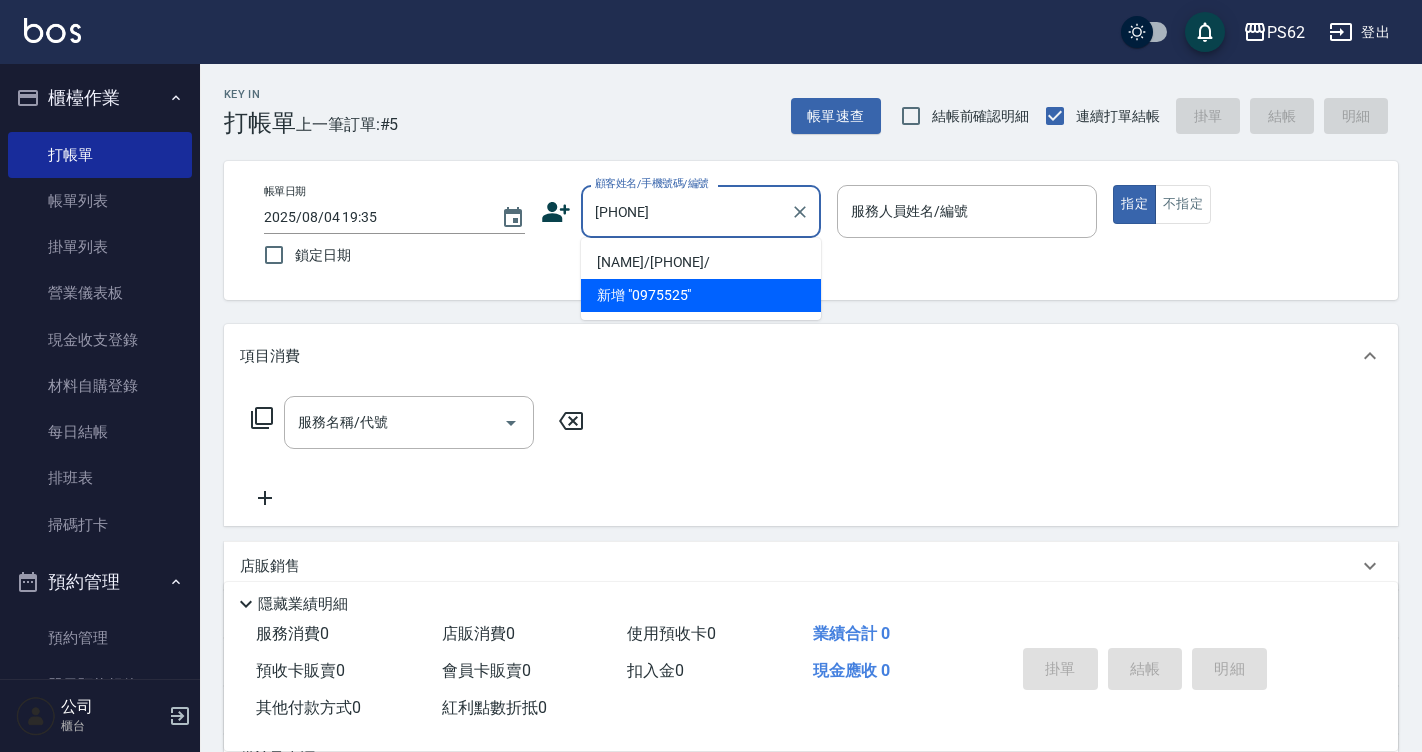 click on "[NAME]/[PHONE]/" at bounding box center (701, 262) 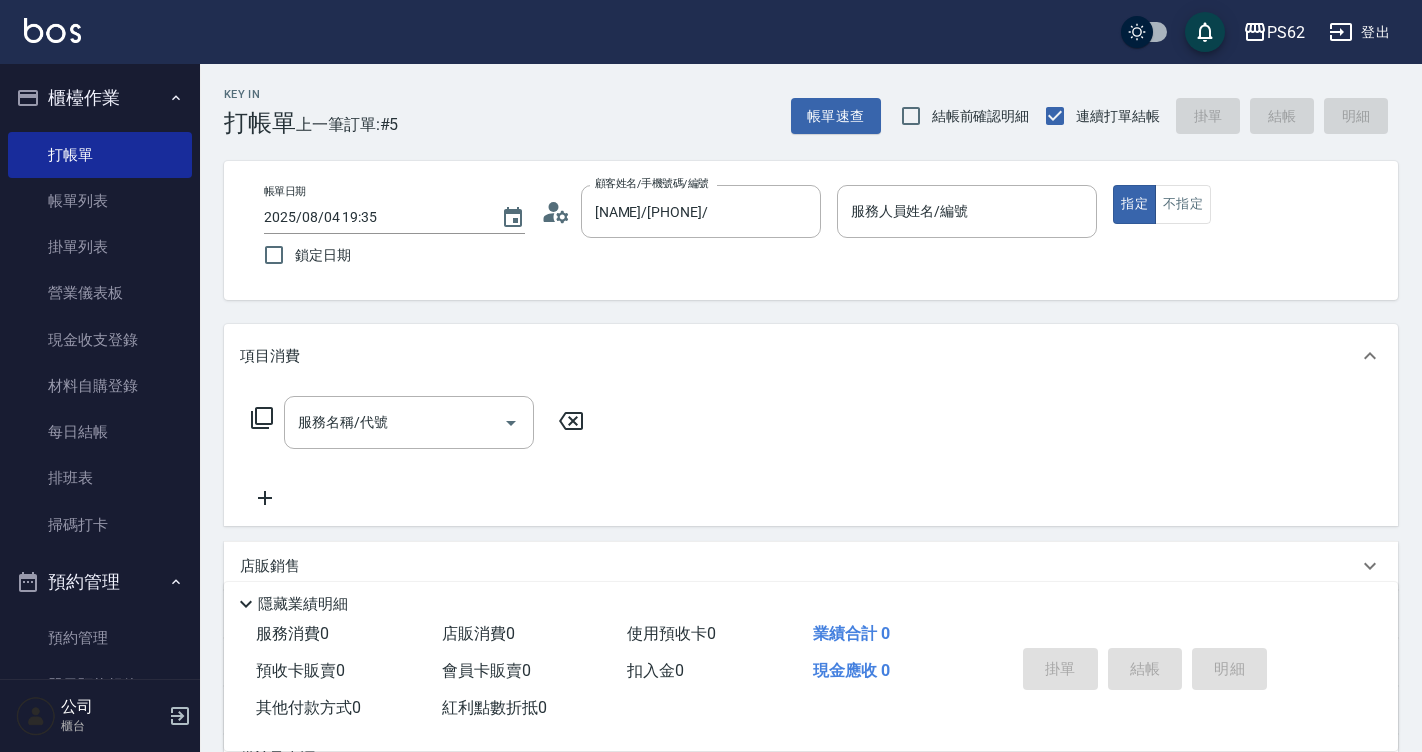 click 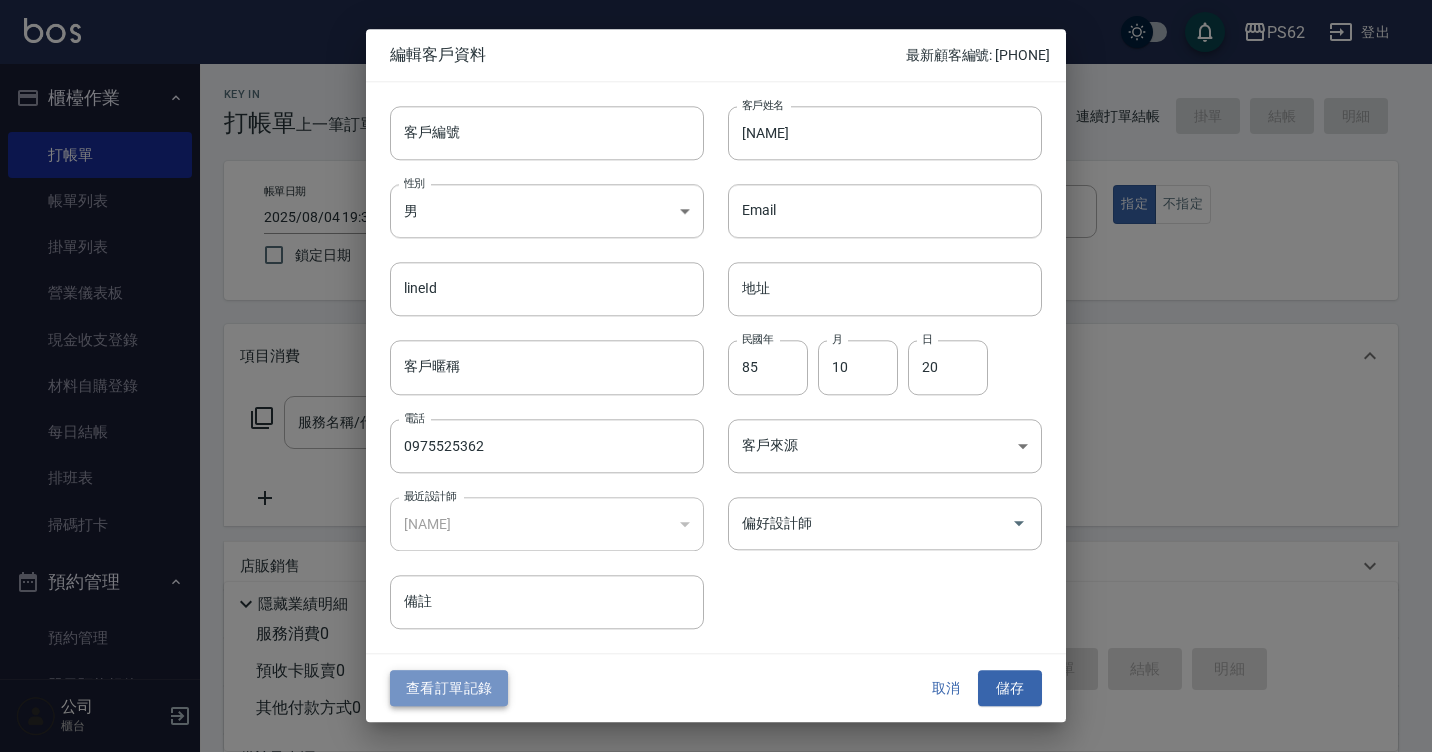 click on "查看訂單記錄" at bounding box center [449, 688] 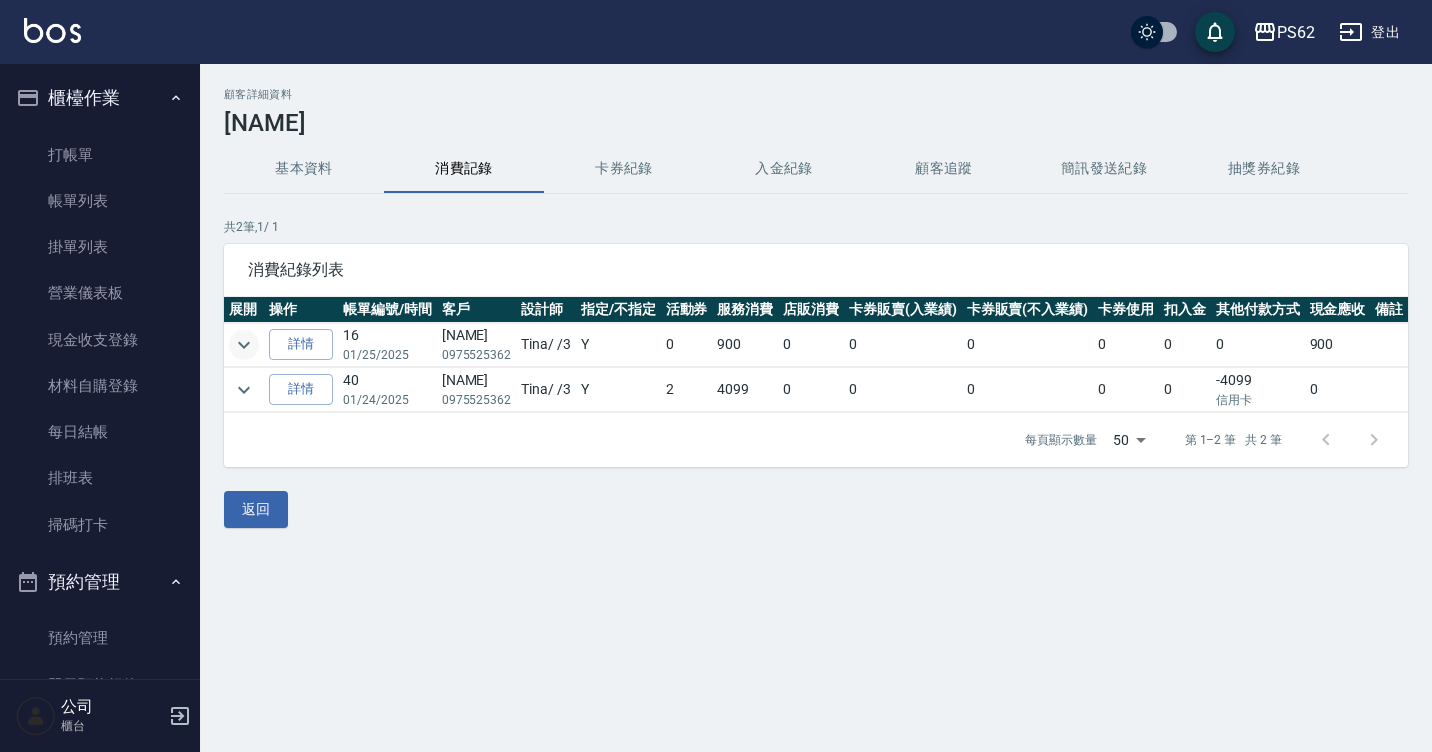 click 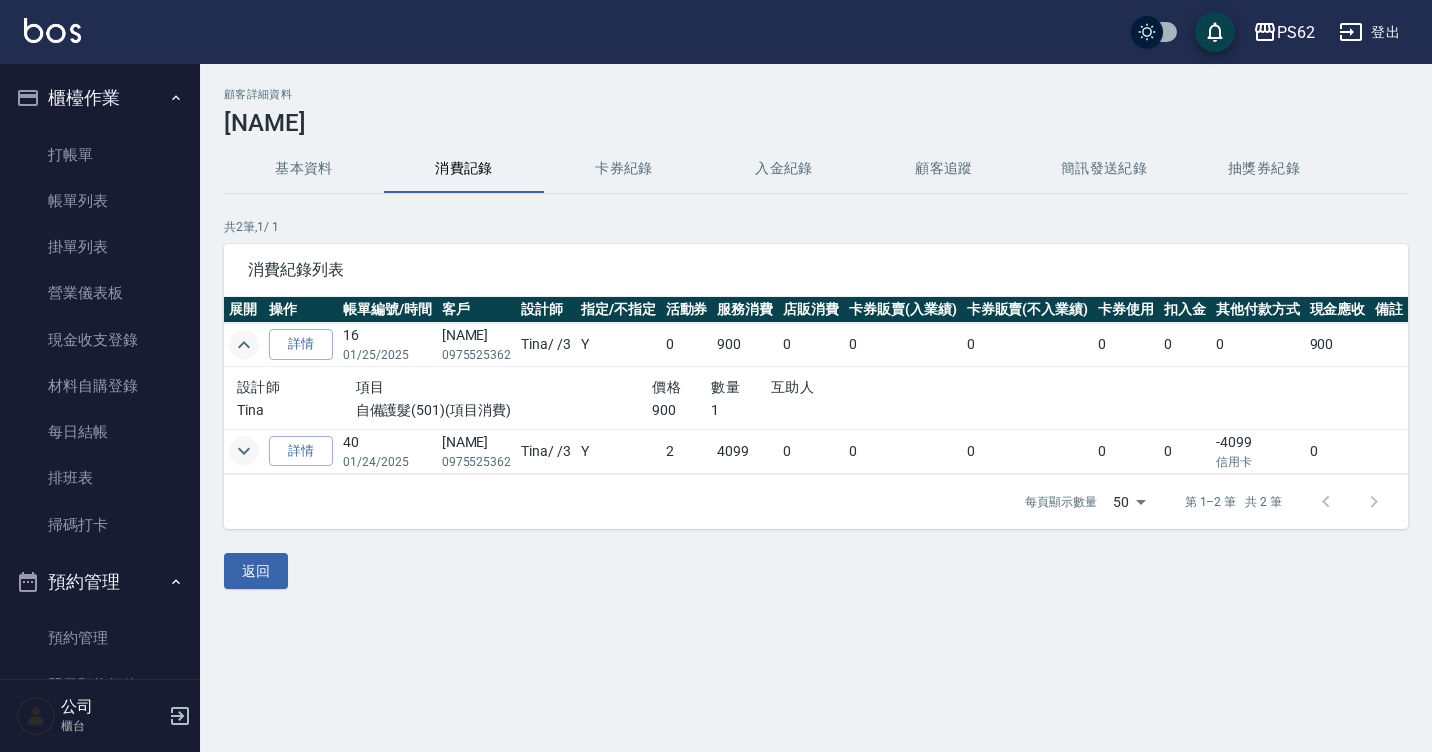 click 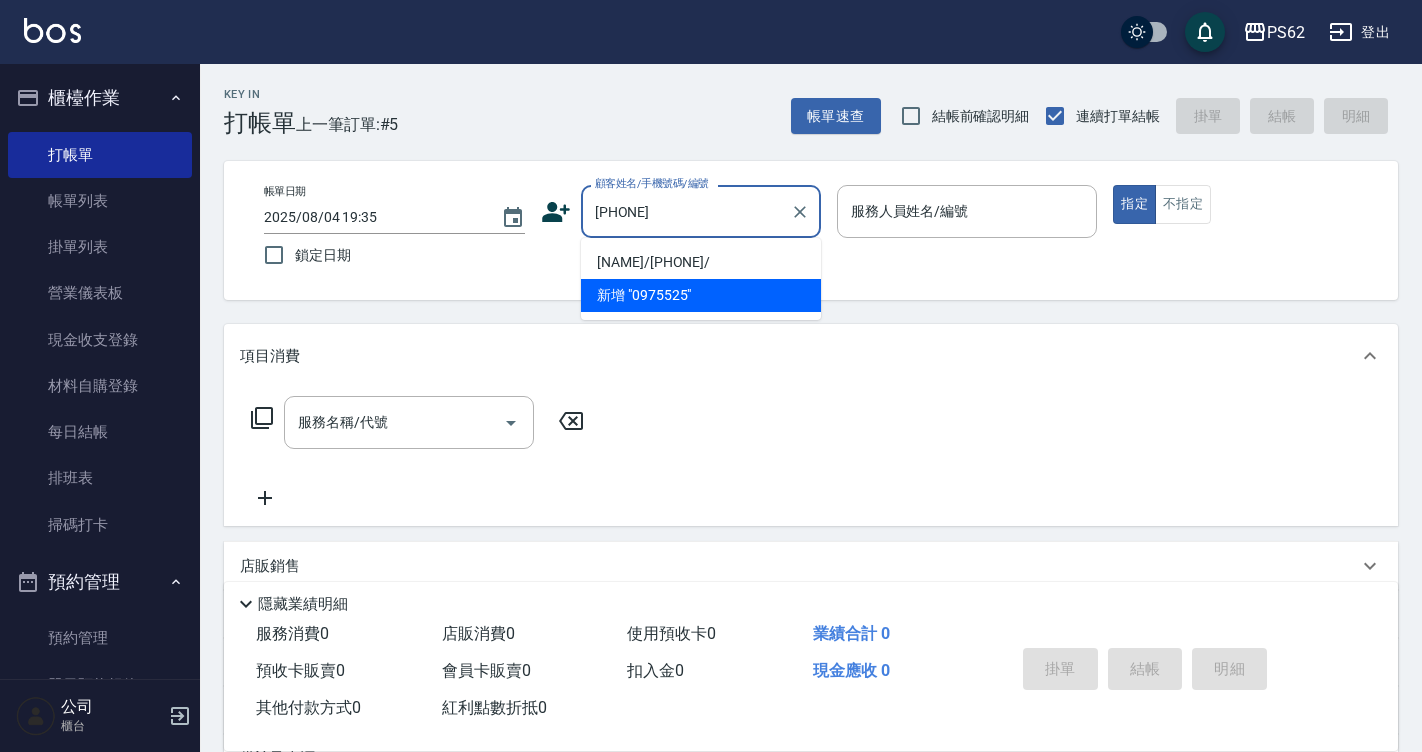 click on "[NAME]/[PHONE]/" at bounding box center (701, 262) 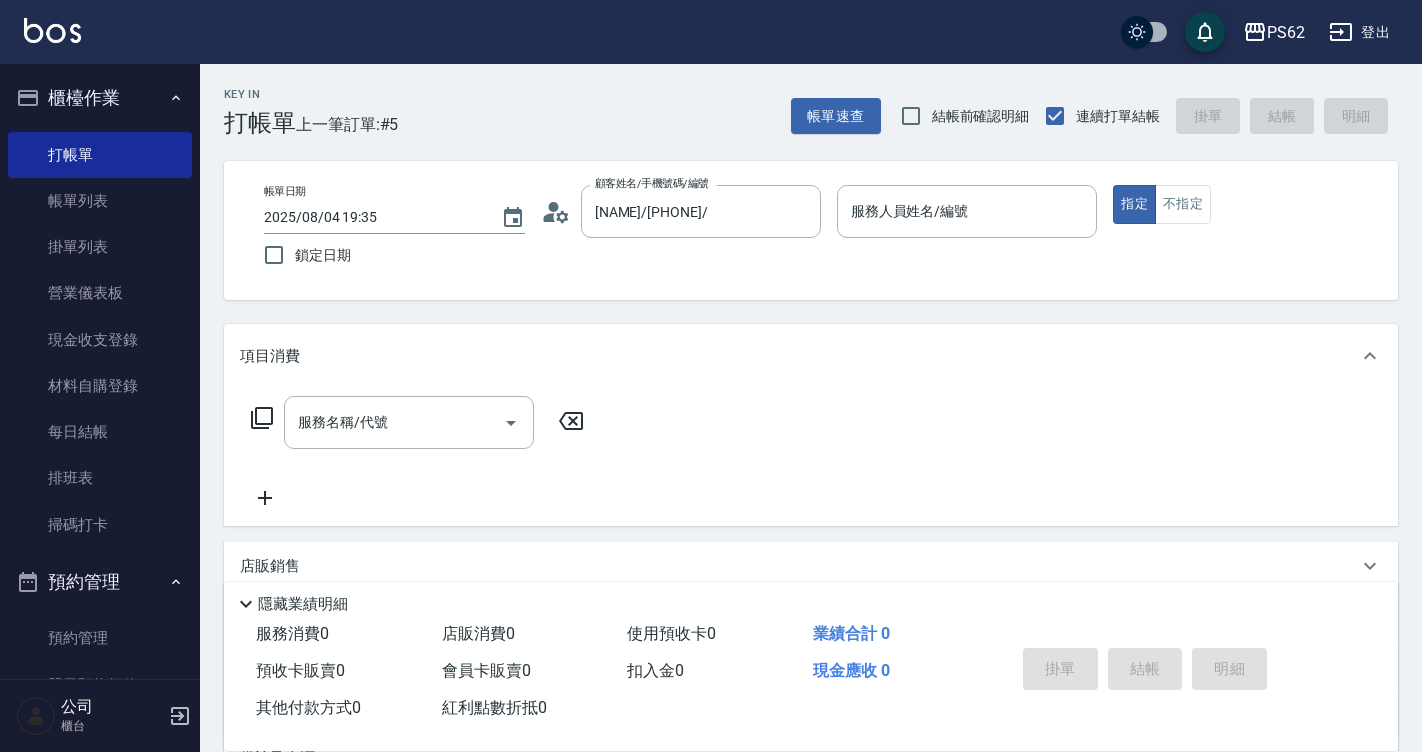 click 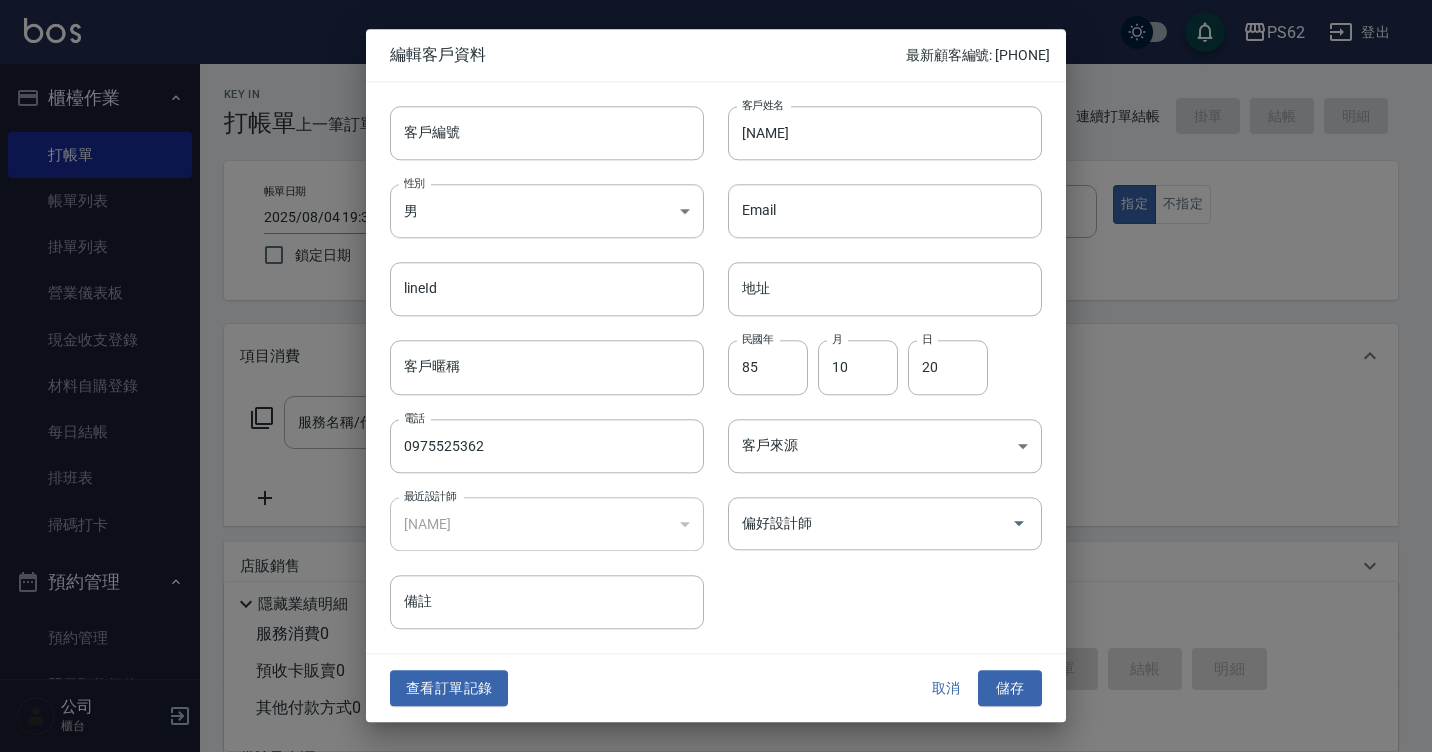 click on "取消" at bounding box center [946, 688] 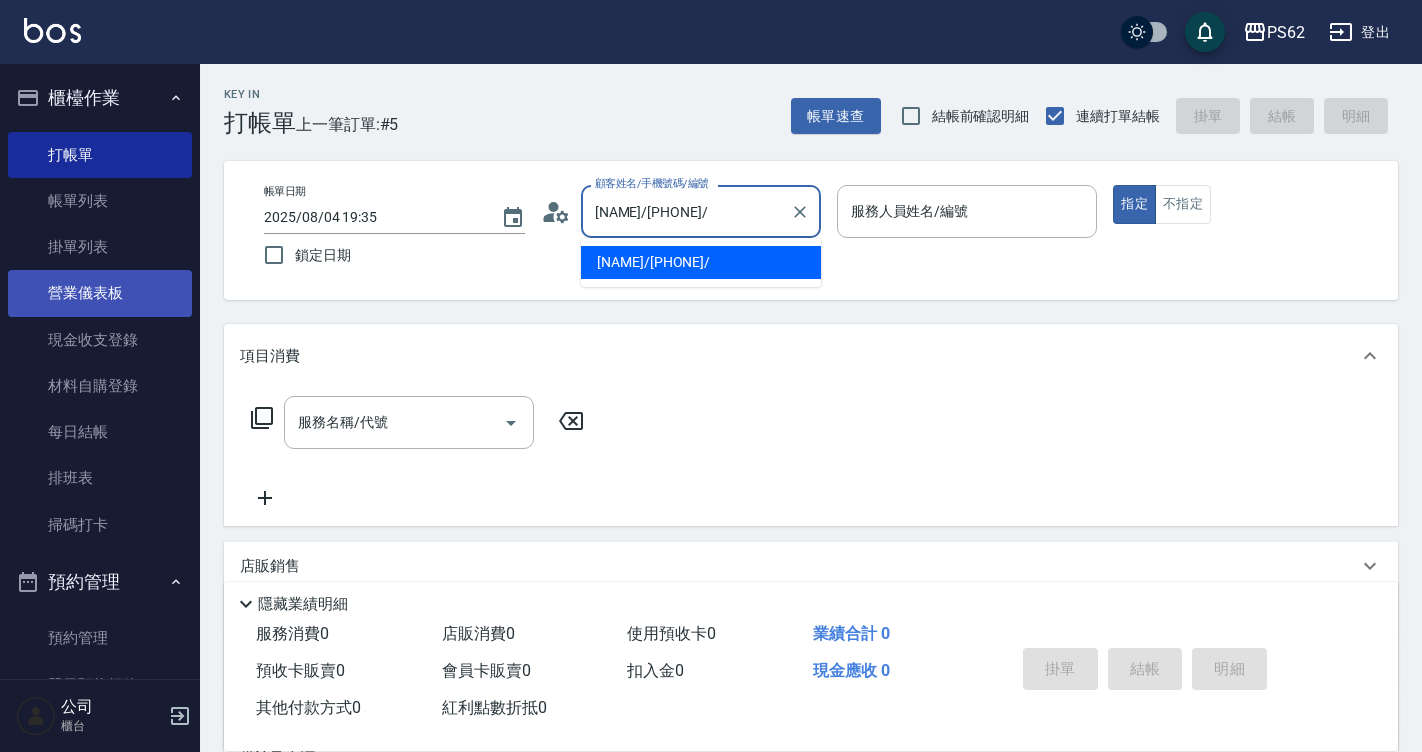 drag, startPoint x: 758, startPoint y: 209, endPoint x: 137, endPoint y: 288, distance: 626.0048 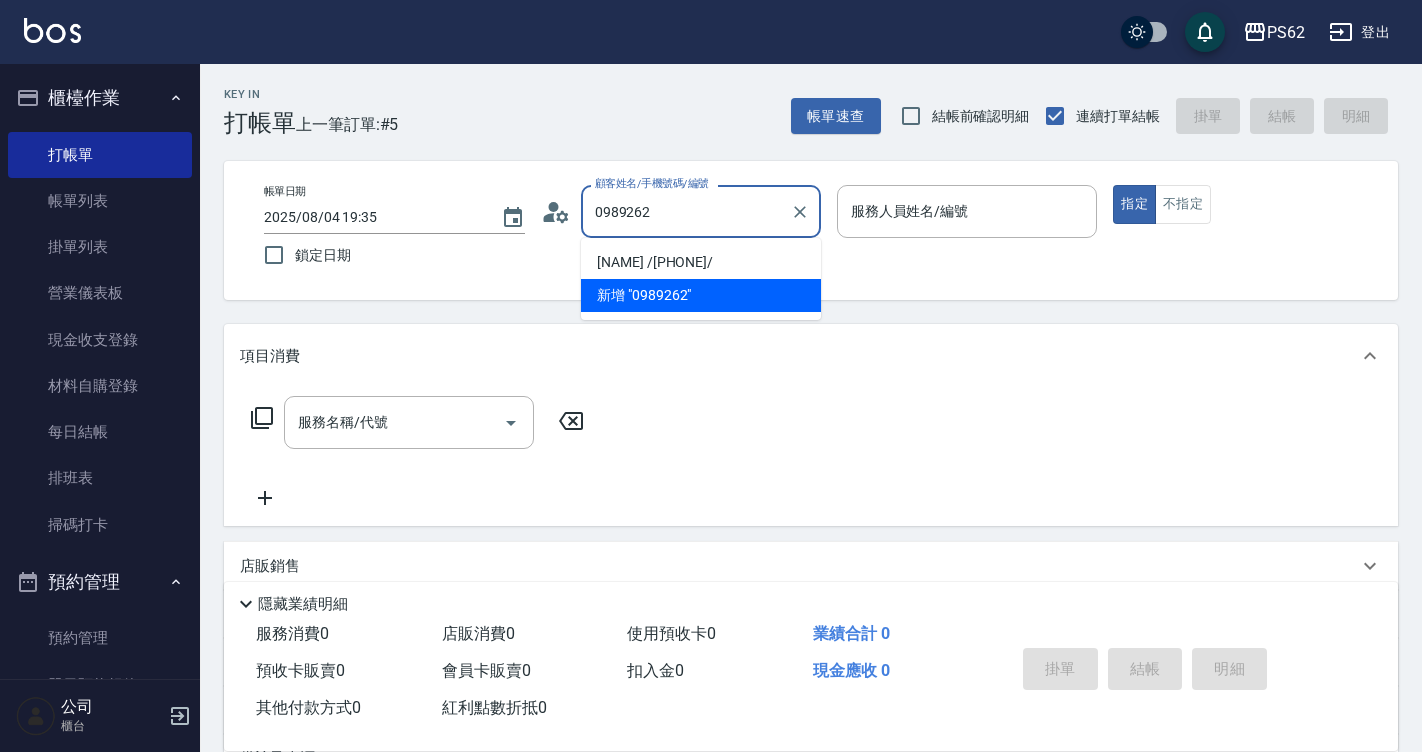 click on "[NAME] /[PHONE]/" at bounding box center (701, 262) 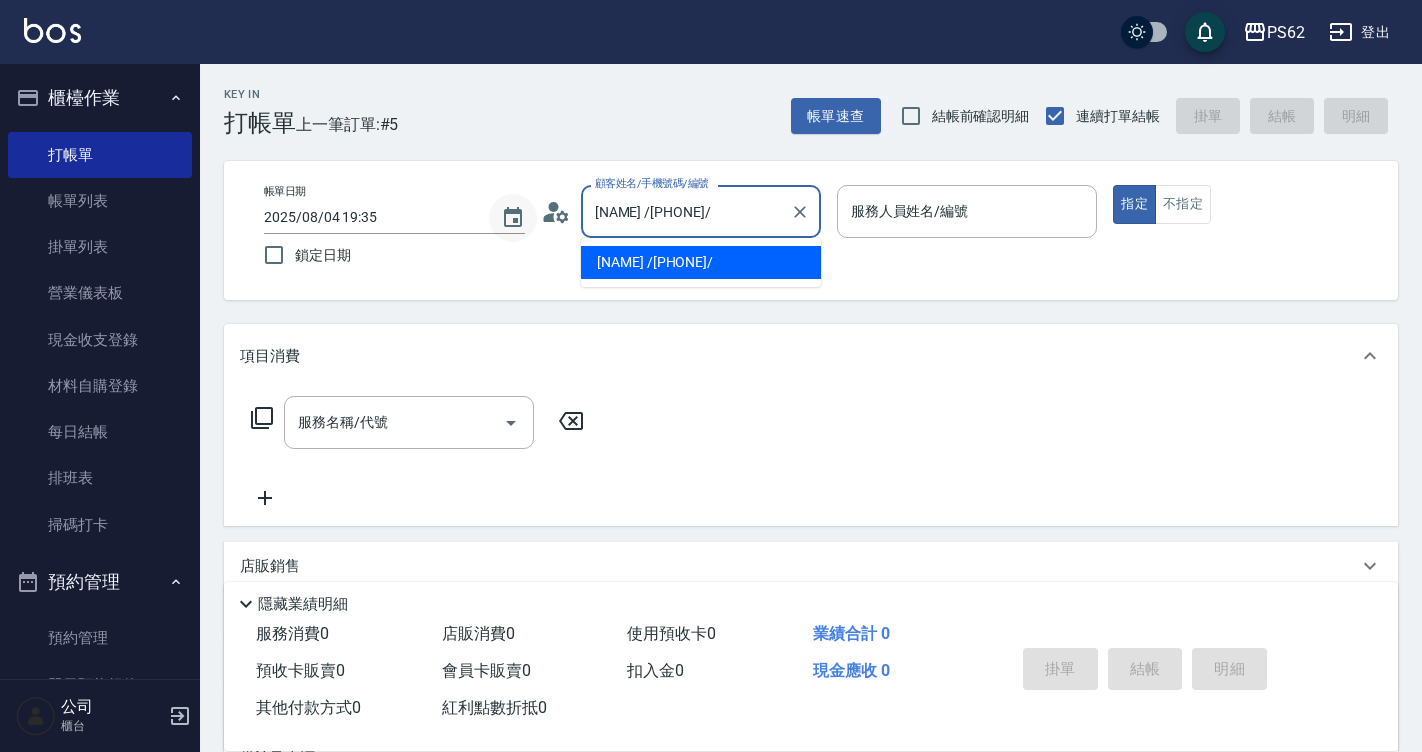drag, startPoint x: 766, startPoint y: 214, endPoint x: 519, endPoint y: 215, distance: 247.00203 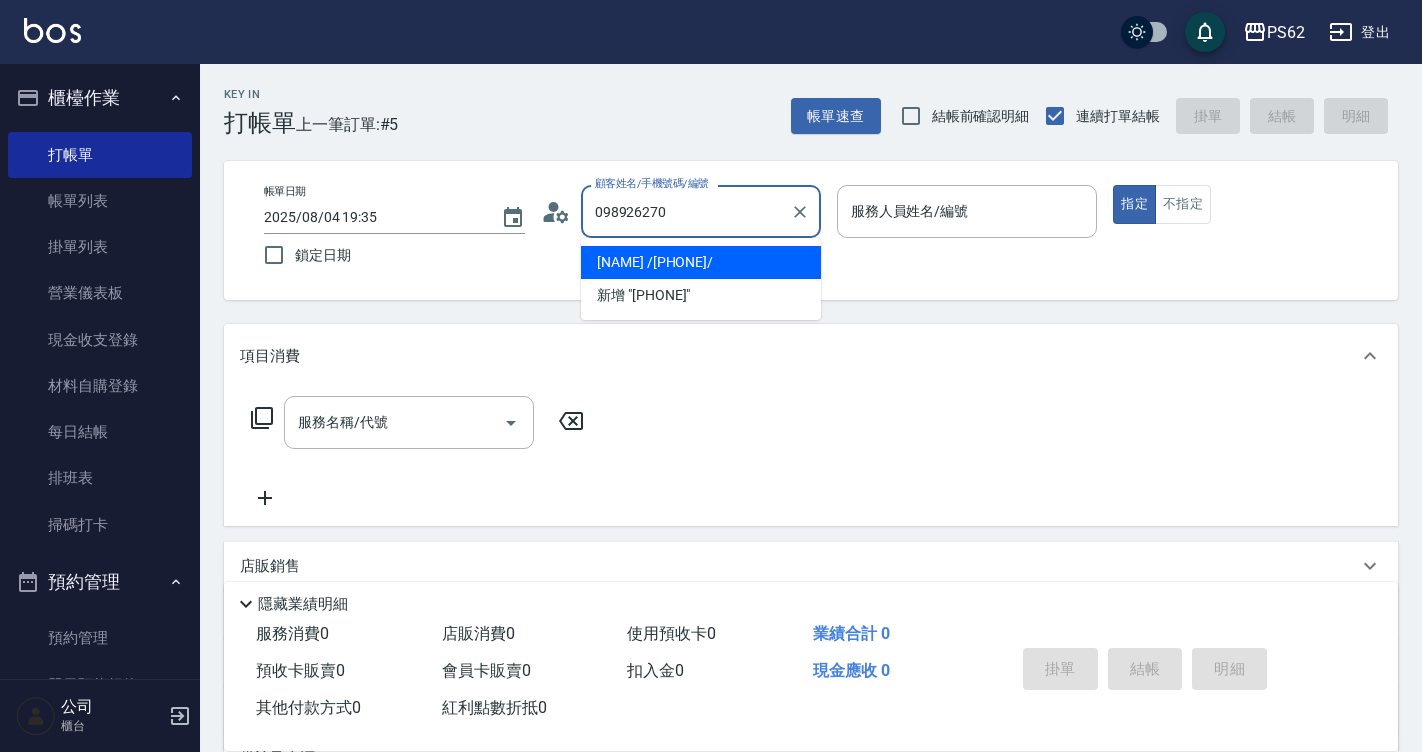 click on "[NAME] /[PHONE]/" at bounding box center [701, 262] 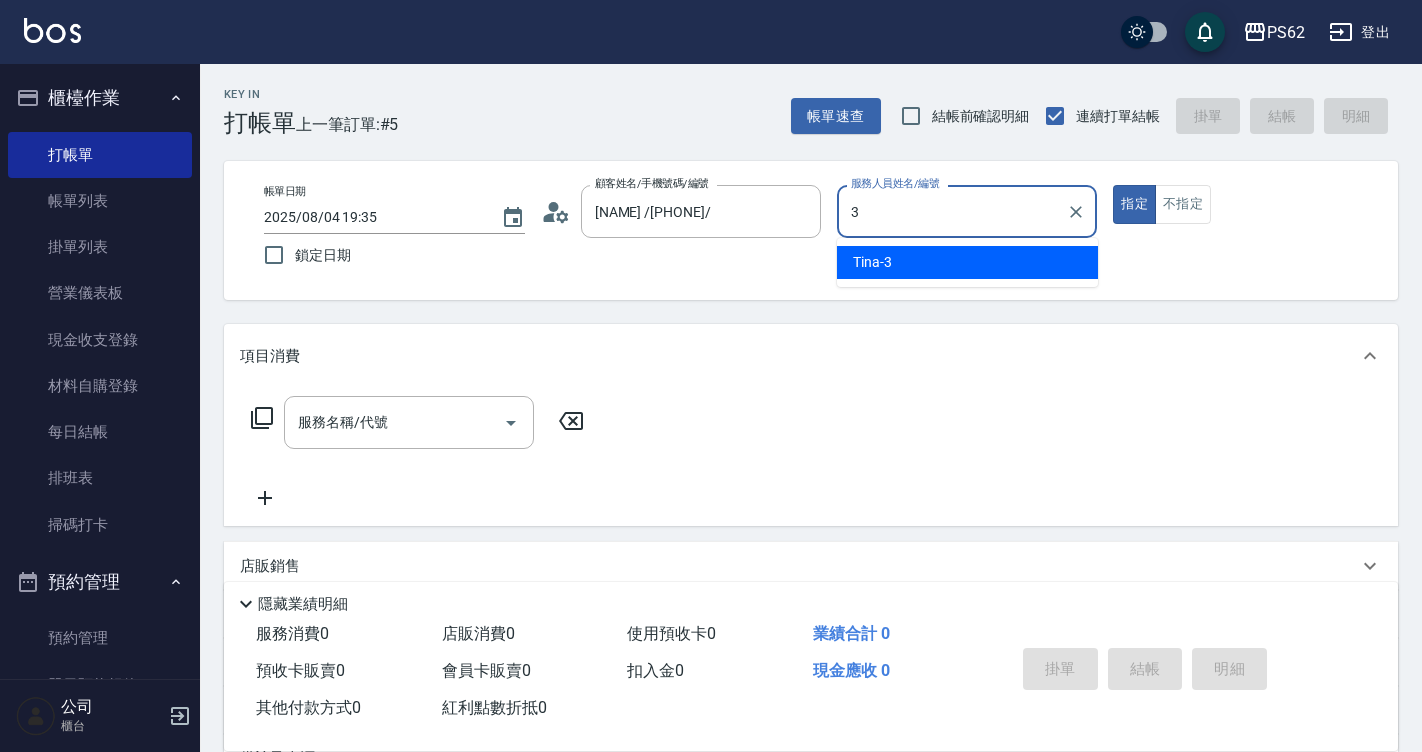 type on "Tina-3" 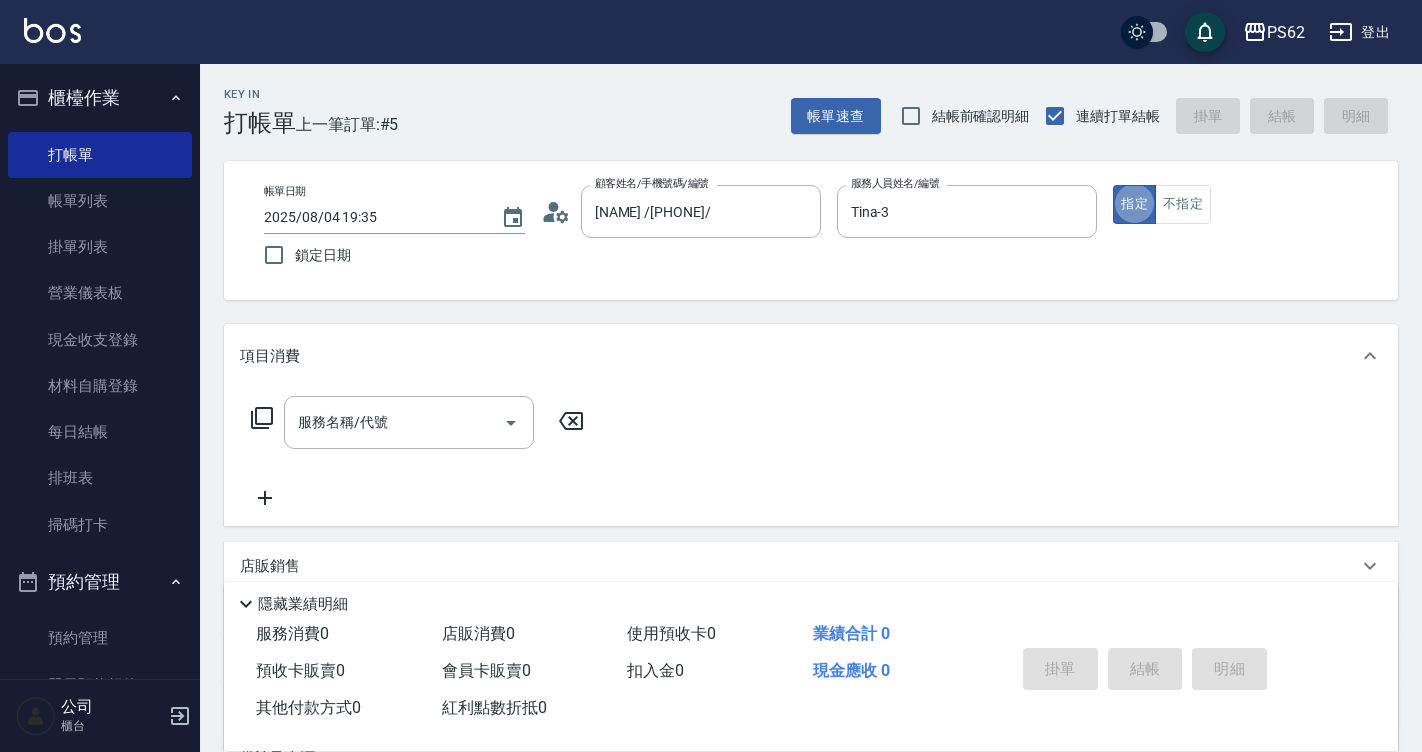 type on "true" 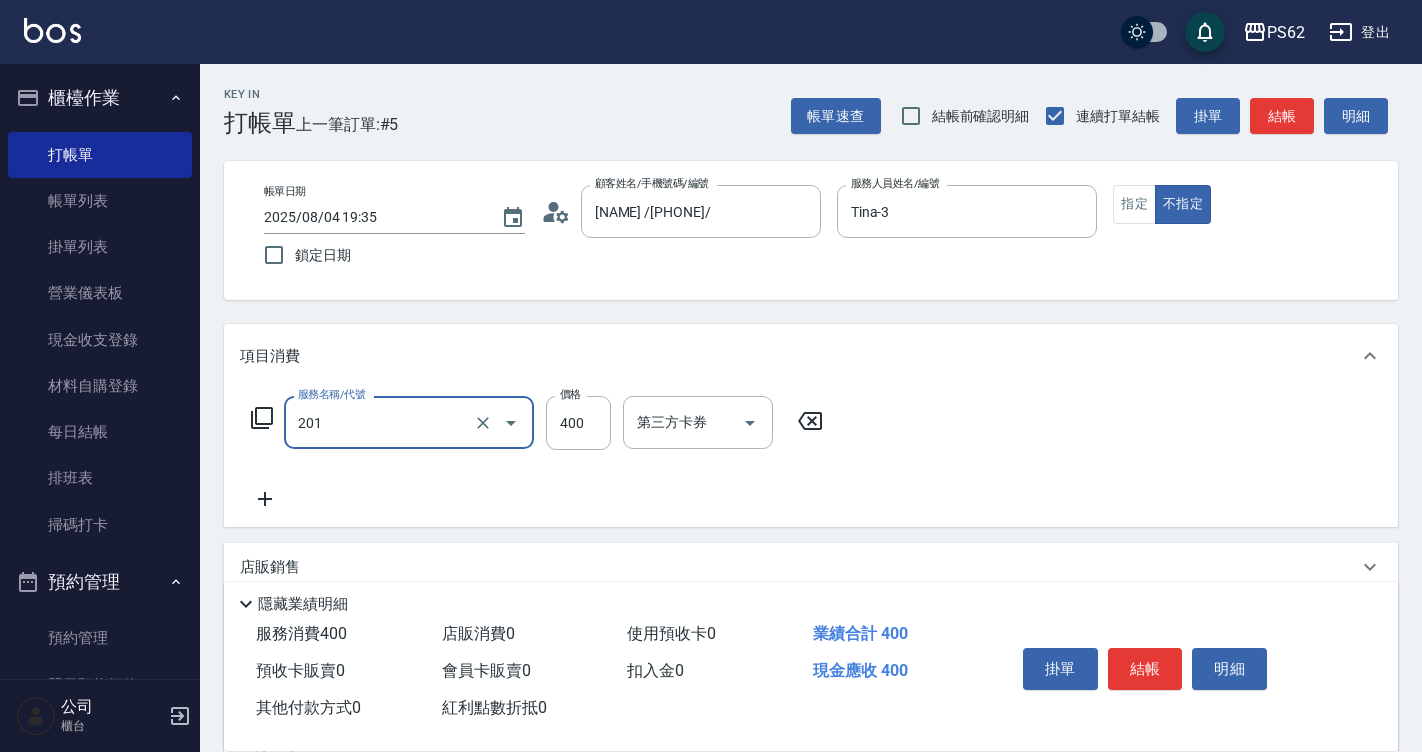 type on "洗剪400(201)" 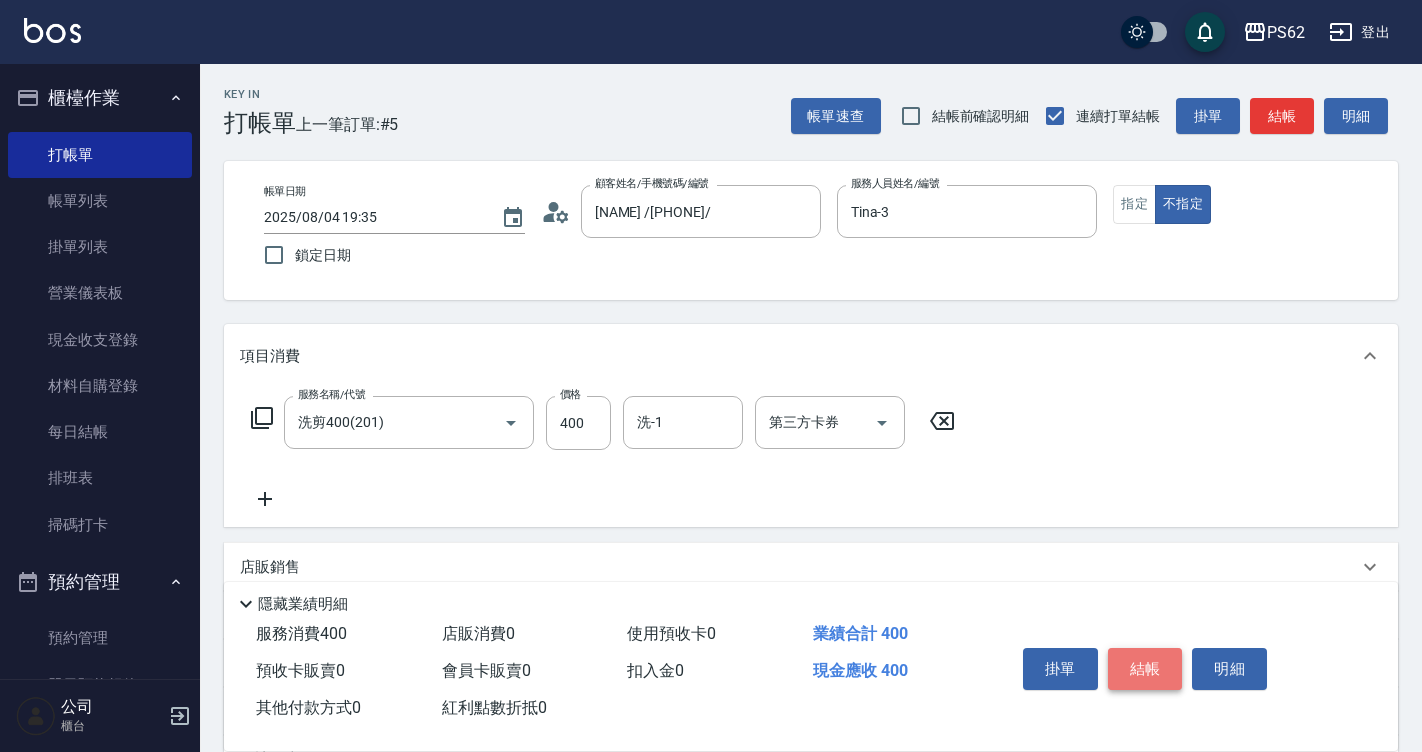 click on "結帳" at bounding box center (1145, 669) 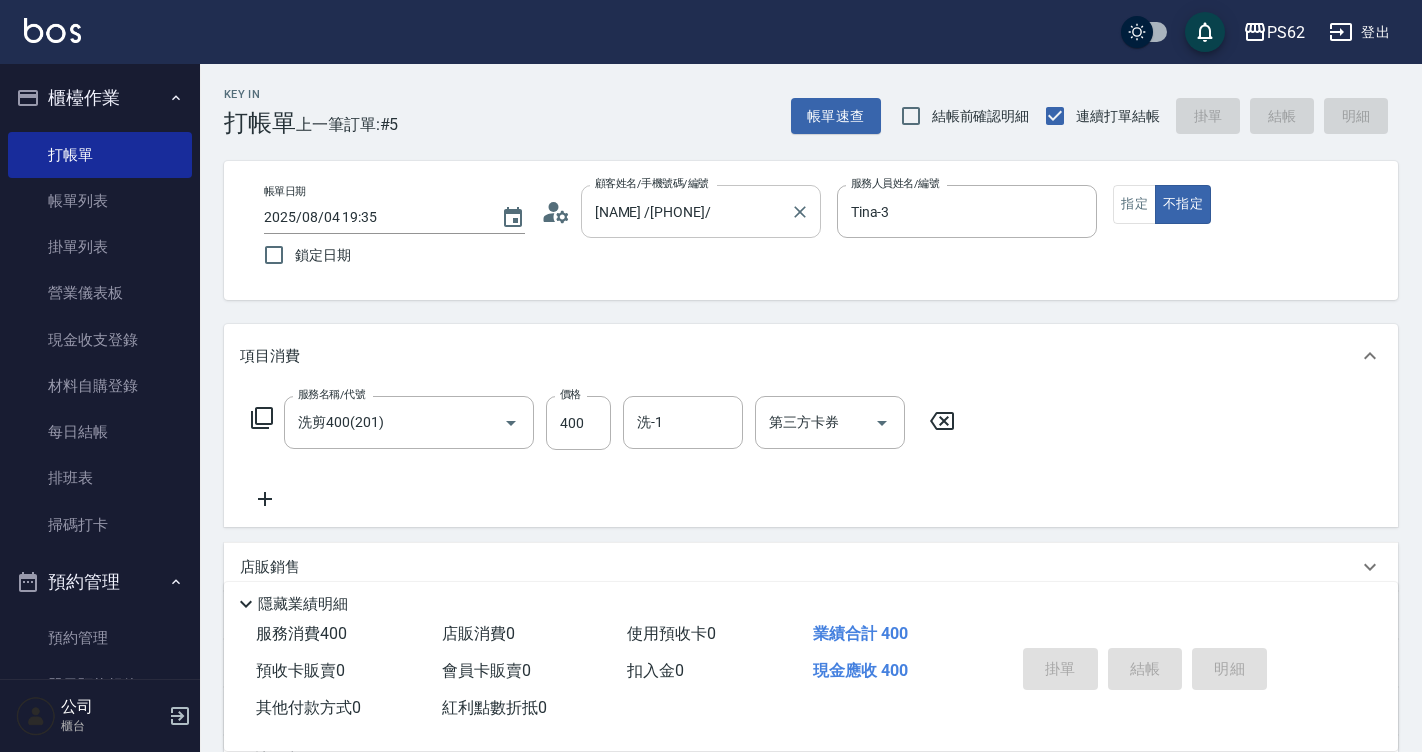 type on "2025/08/04 19:46" 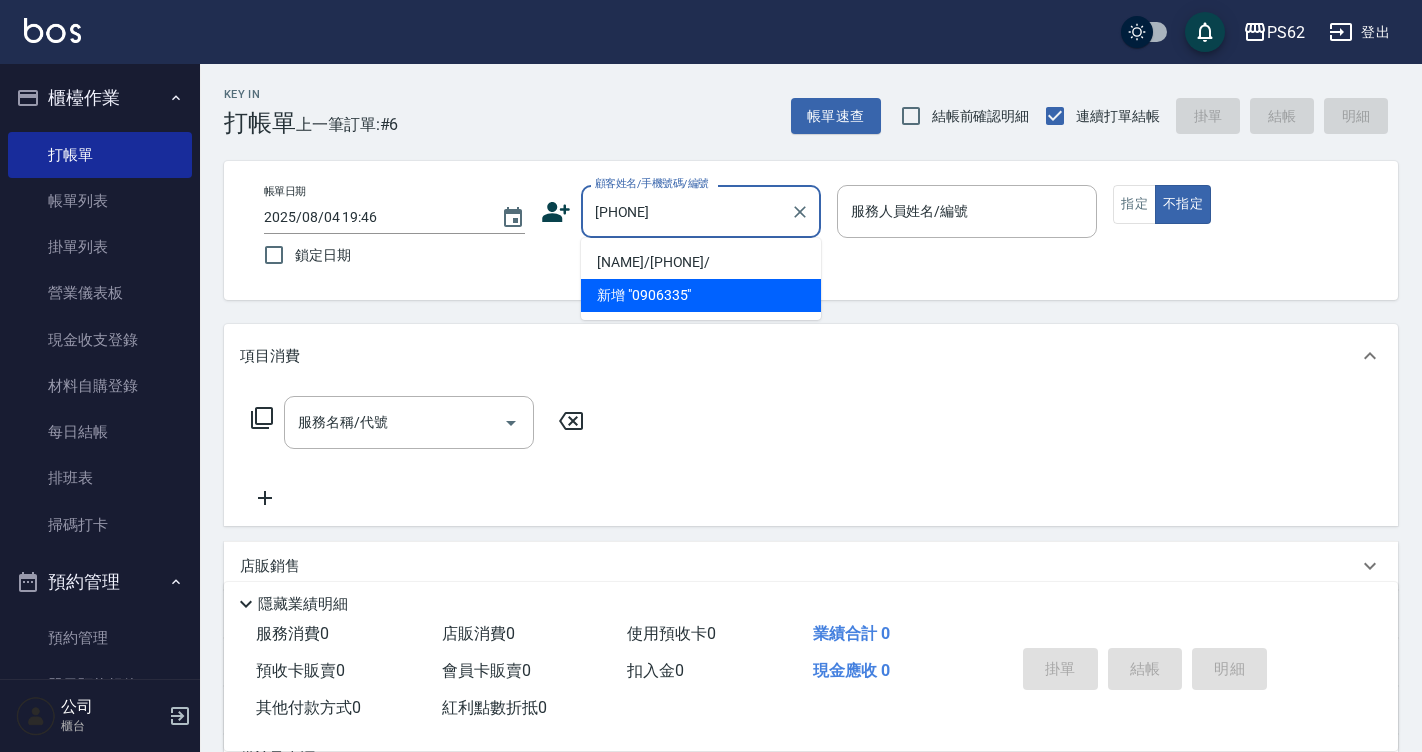 click on "[NAME]/[PHONE]/" at bounding box center (701, 262) 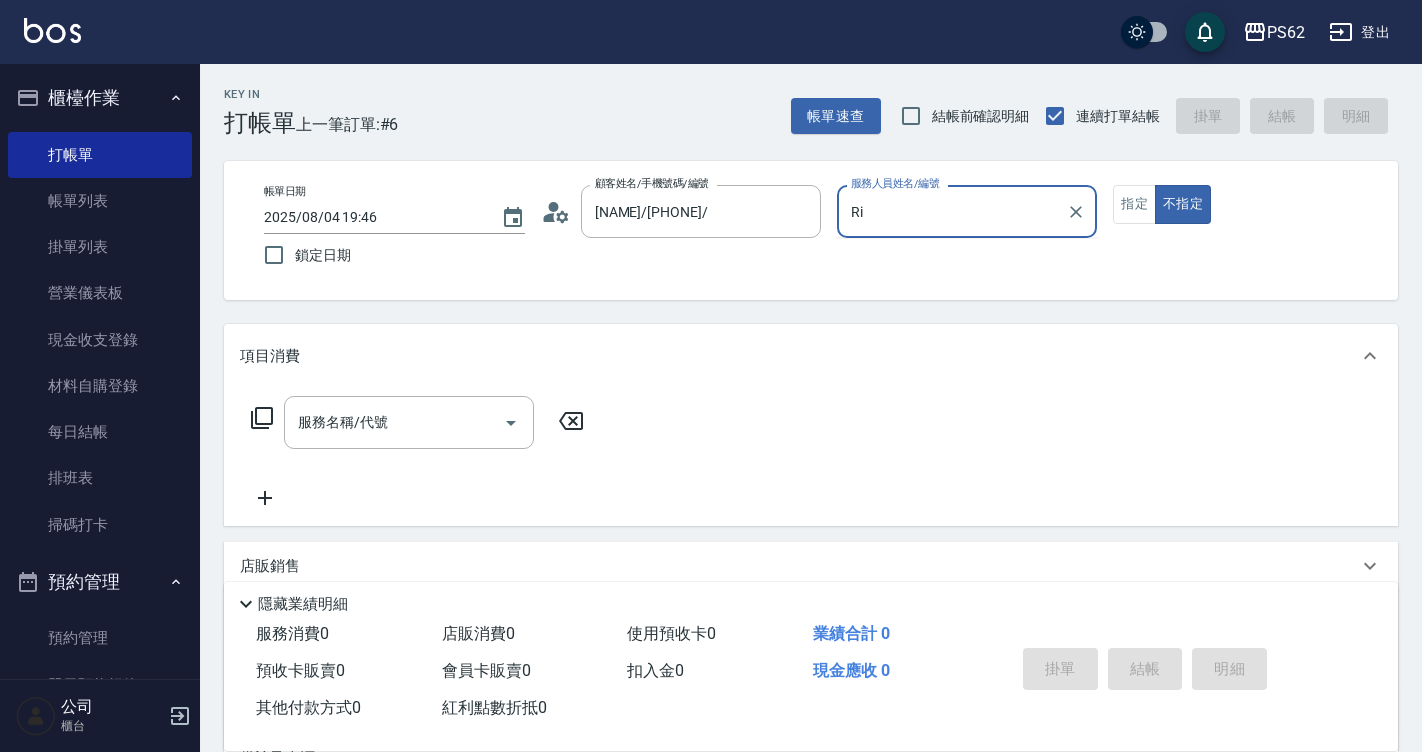 type on "R" 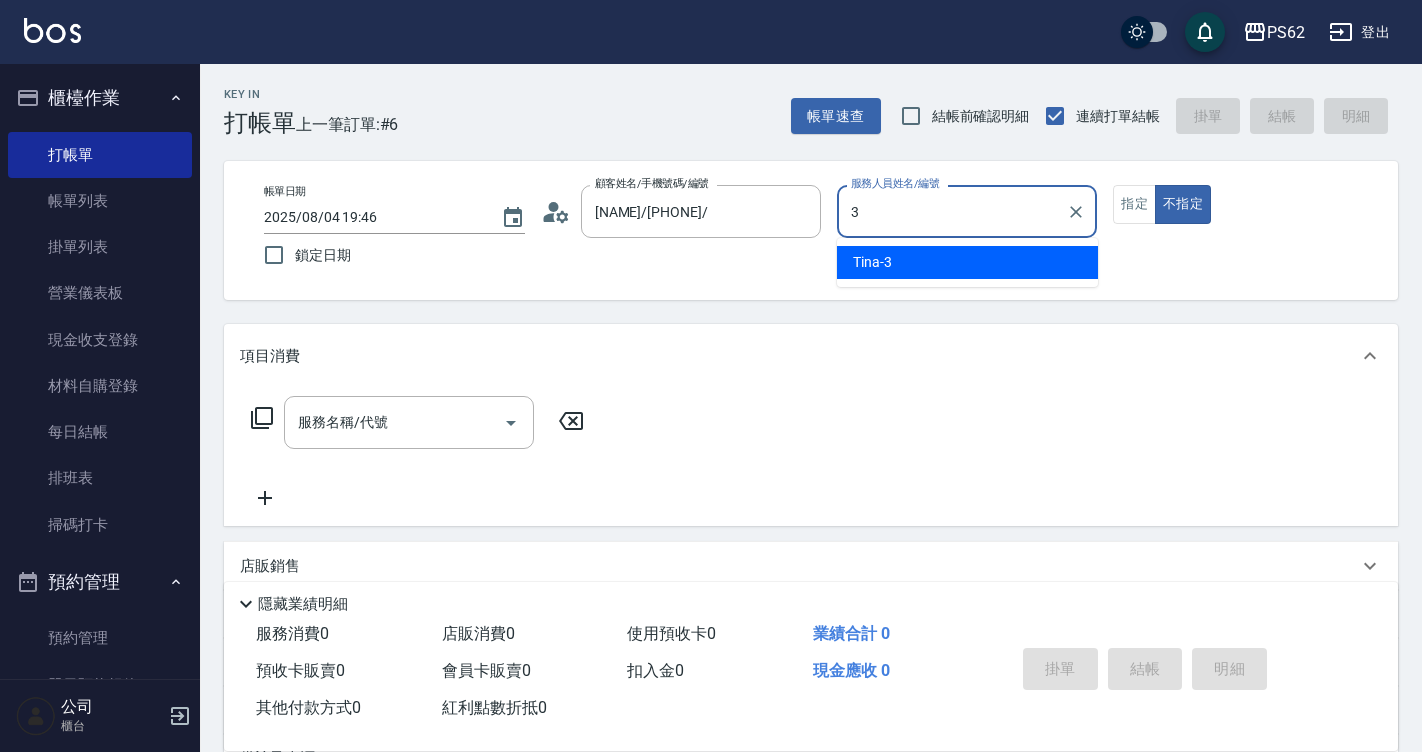 type on "Tina-3" 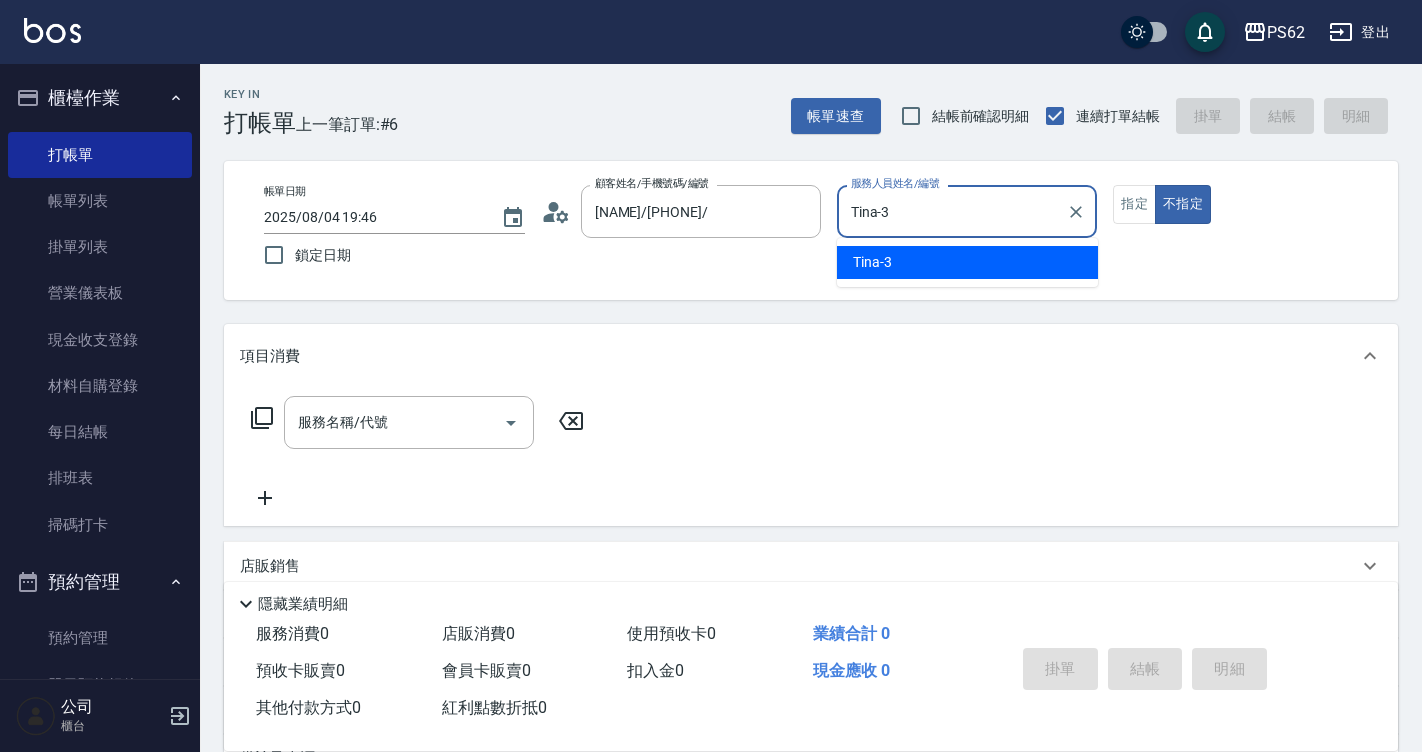 type on "false" 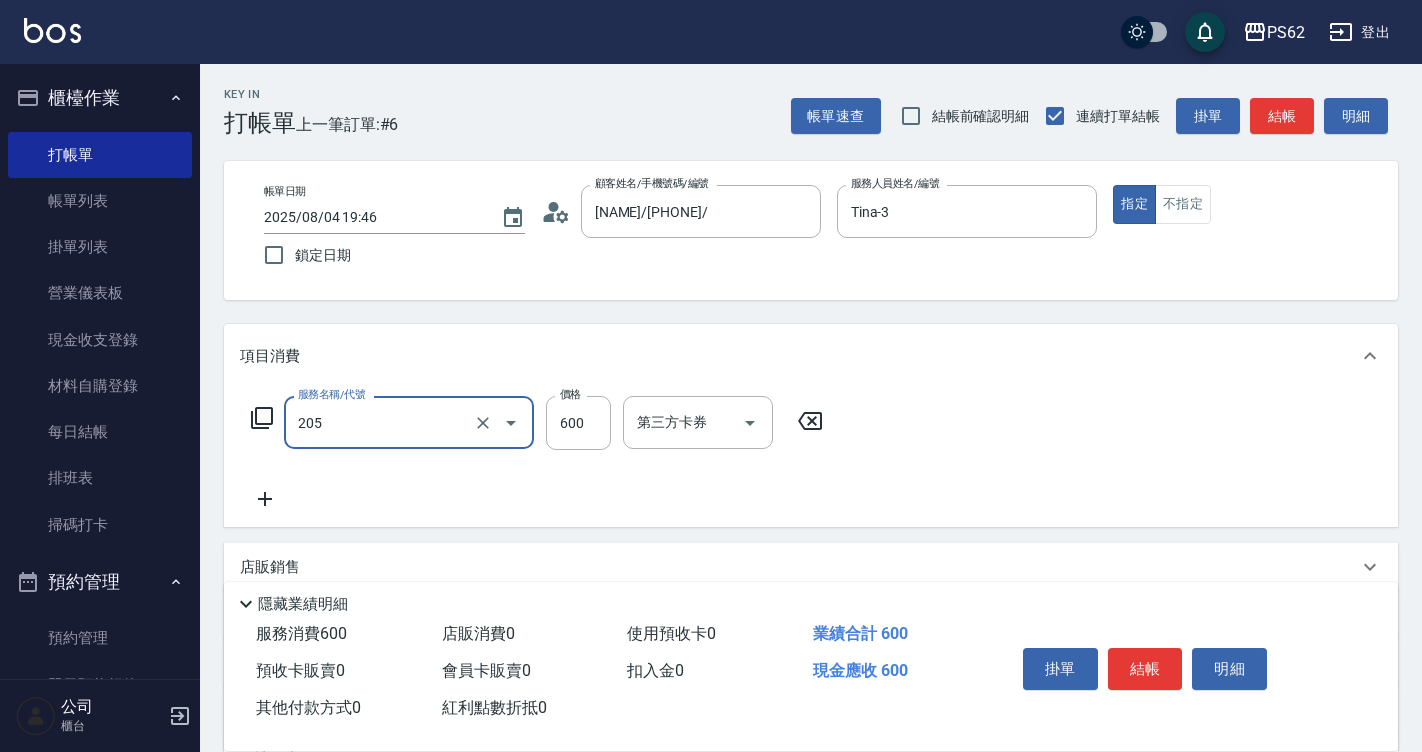 type on "A級洗剪400(205)" 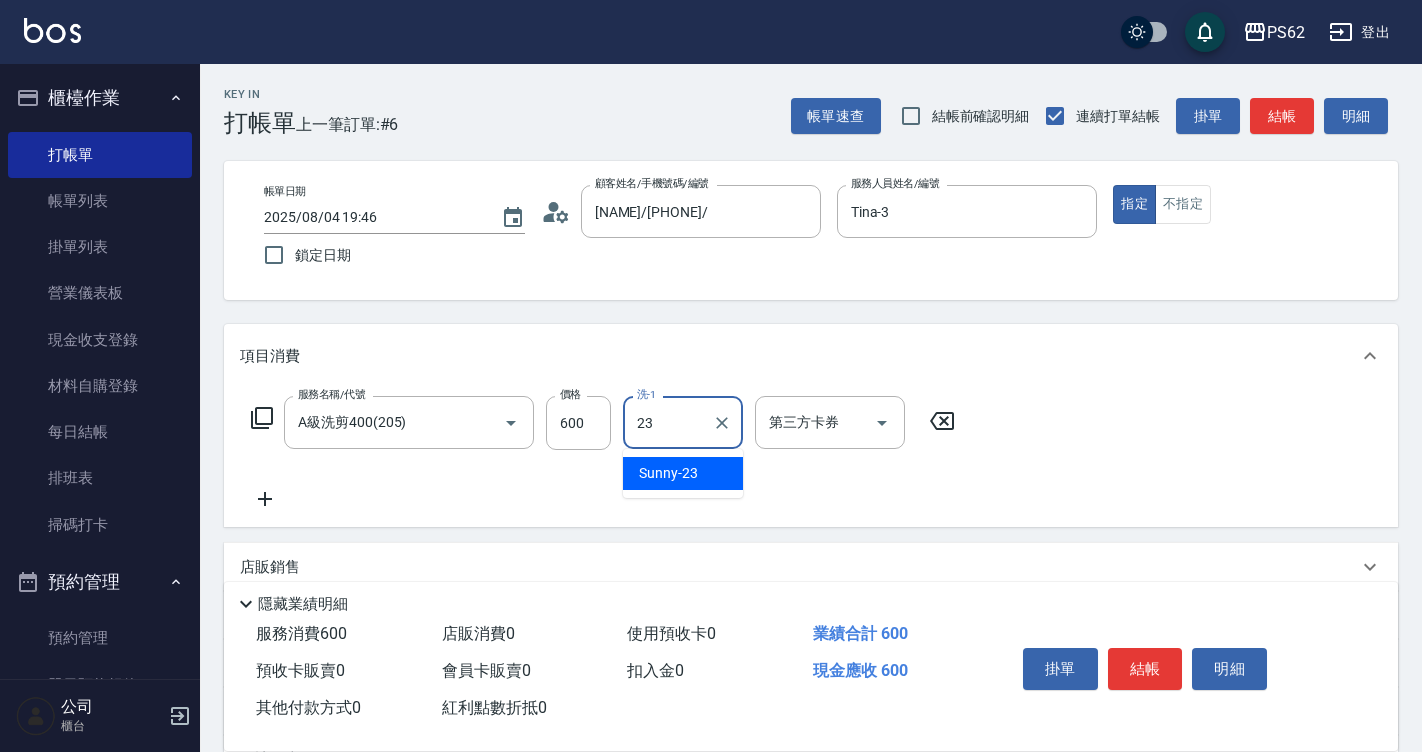 type on "Sunny-23" 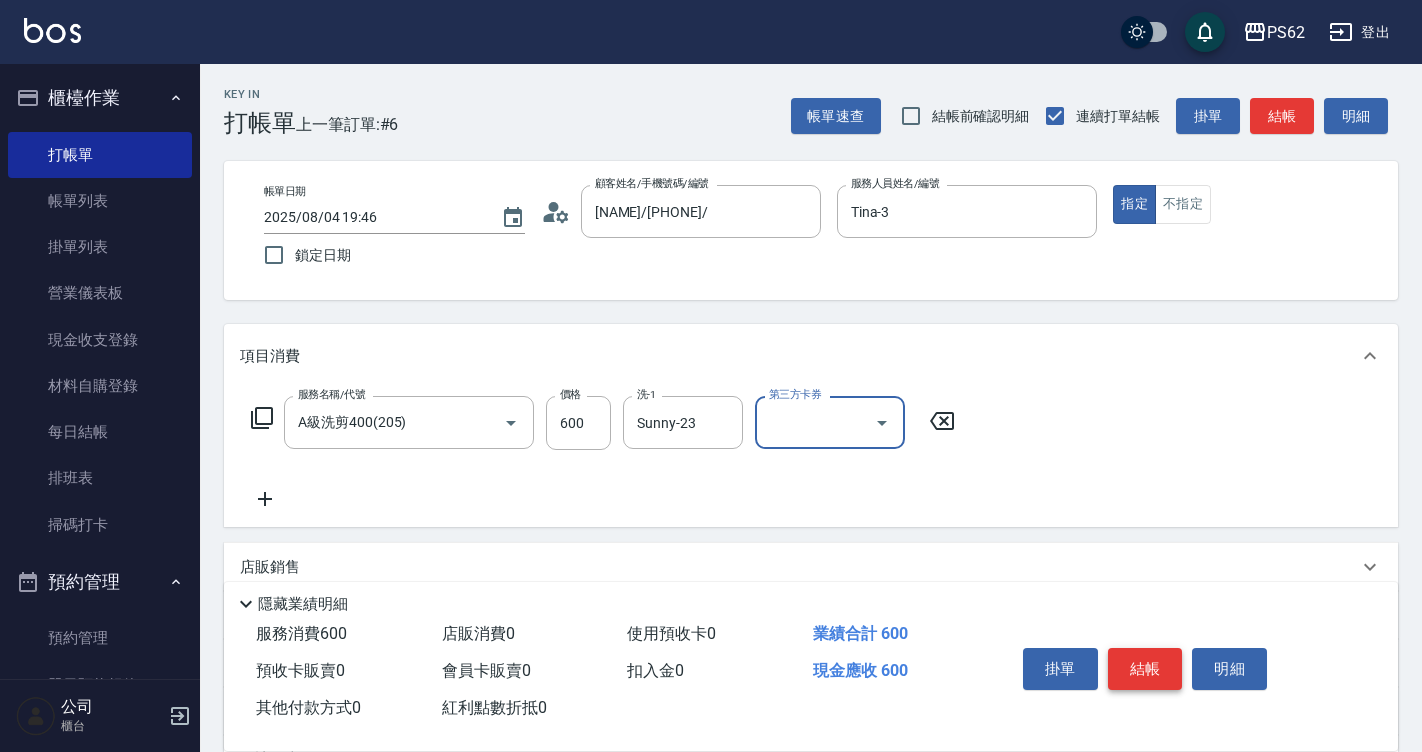 click on "結帳" at bounding box center (1145, 669) 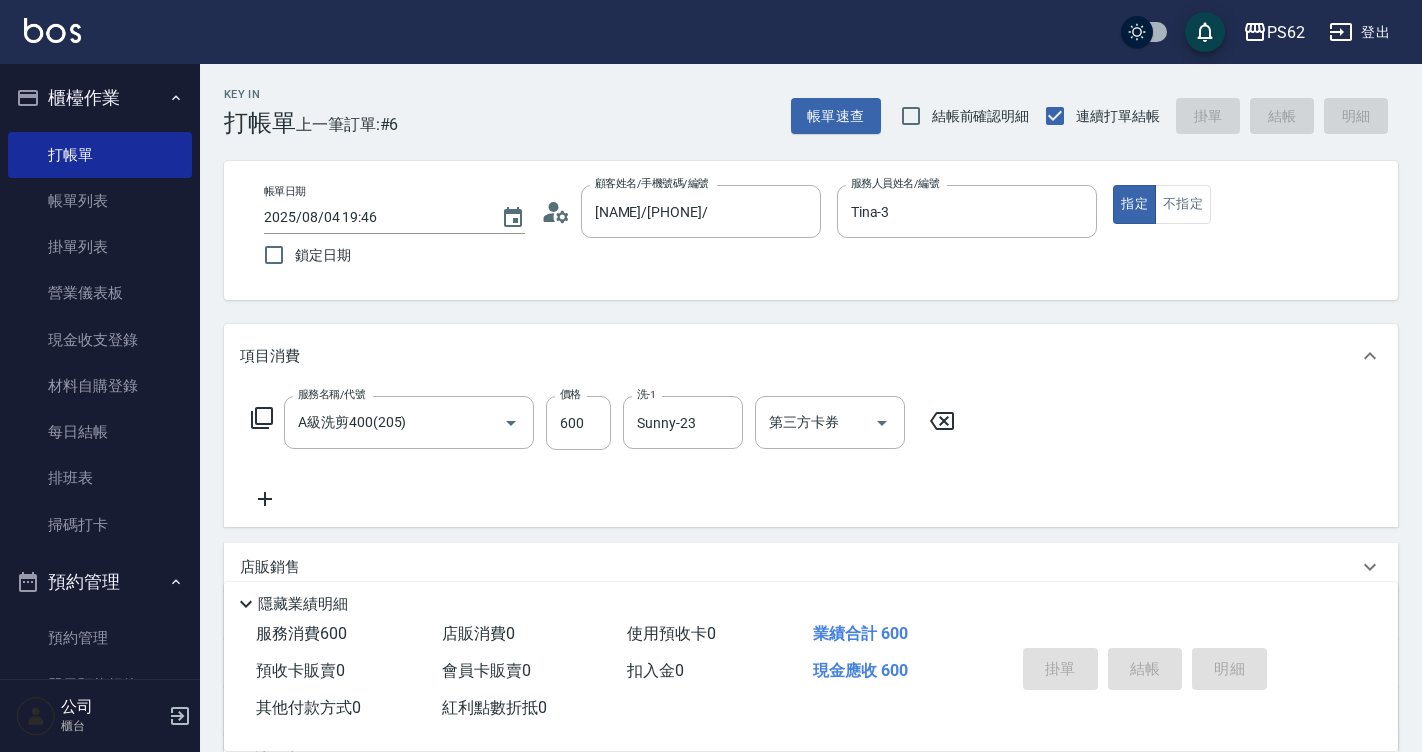 type on "2025/08/04 19:47" 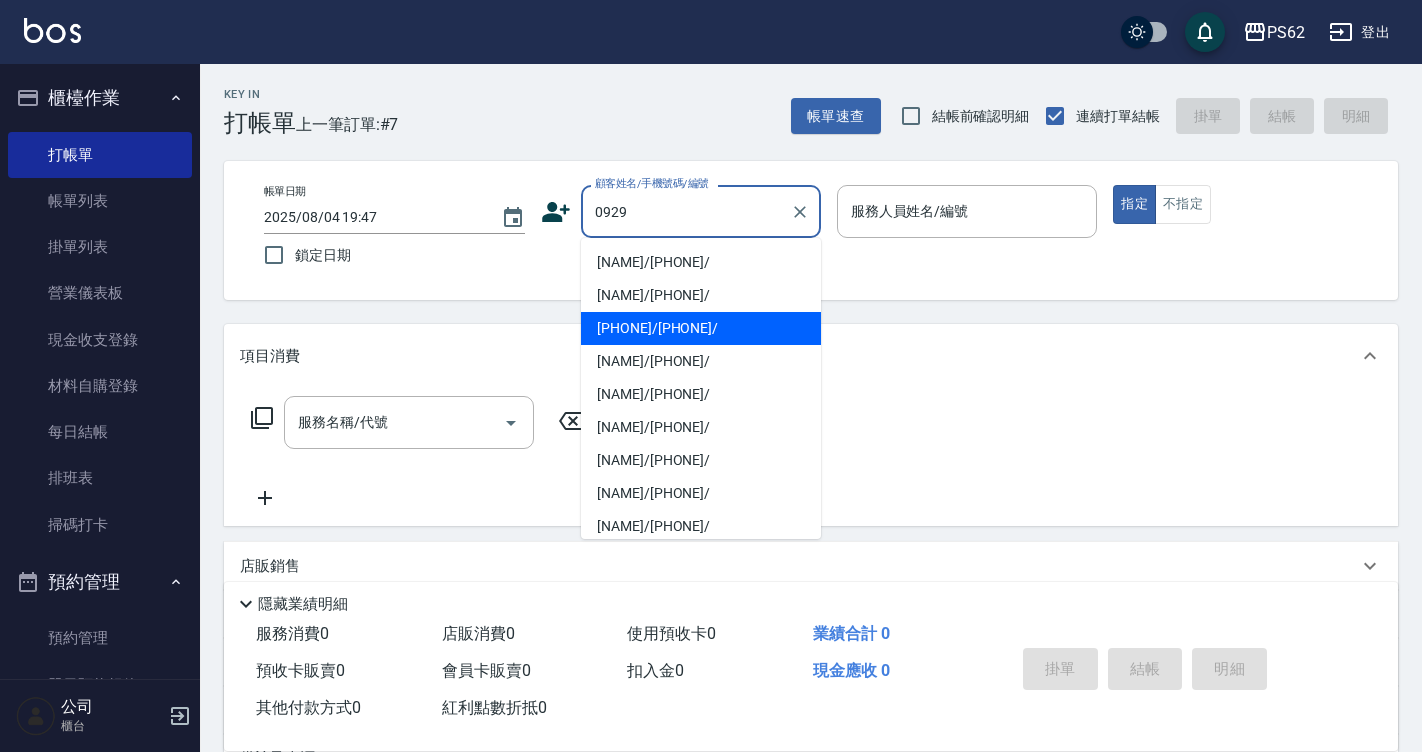 click on "[PHONE]/[PHONE]/" at bounding box center [701, 328] 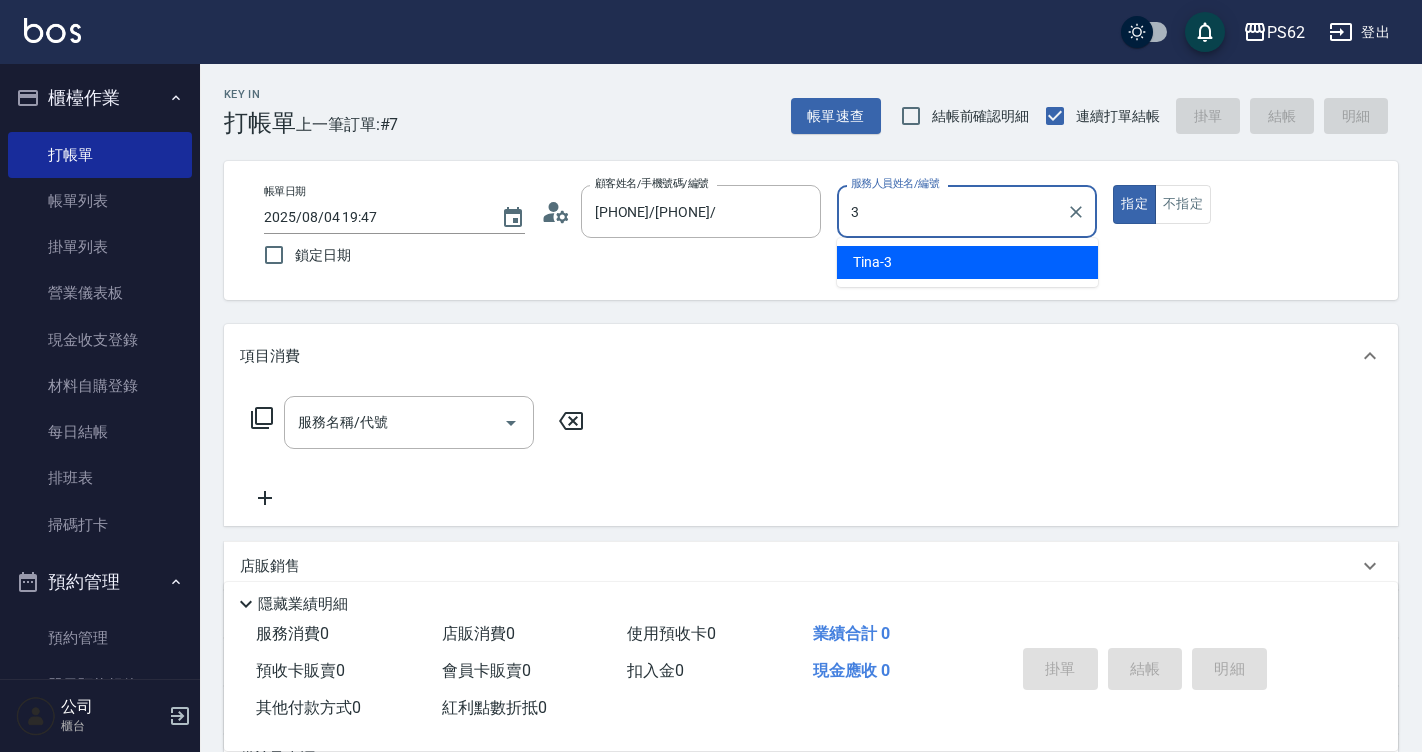 type on "Tina-3" 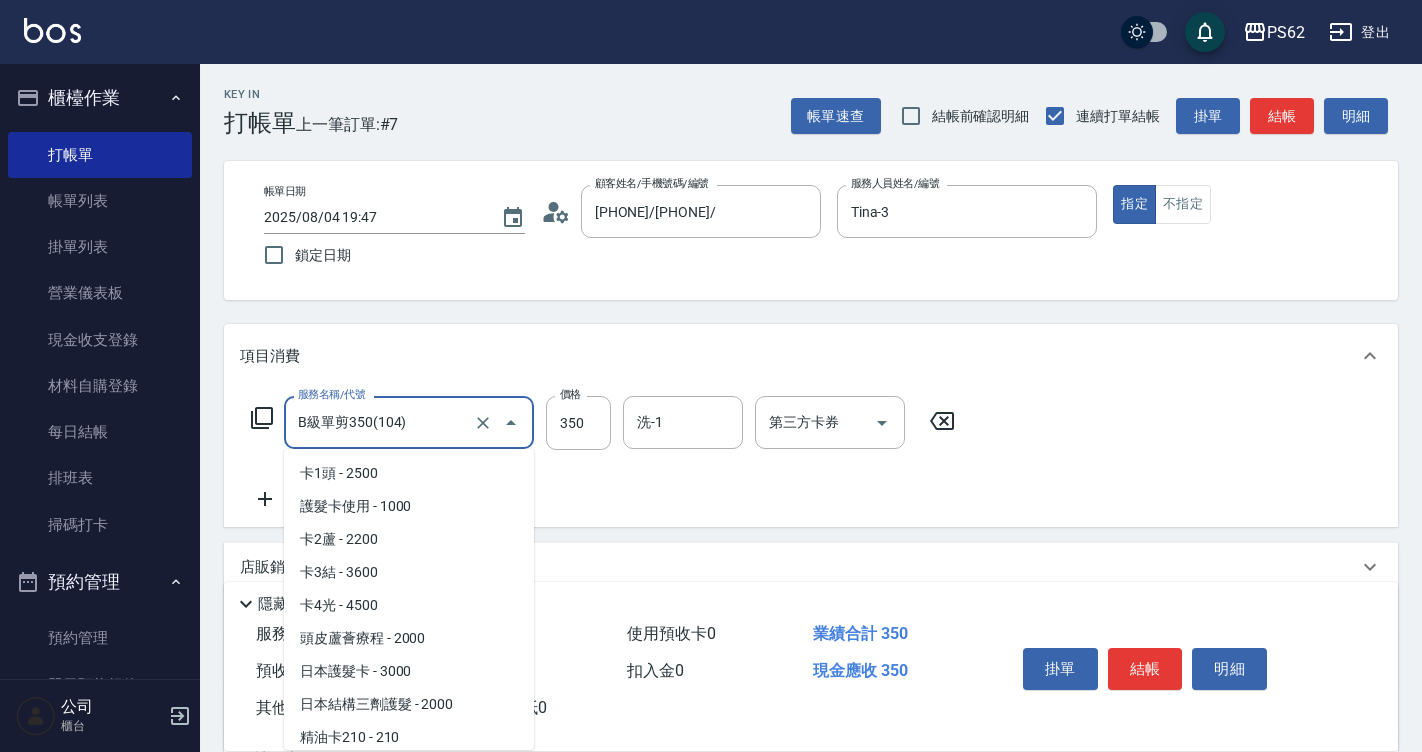drag, startPoint x: 416, startPoint y: 425, endPoint x: -4, endPoint y: 371, distance: 423.4572 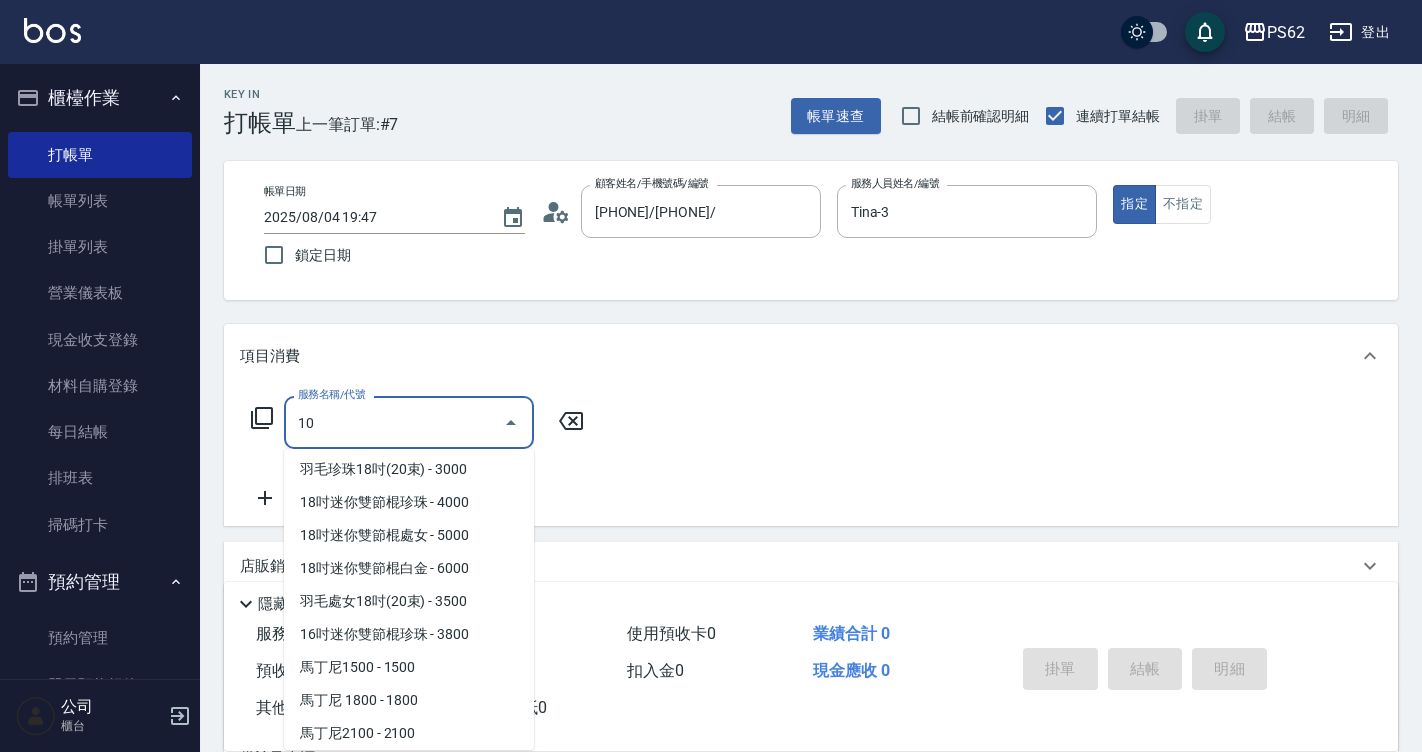 scroll, scrollTop: 0, scrollLeft: 0, axis: both 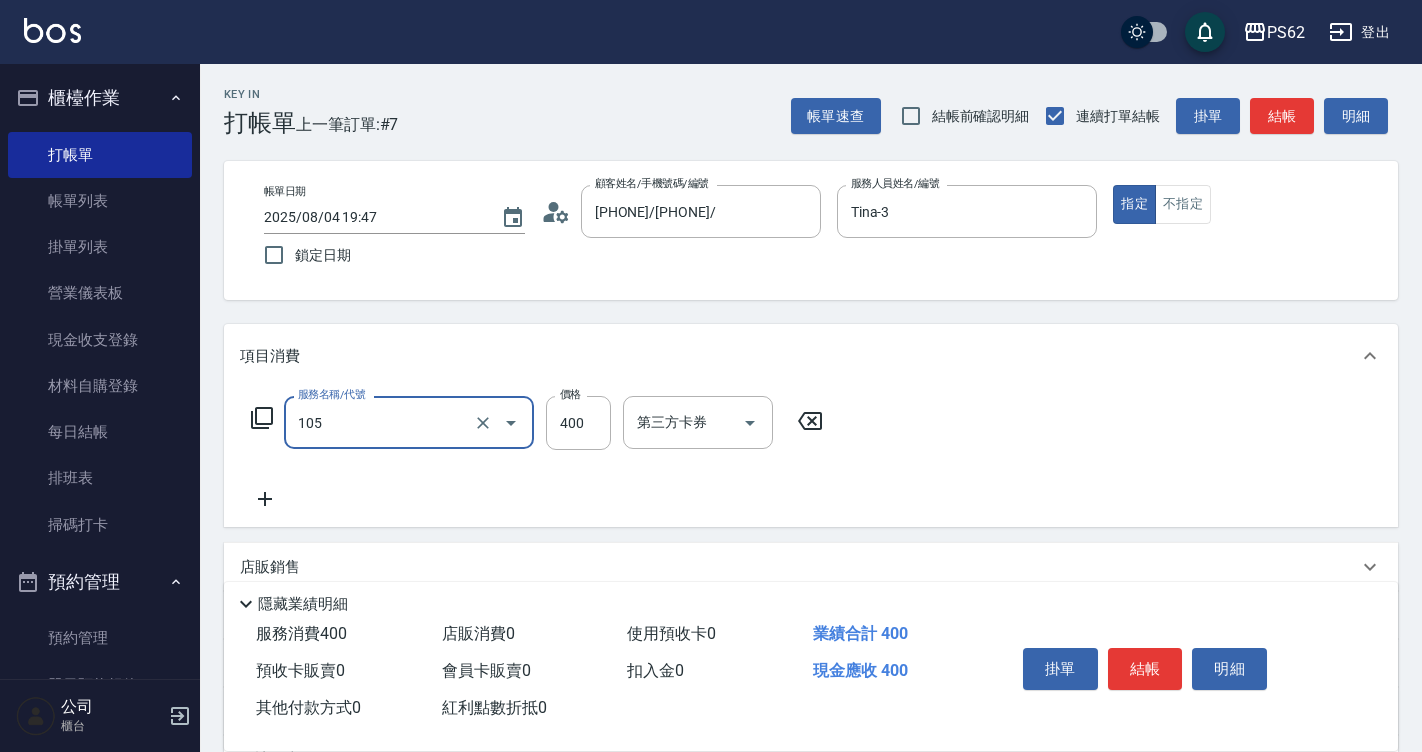 type on "A級單剪400(105)" 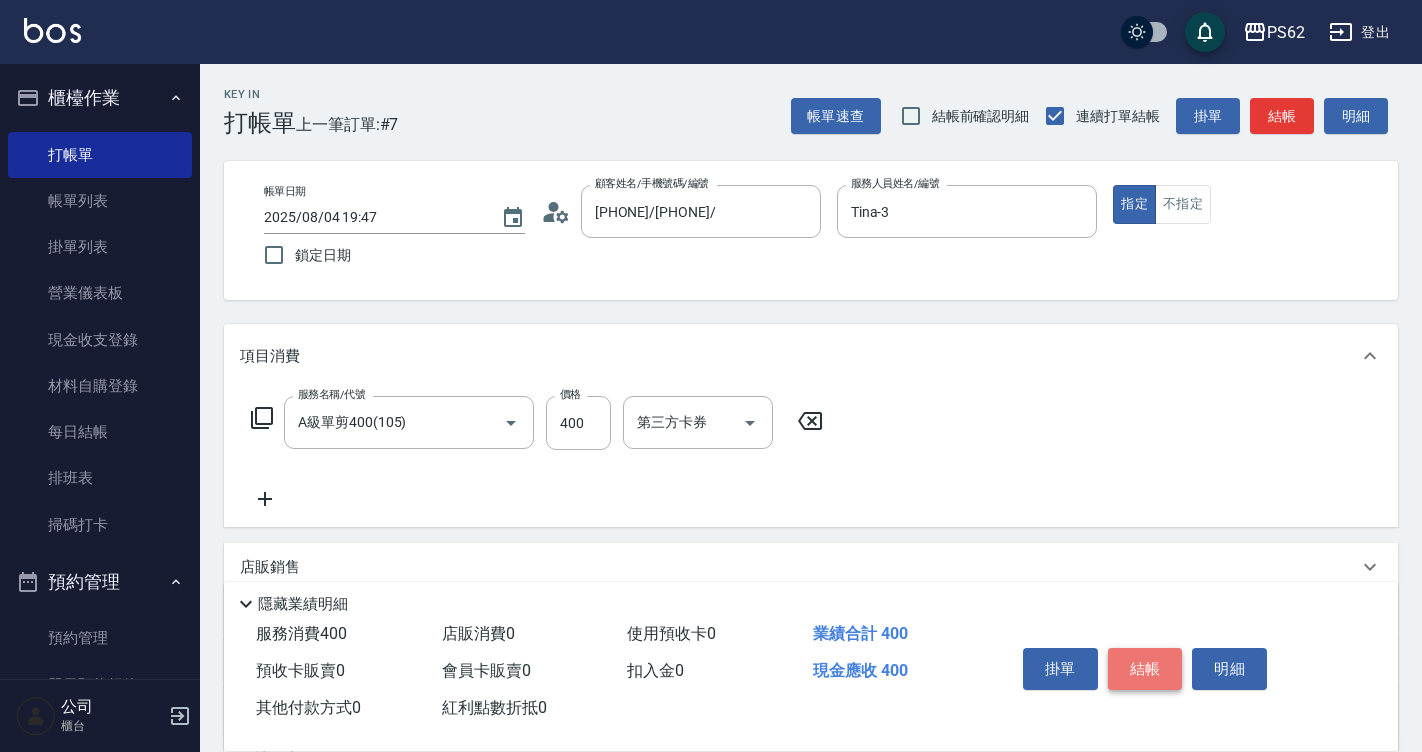click on "結帳" at bounding box center [1145, 669] 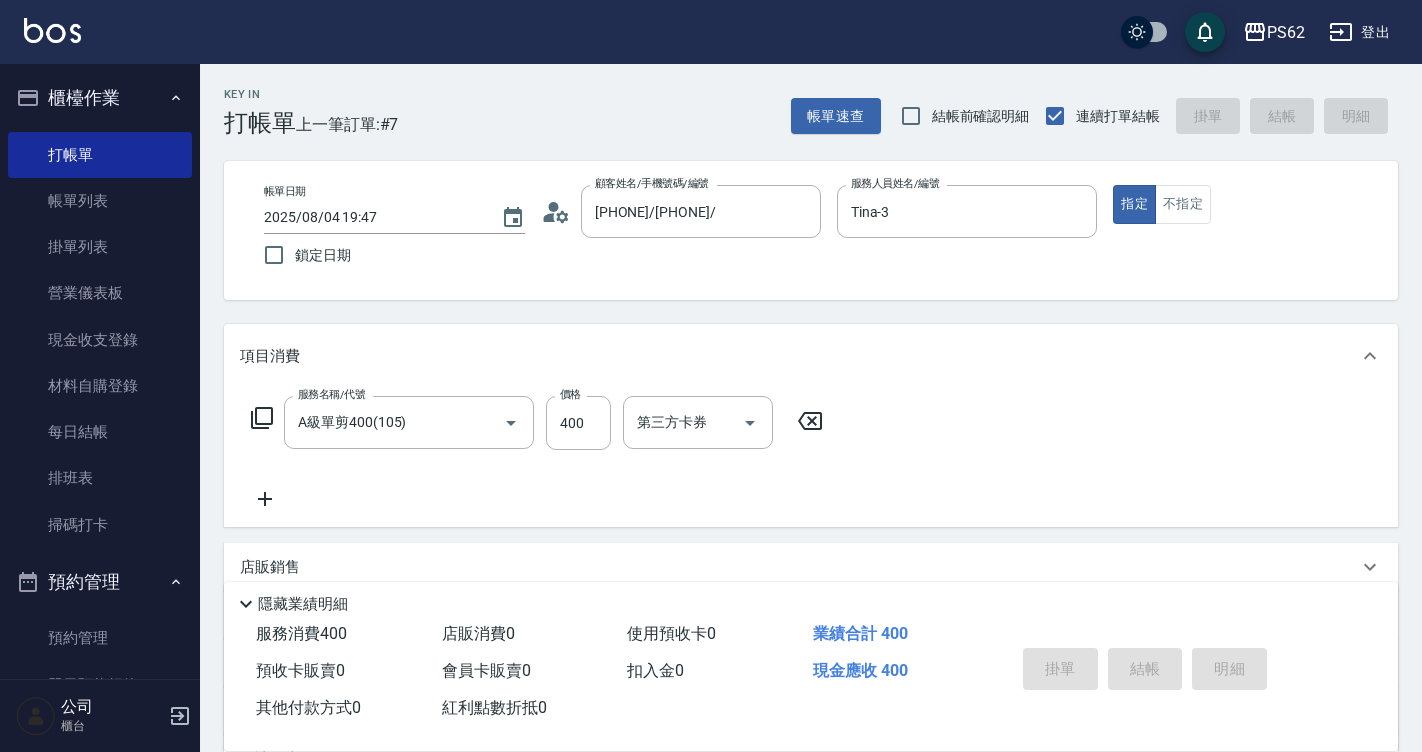 type 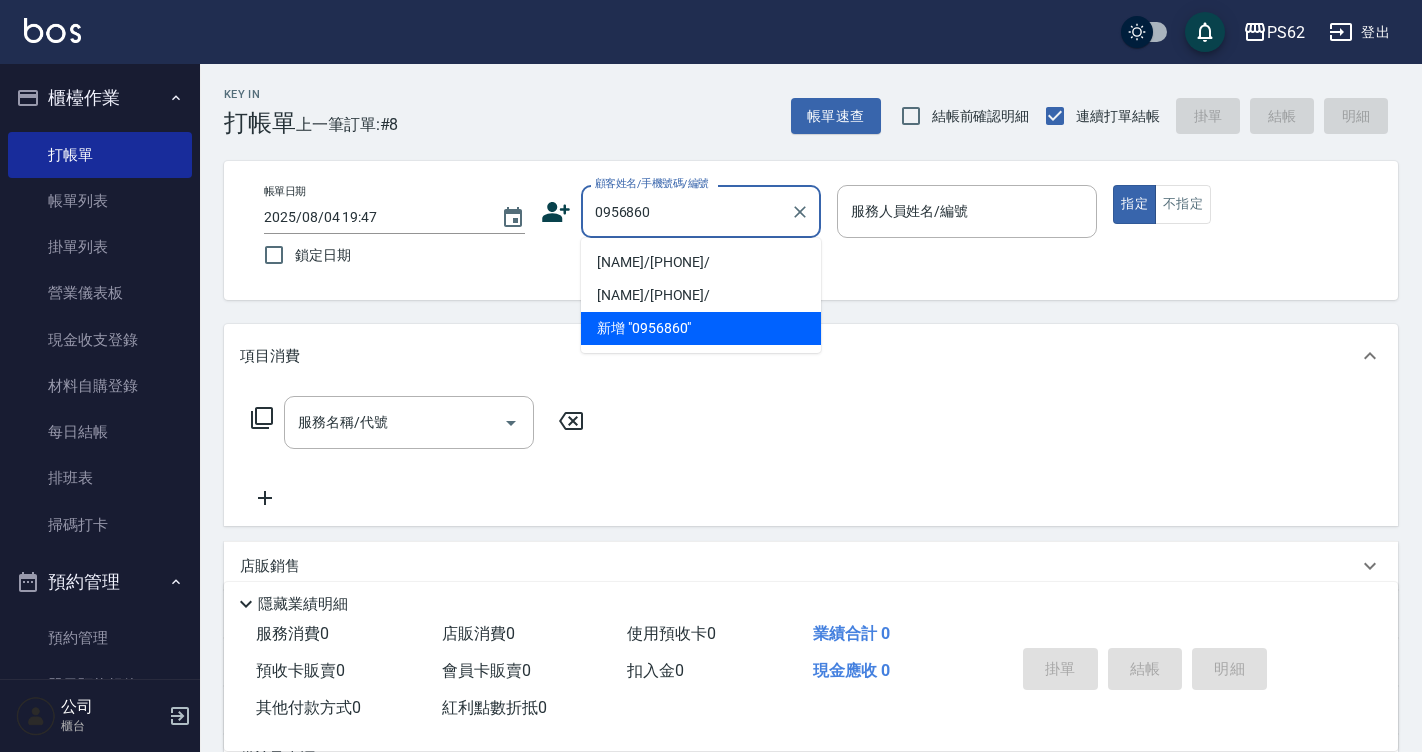 click on "[NAME]/[PHONE]/" at bounding box center [701, 262] 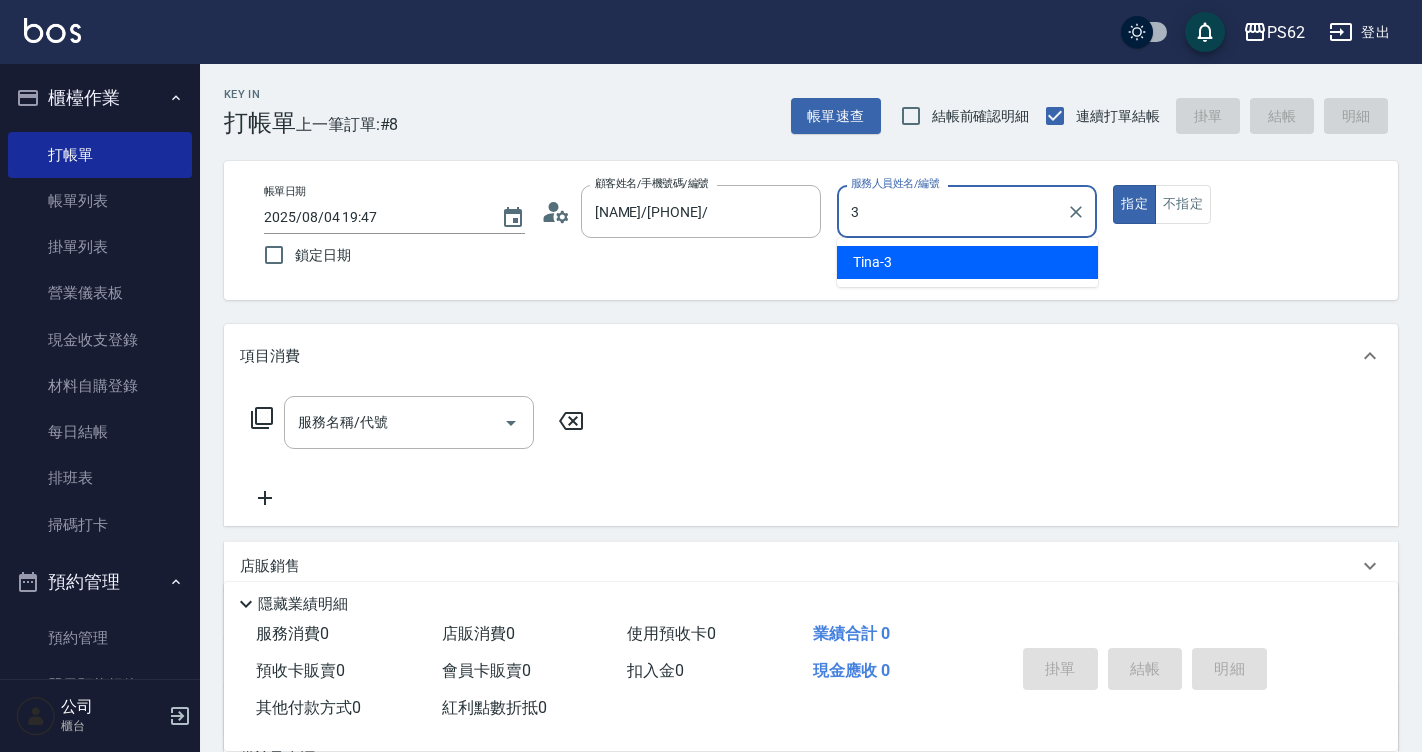type on "Tina-3" 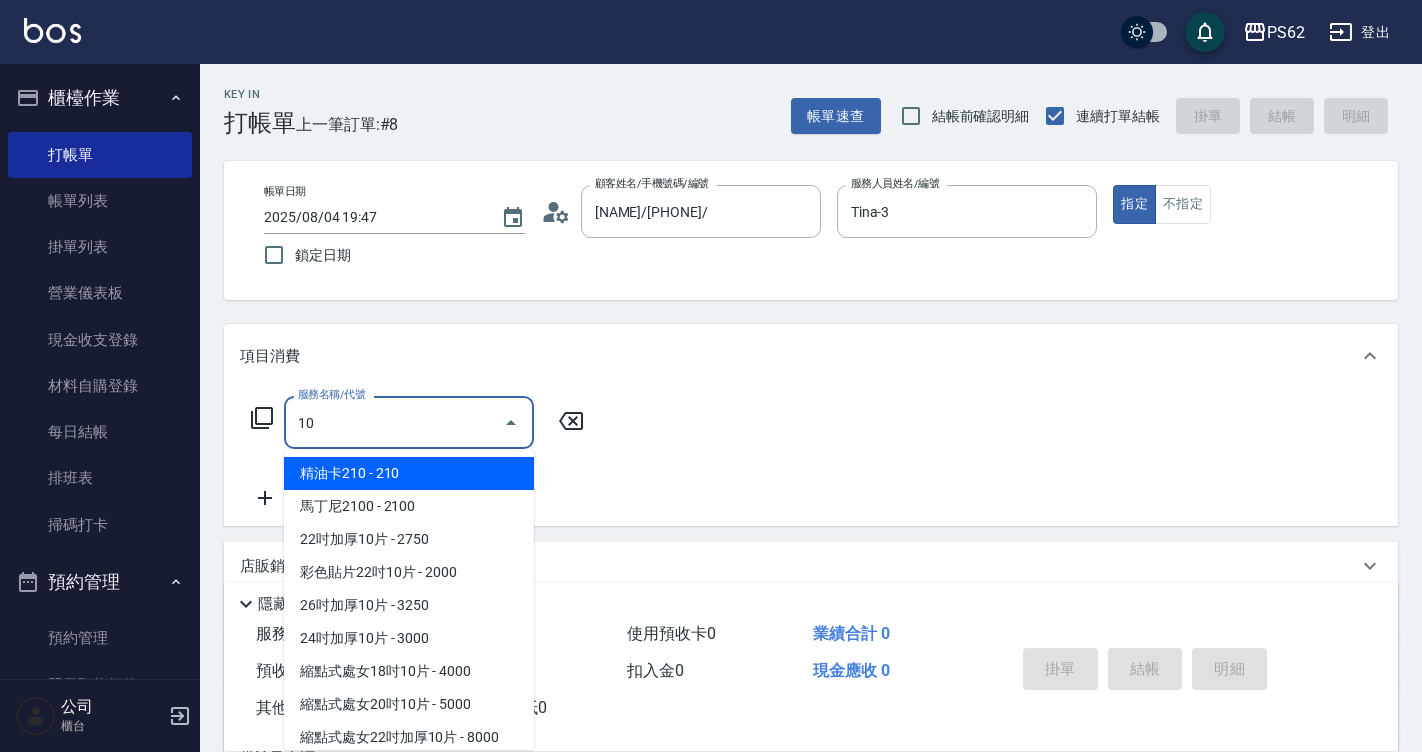 type on "1" 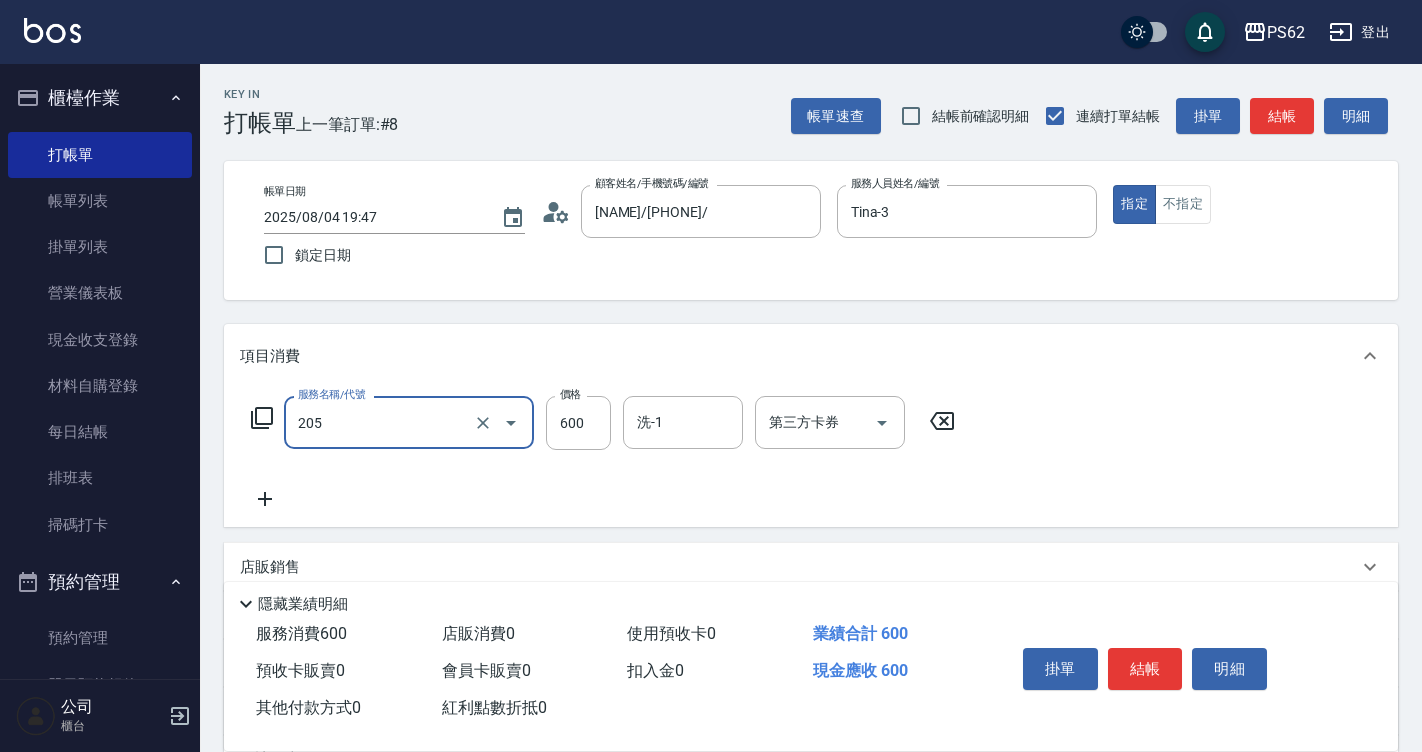 type on "A級洗剪400(205)" 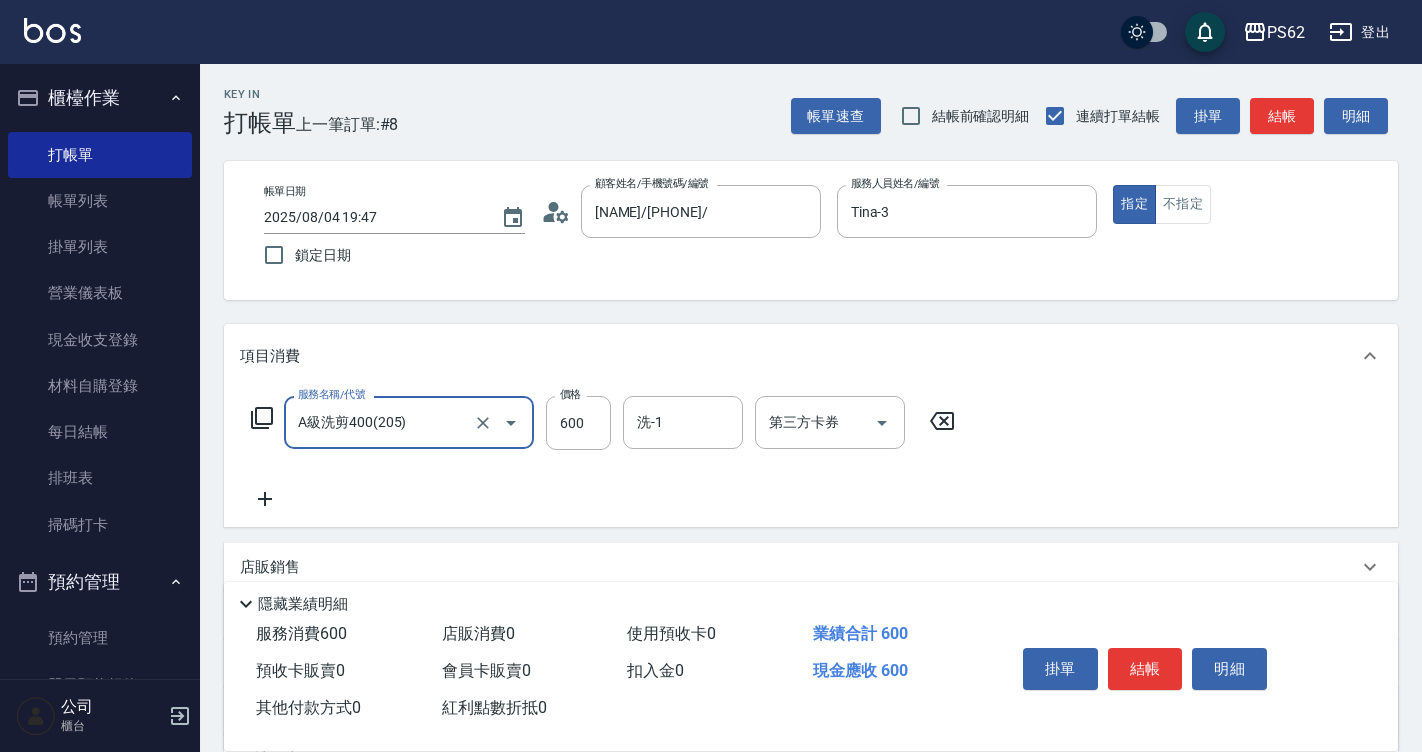click on "結帳" at bounding box center (1145, 669) 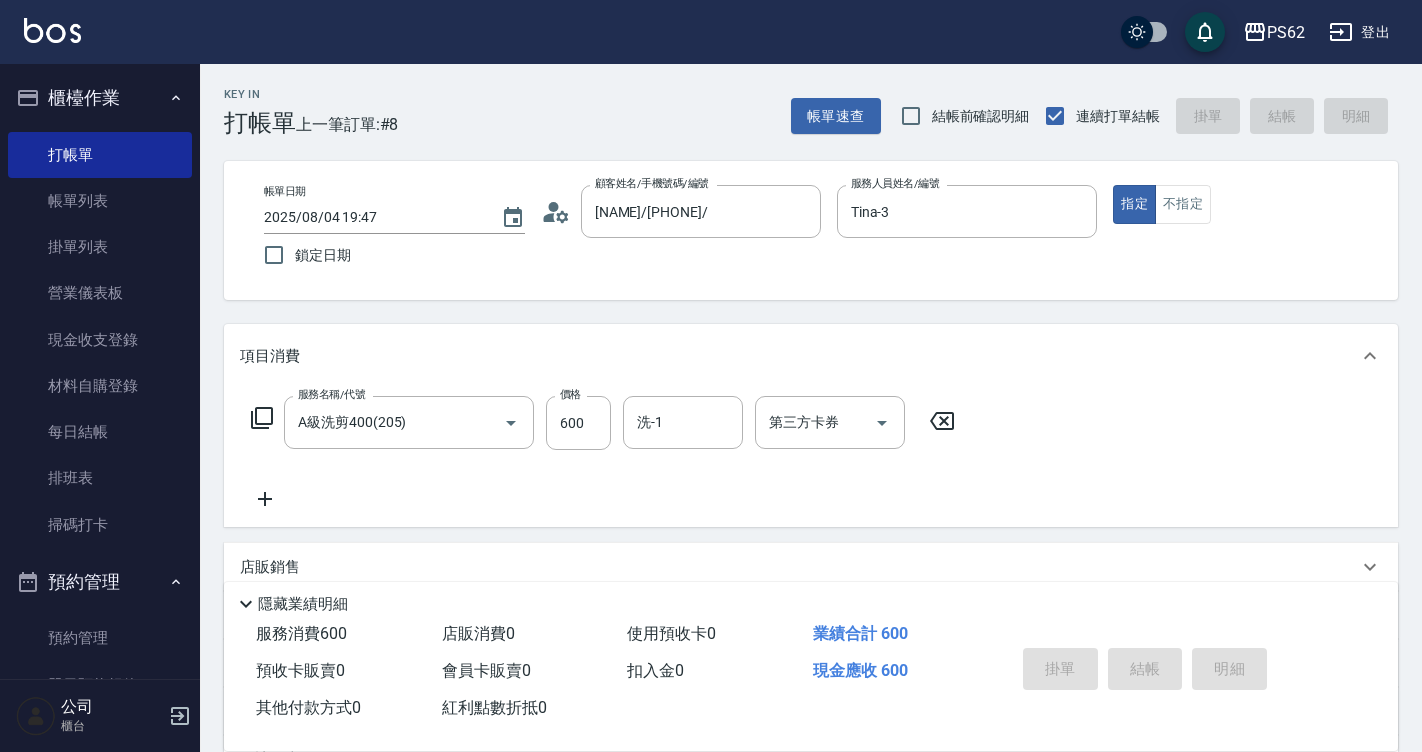 type 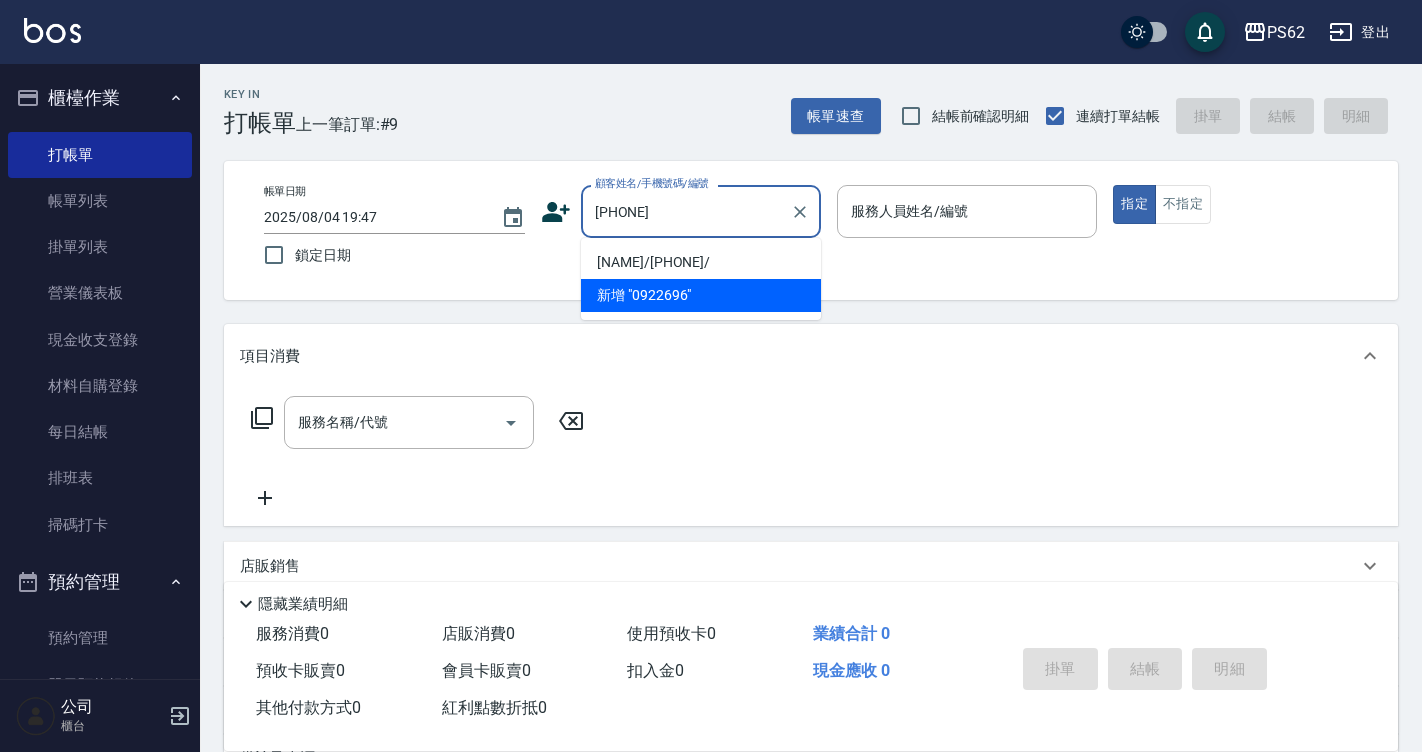 click on "[NAME]/[PHONE]/" at bounding box center [701, 262] 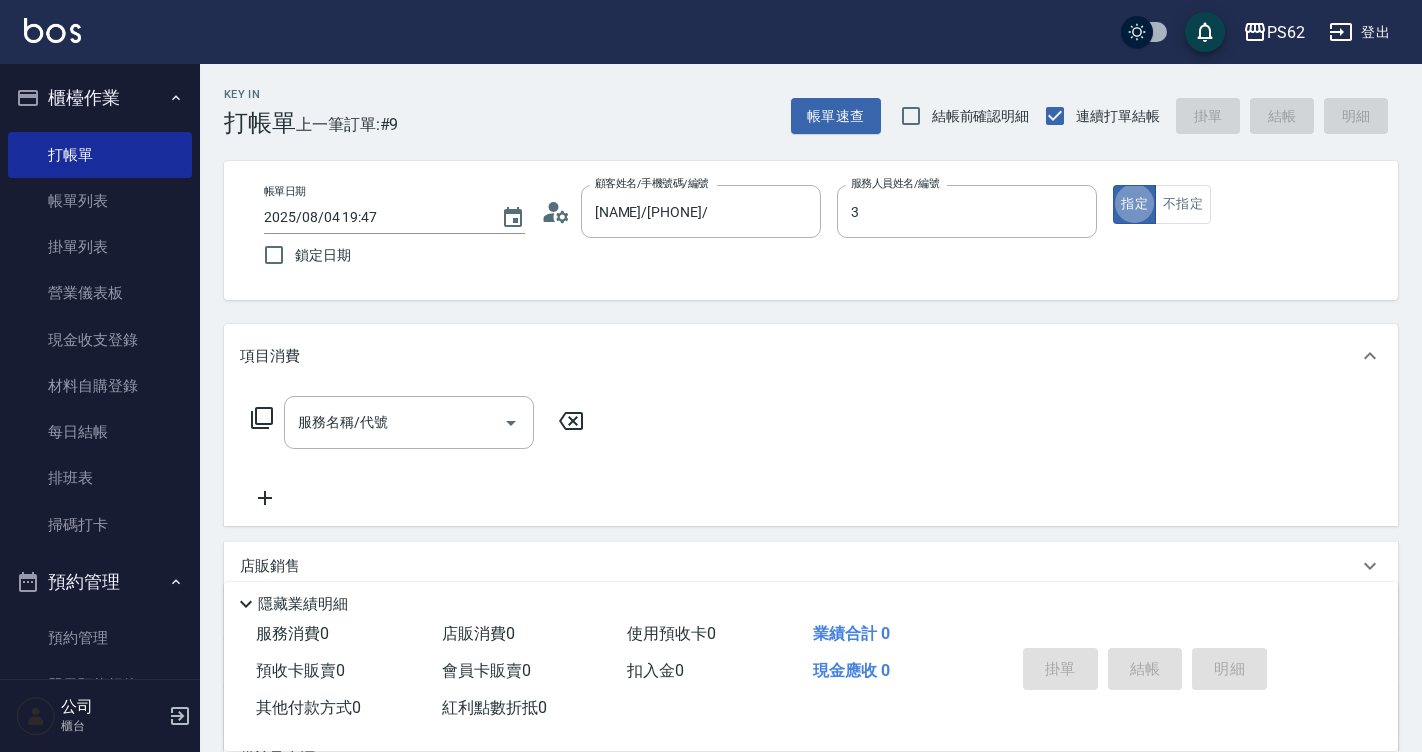 type on "Tina-3" 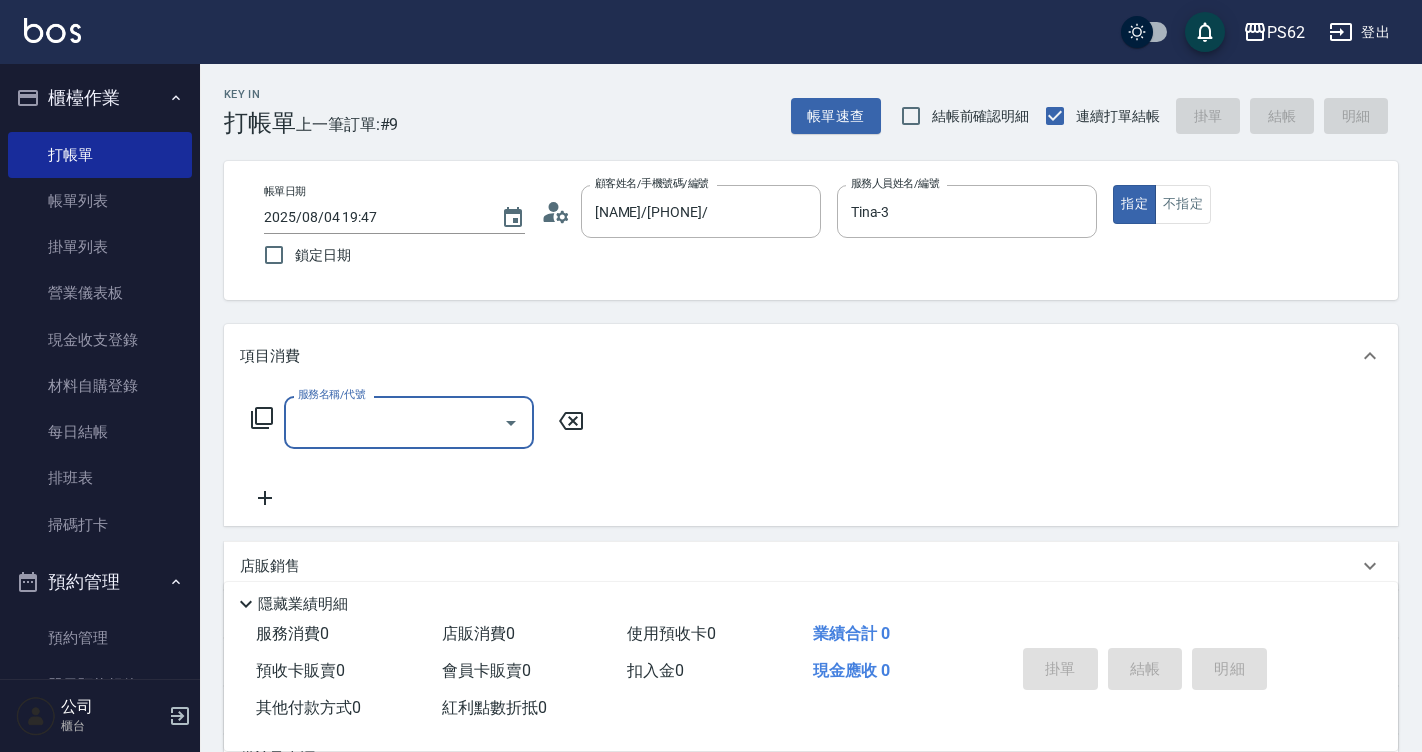 type on "2" 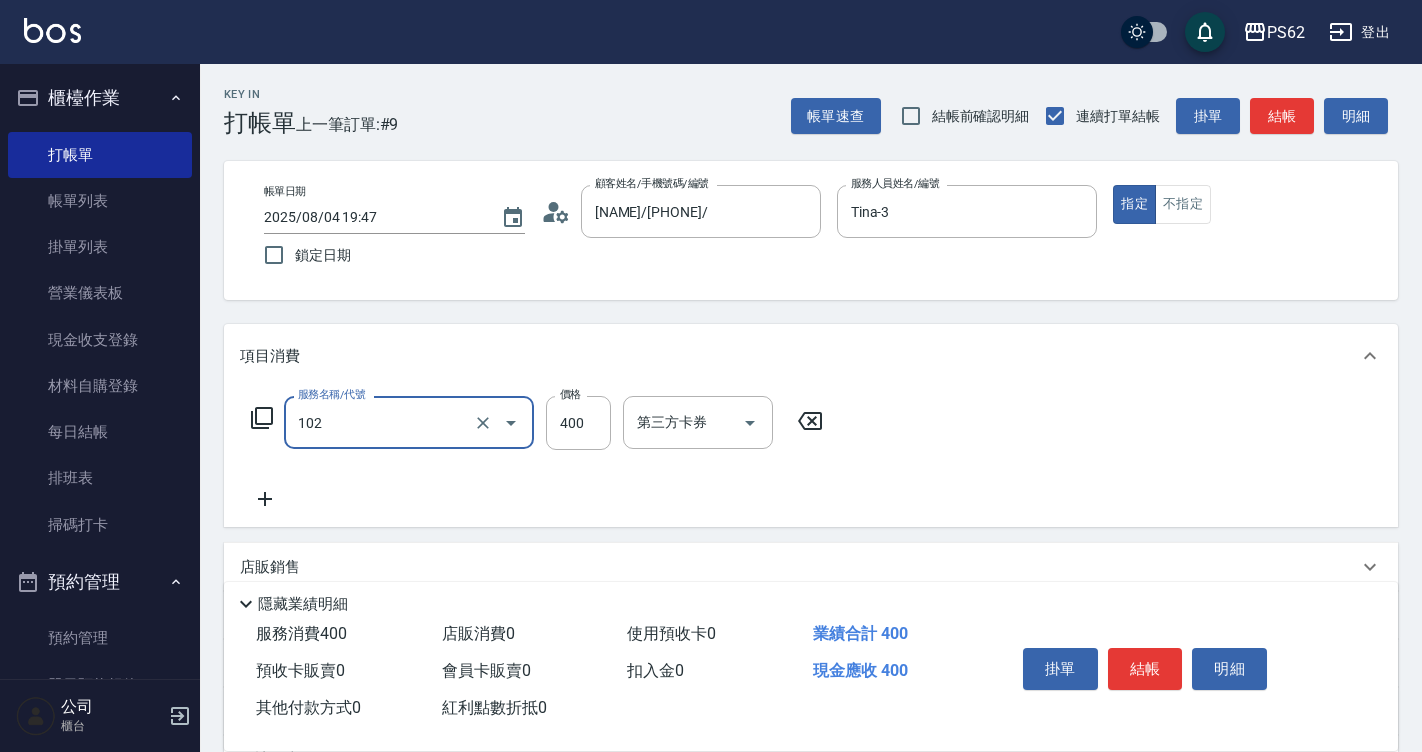 type on "精油洗髮(102)" 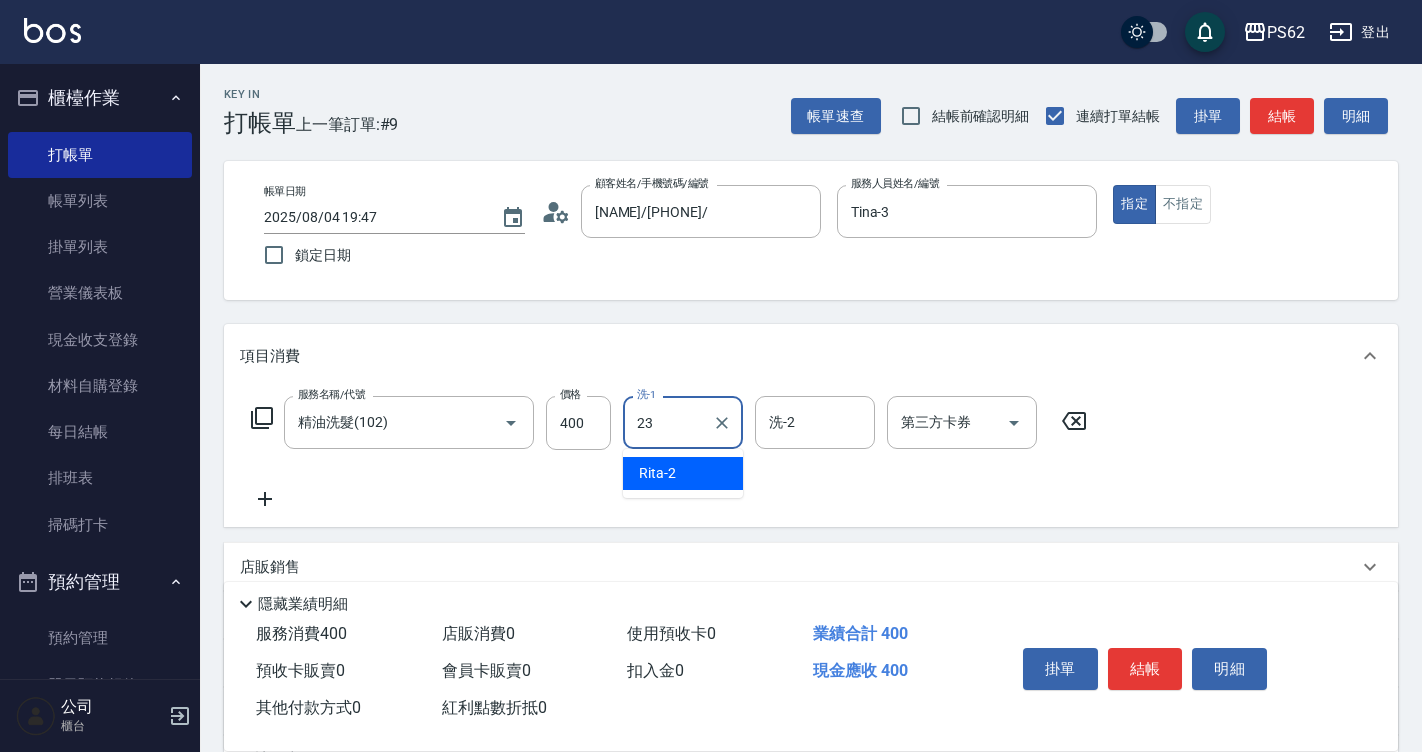 type on "Sunny-23" 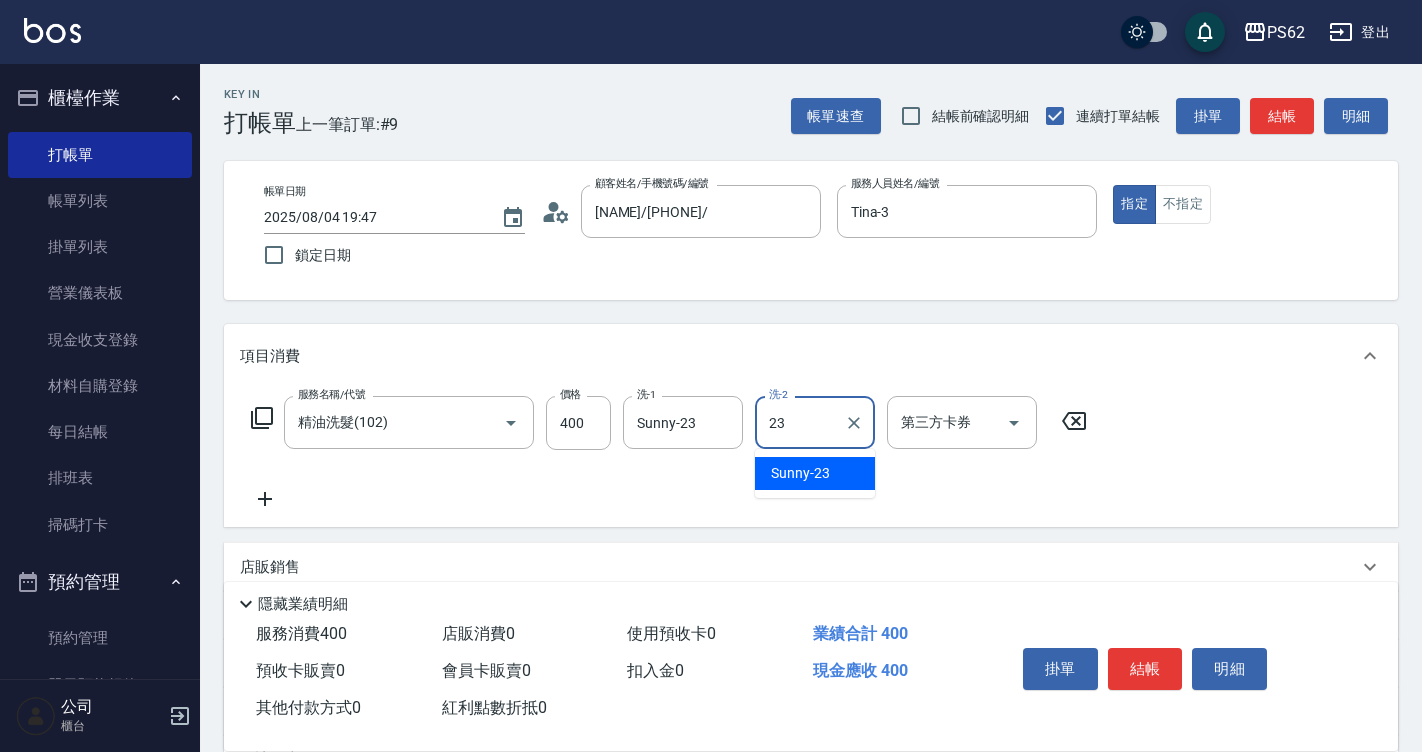 type on "Sunny-23" 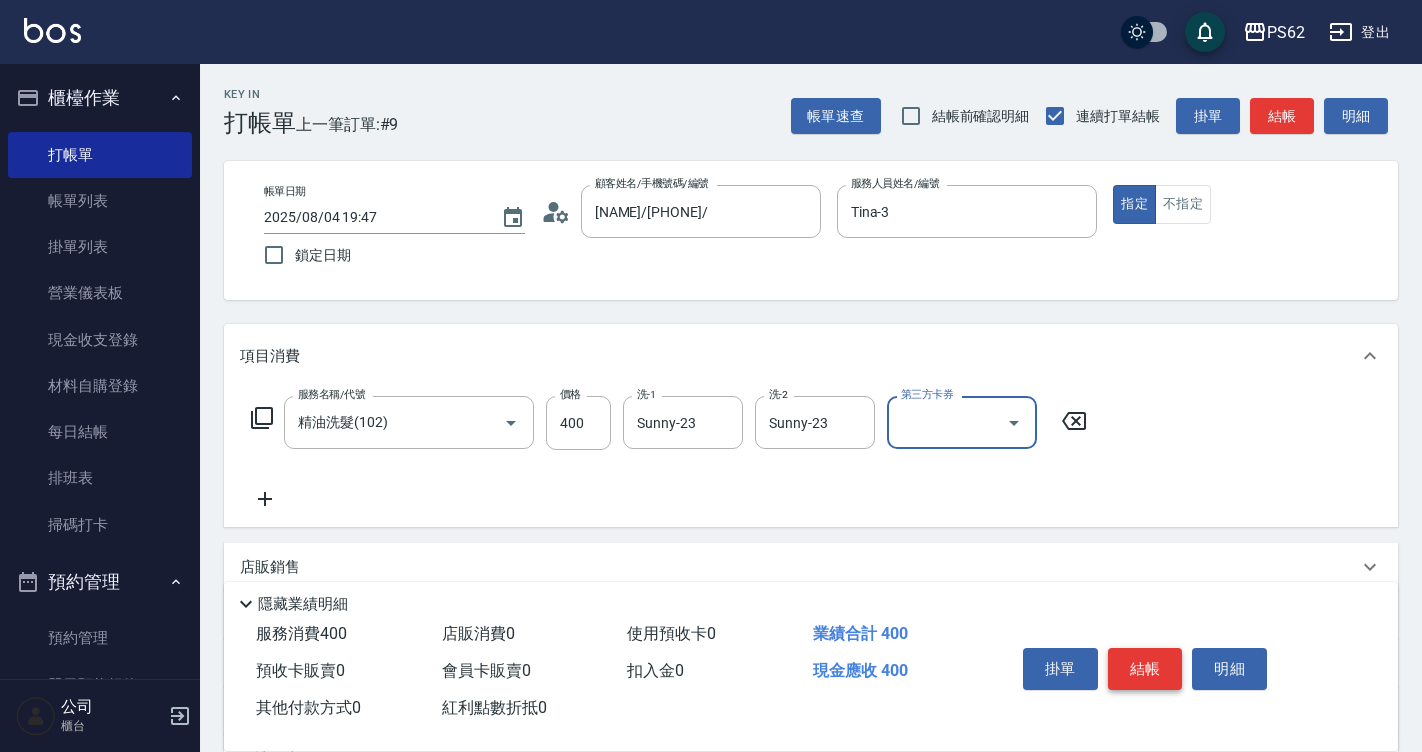 click on "掛單 結帳 明細" at bounding box center (1145, 671) 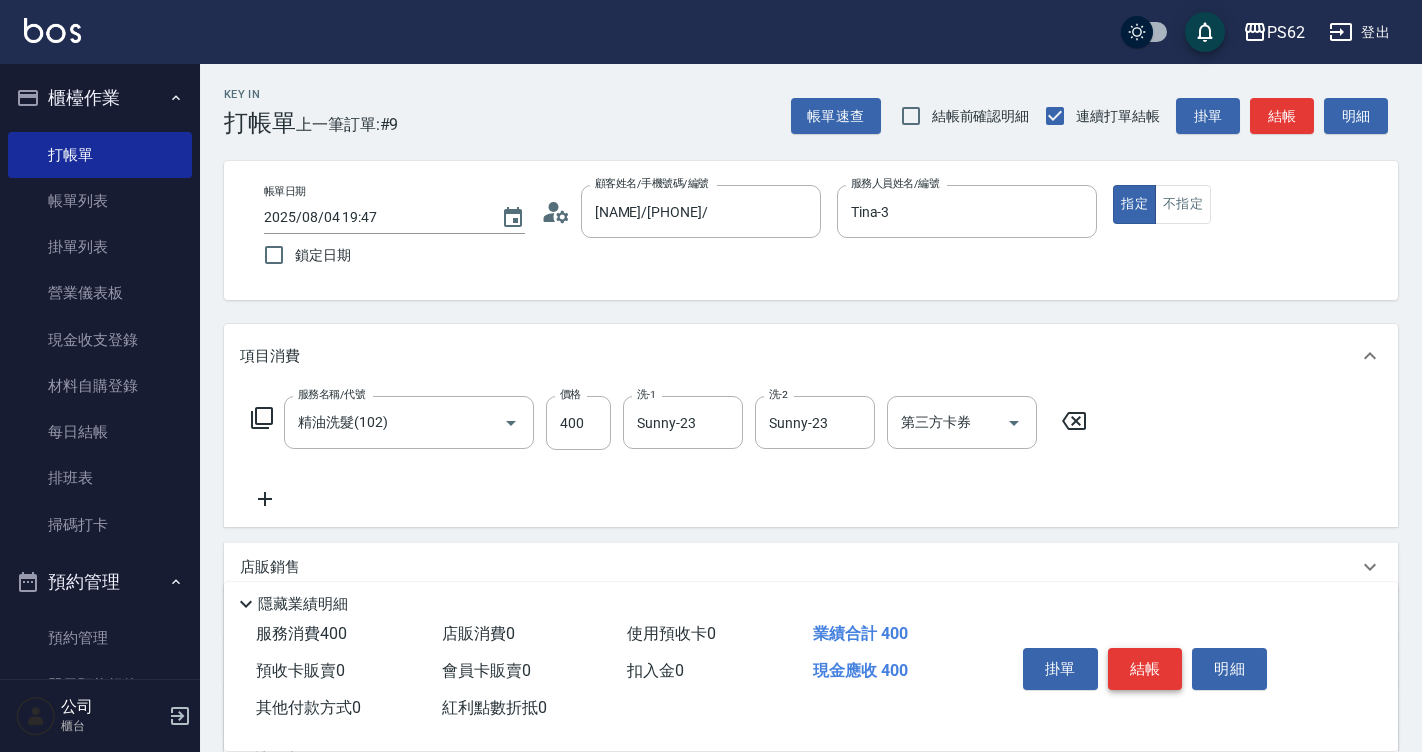 click on "結帳" at bounding box center (1145, 669) 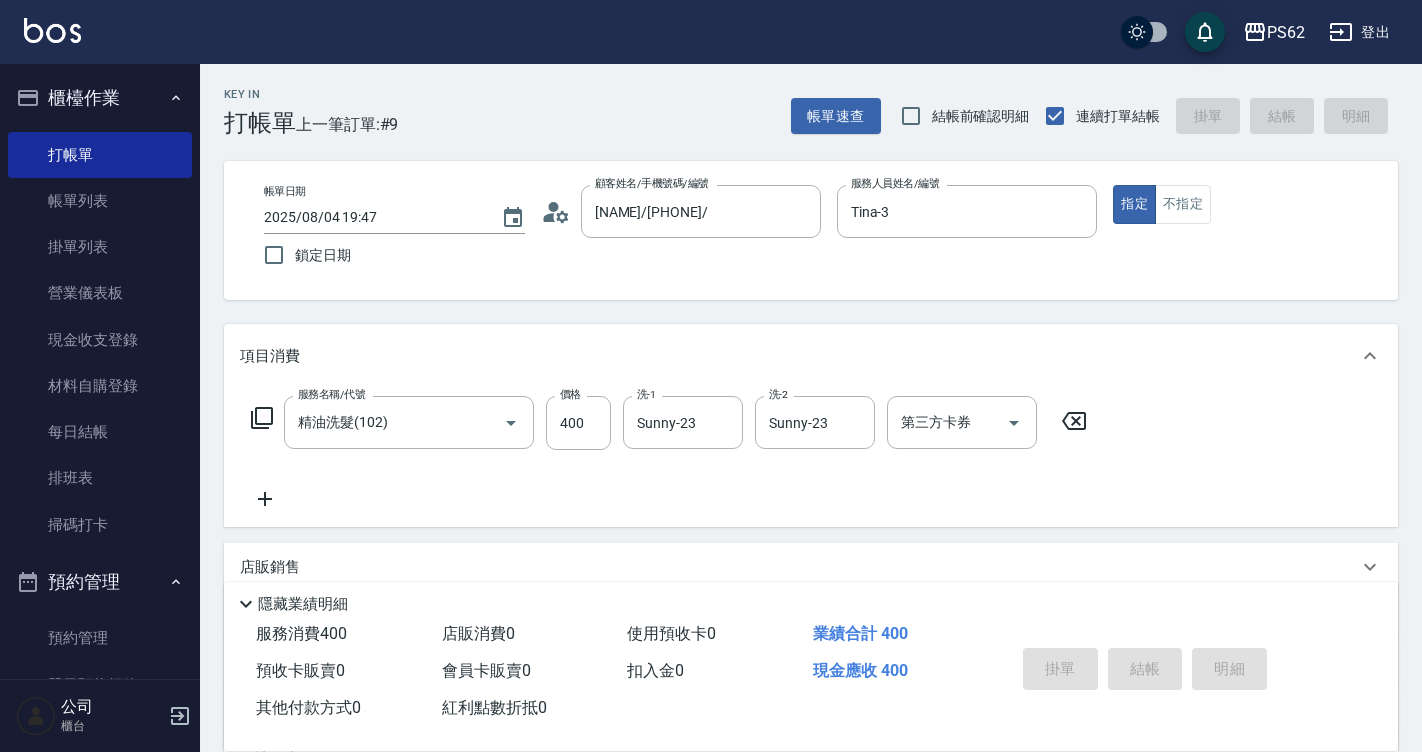 type 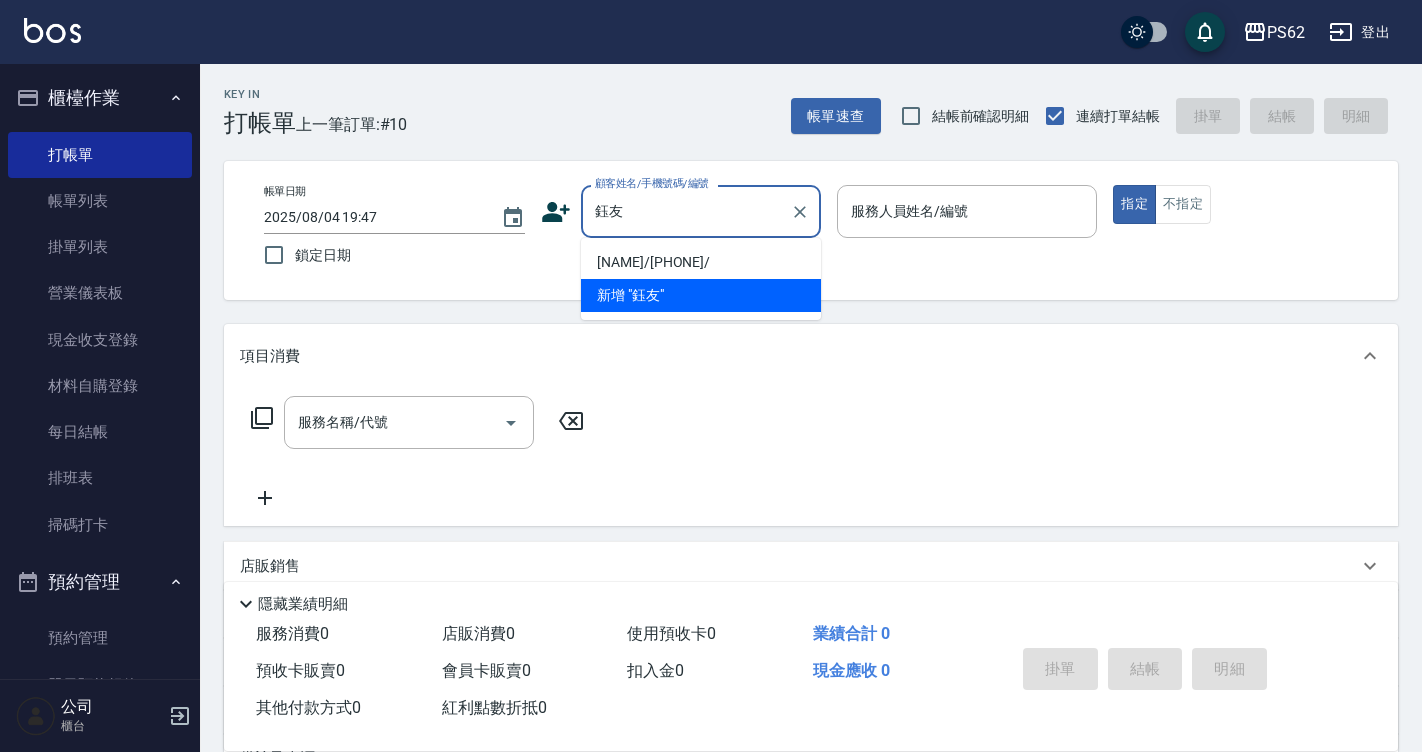 click on "[NAME]/[PHONE]/" at bounding box center (701, 262) 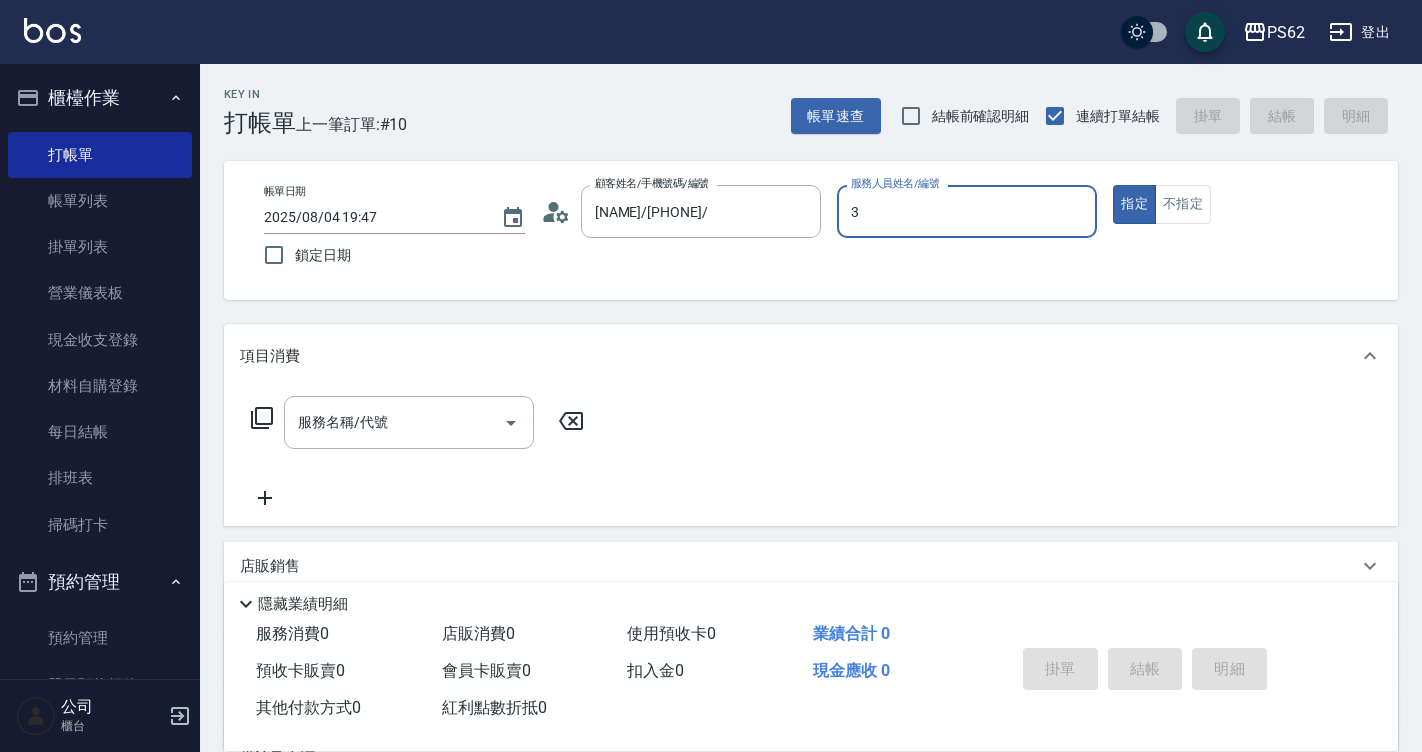 type on "Tina-3" 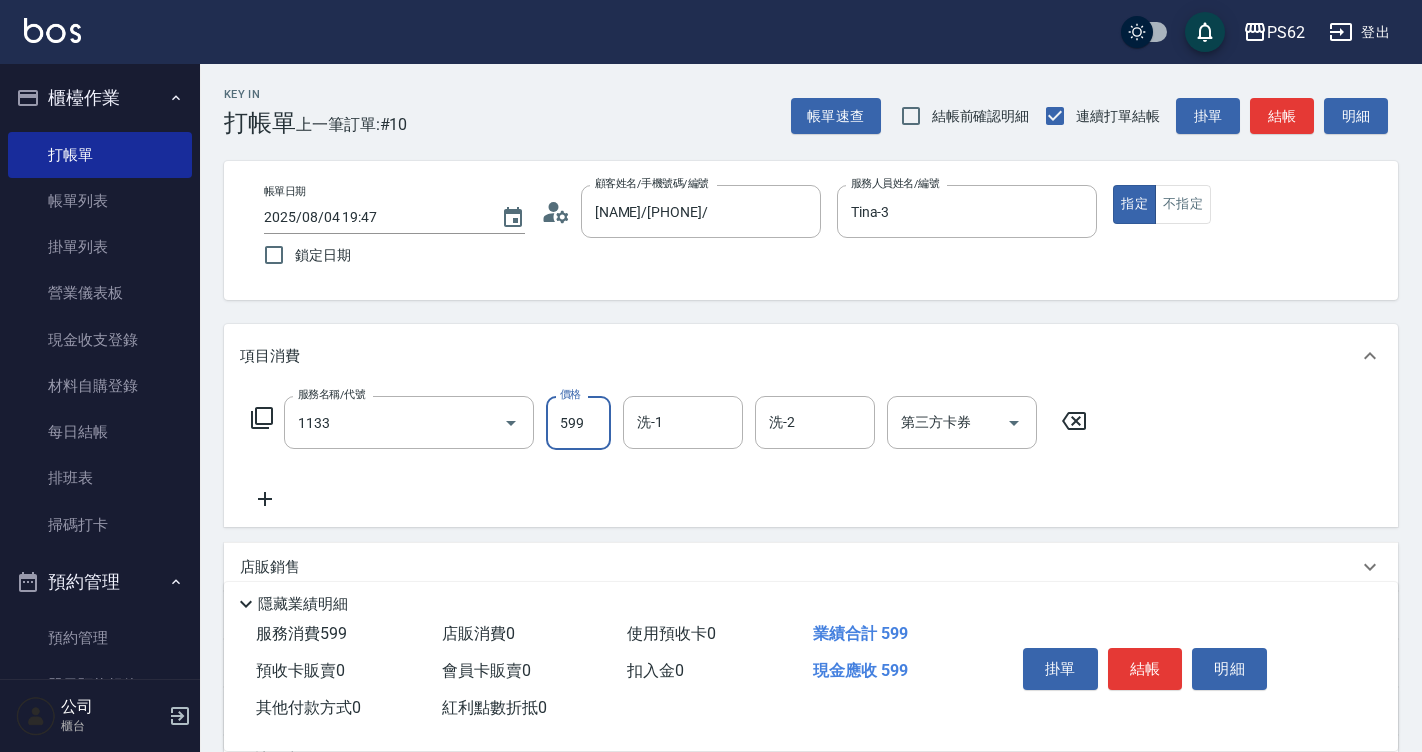 type on "洗剪去角質(1133)" 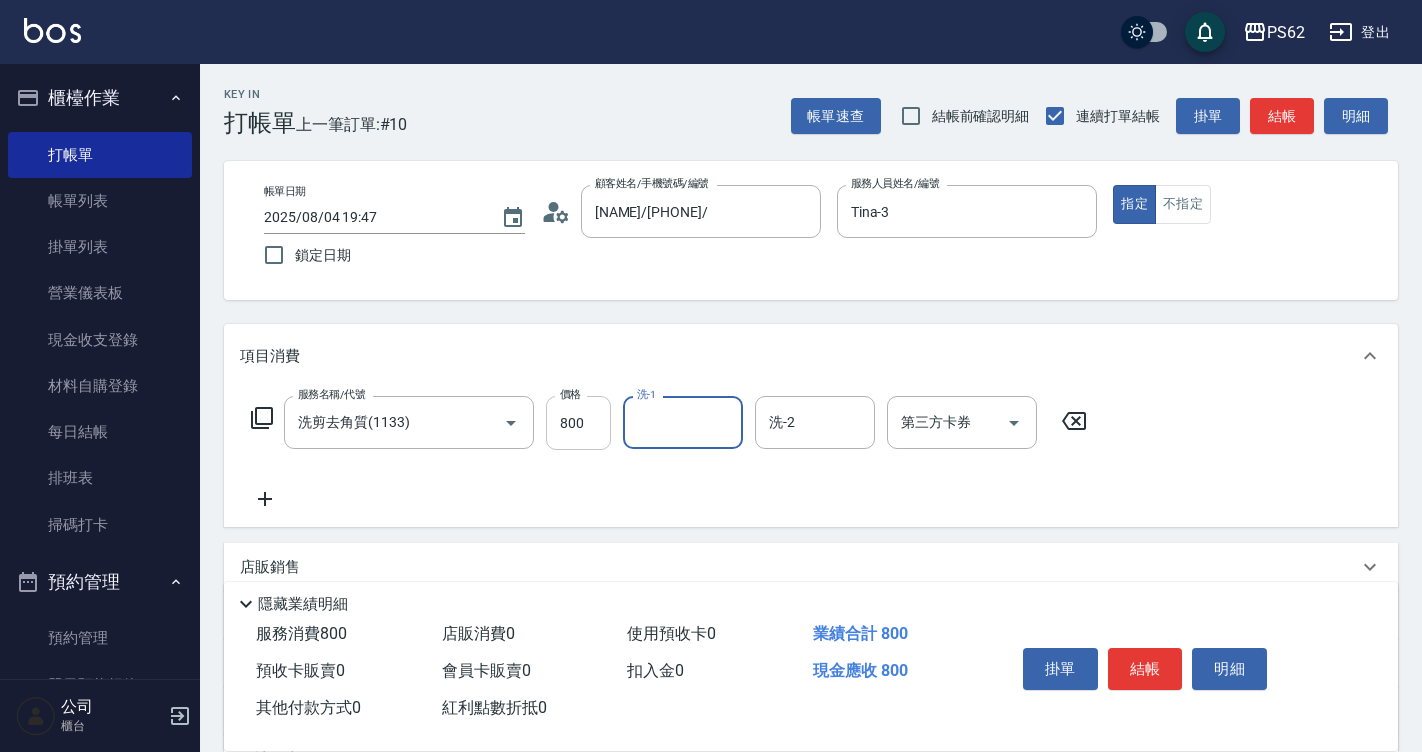 click on "800" at bounding box center [578, 423] 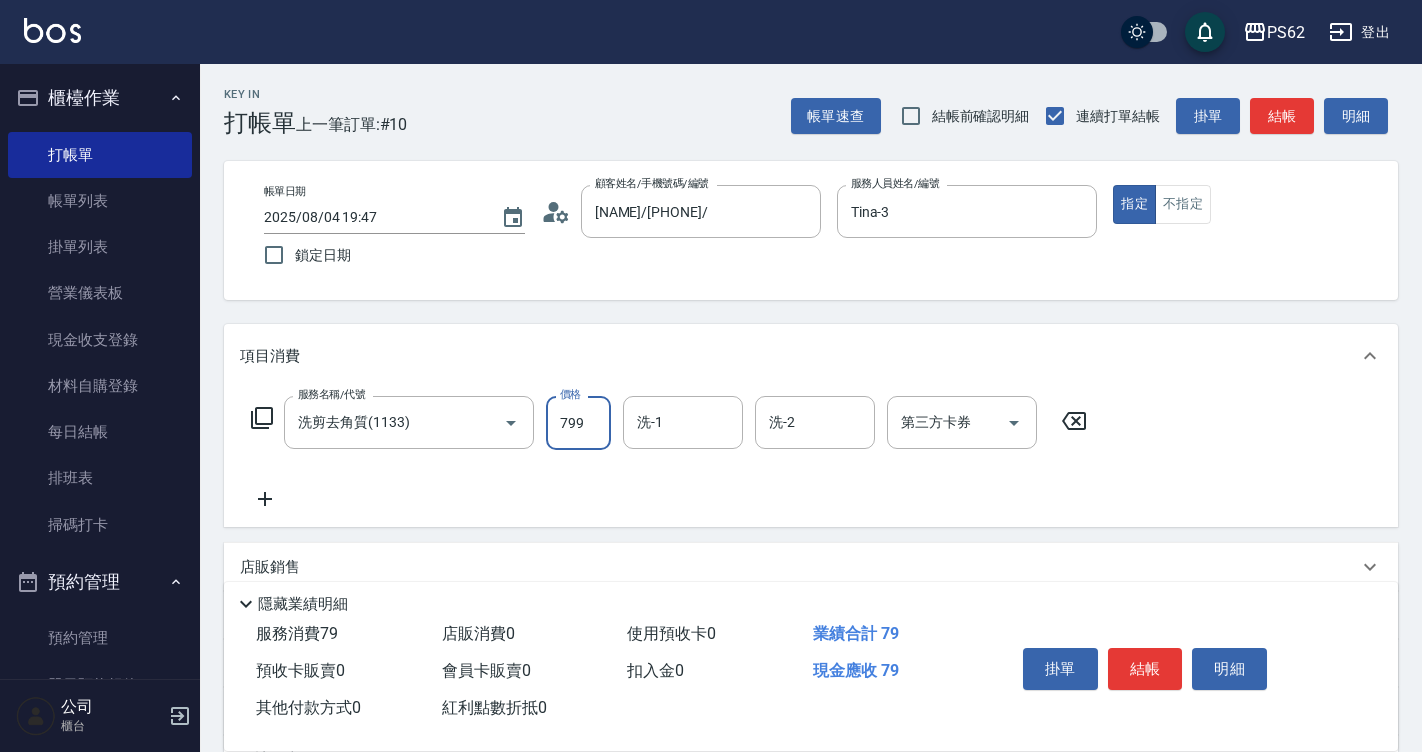 type on "799" 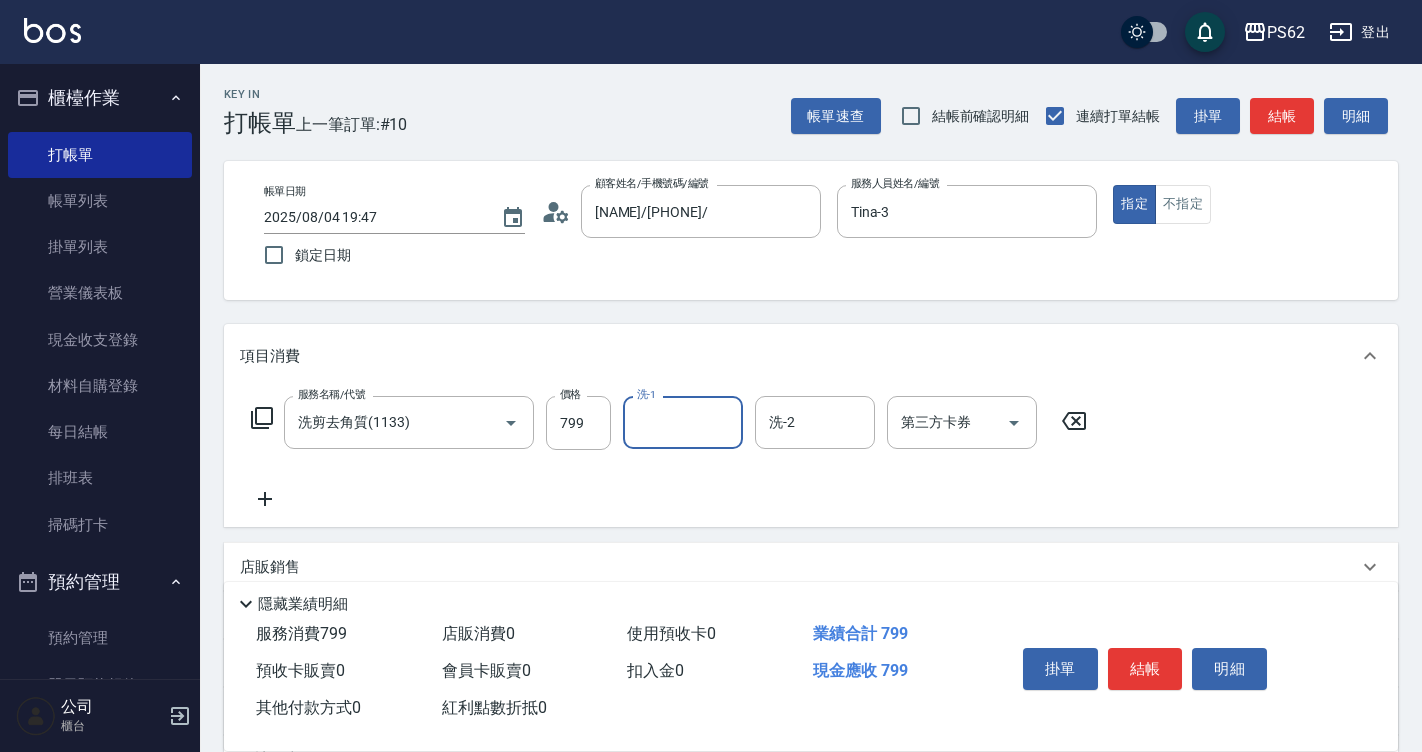 click on "結帳" at bounding box center [1145, 669] 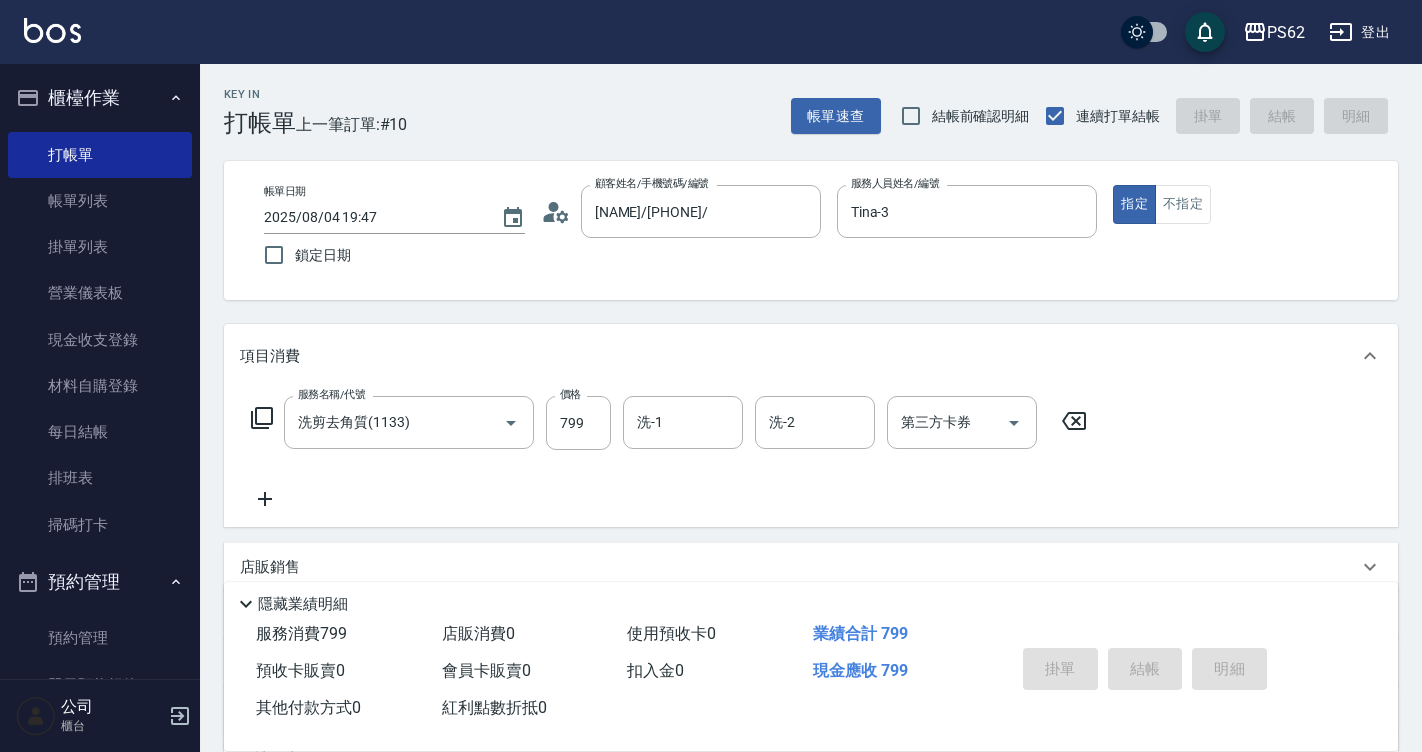 type on "2025/08/04 19:48" 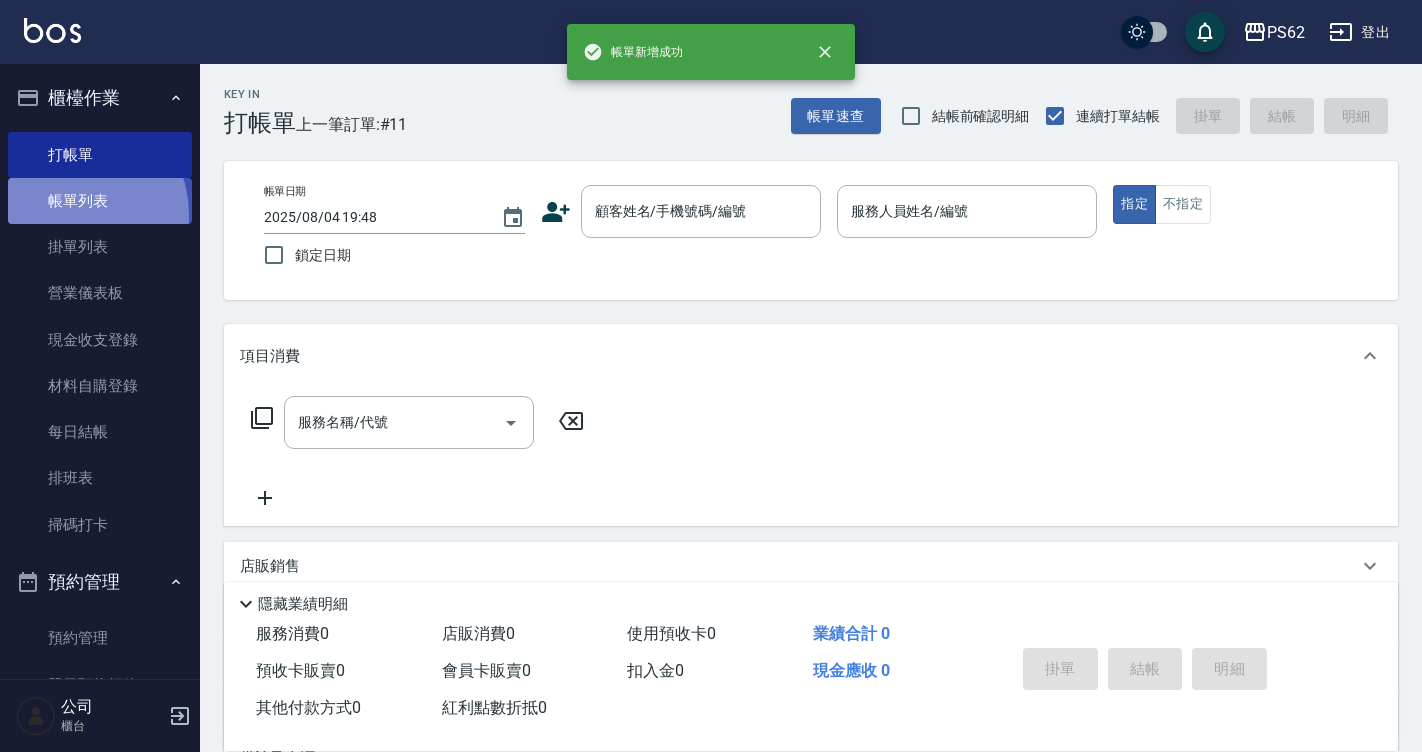 click on "帳單列表" at bounding box center [100, 201] 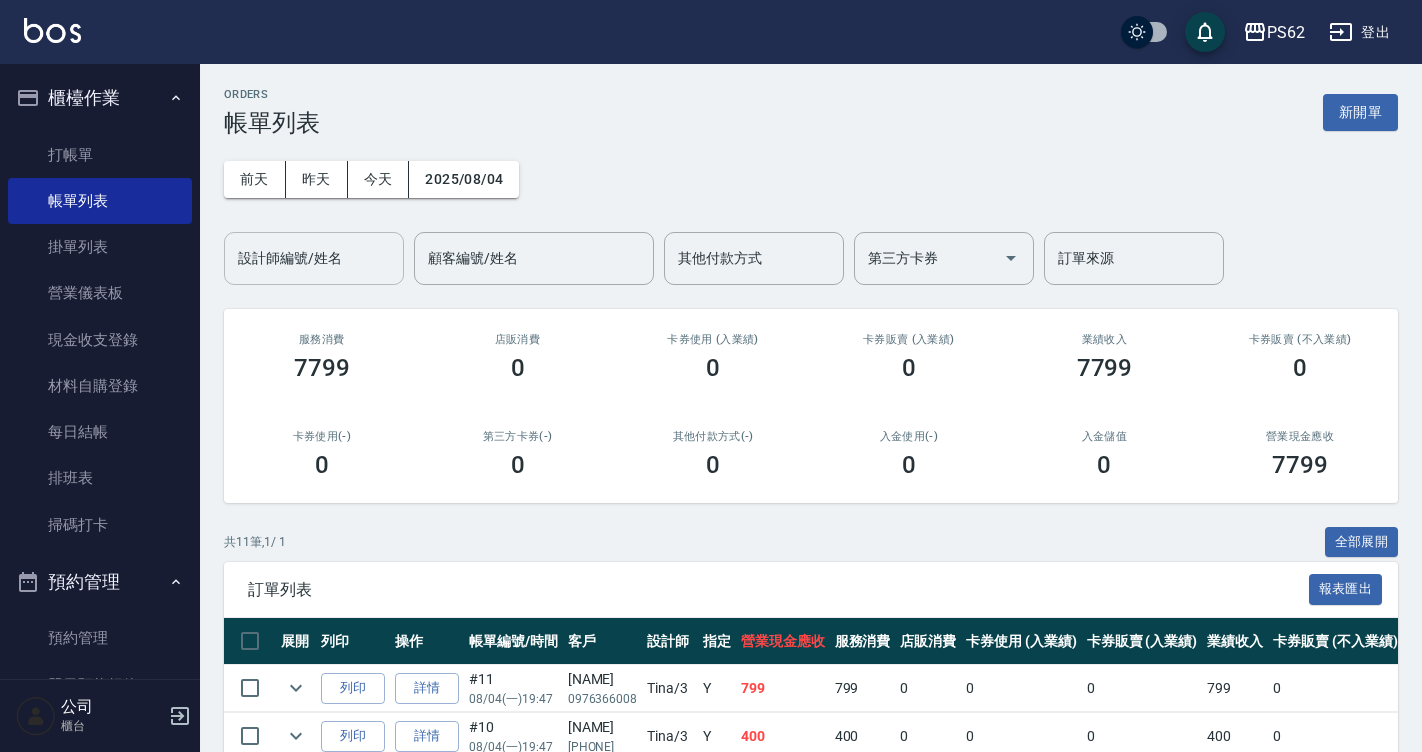click on "設計師編號/姓名" at bounding box center (314, 258) 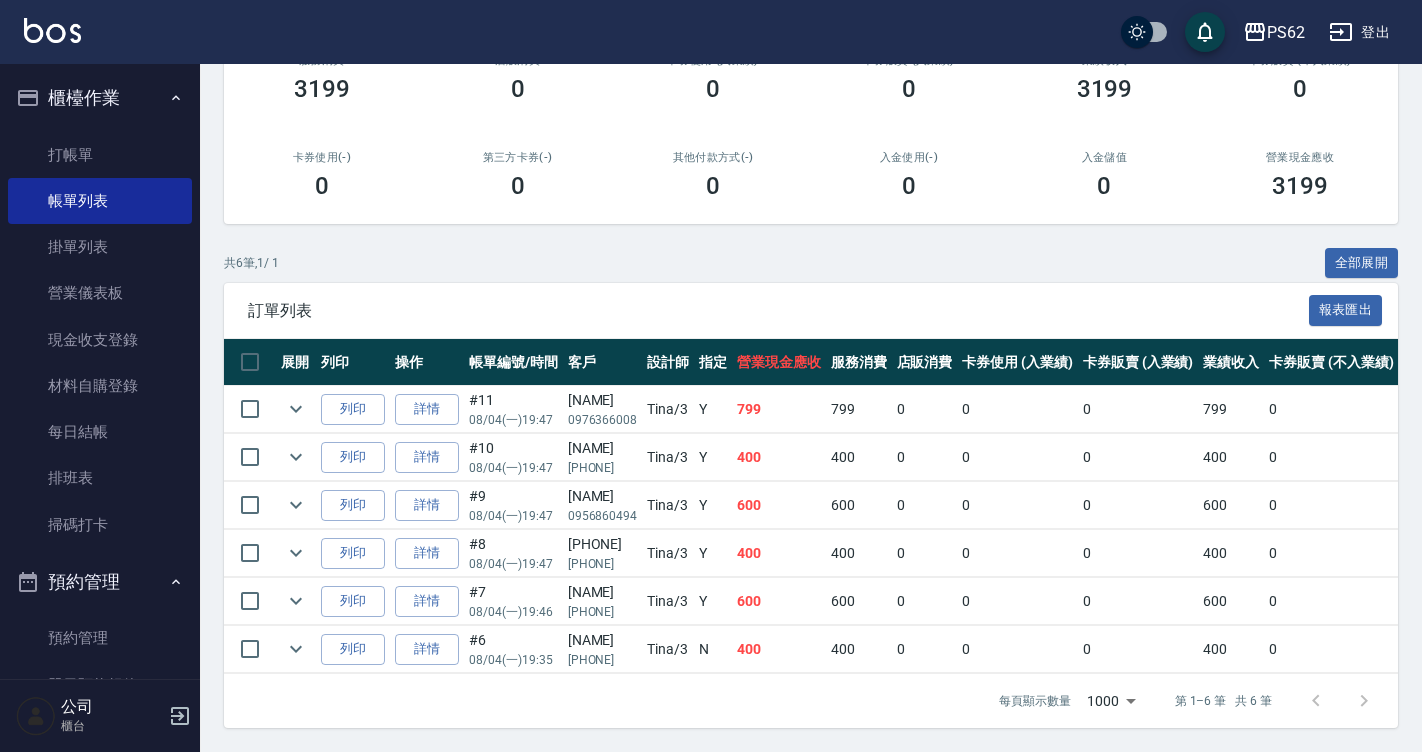 scroll, scrollTop: 0, scrollLeft: 0, axis: both 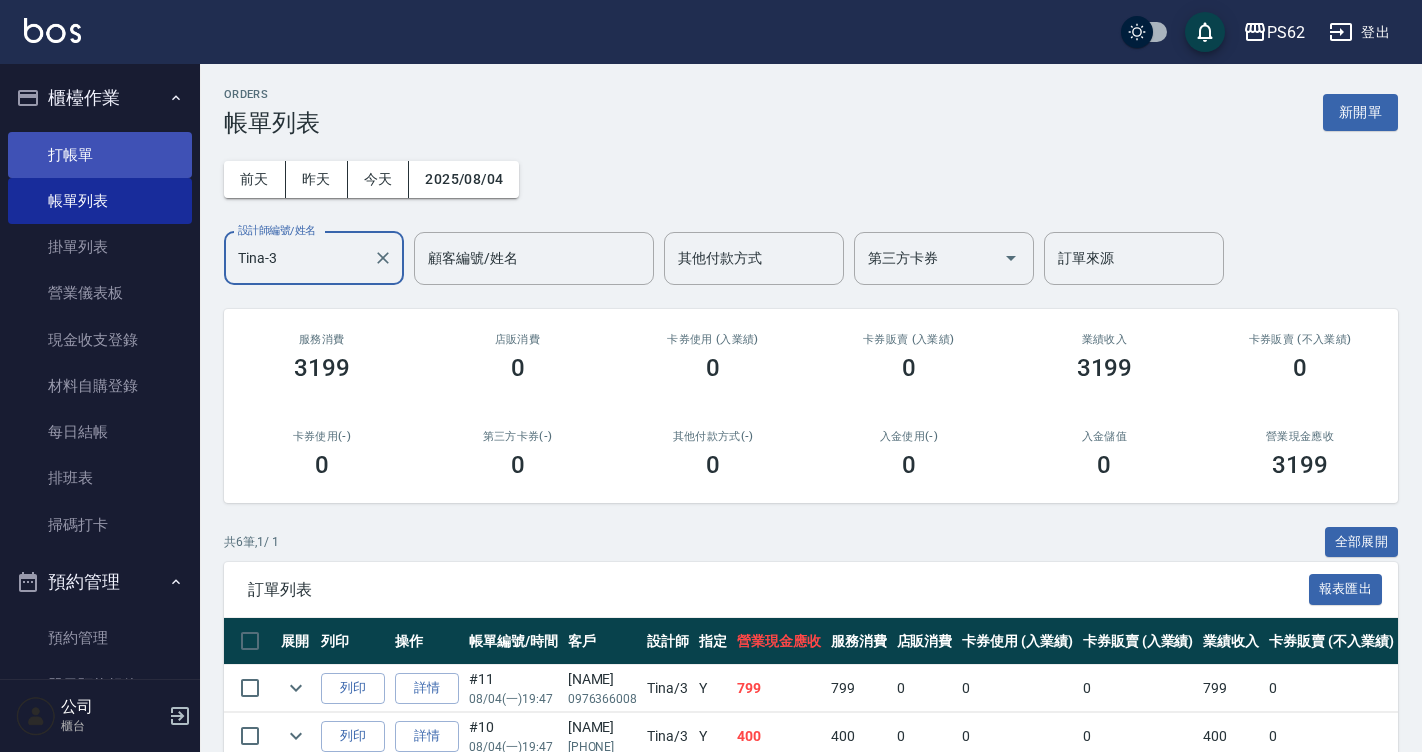 type on "Tina-3" 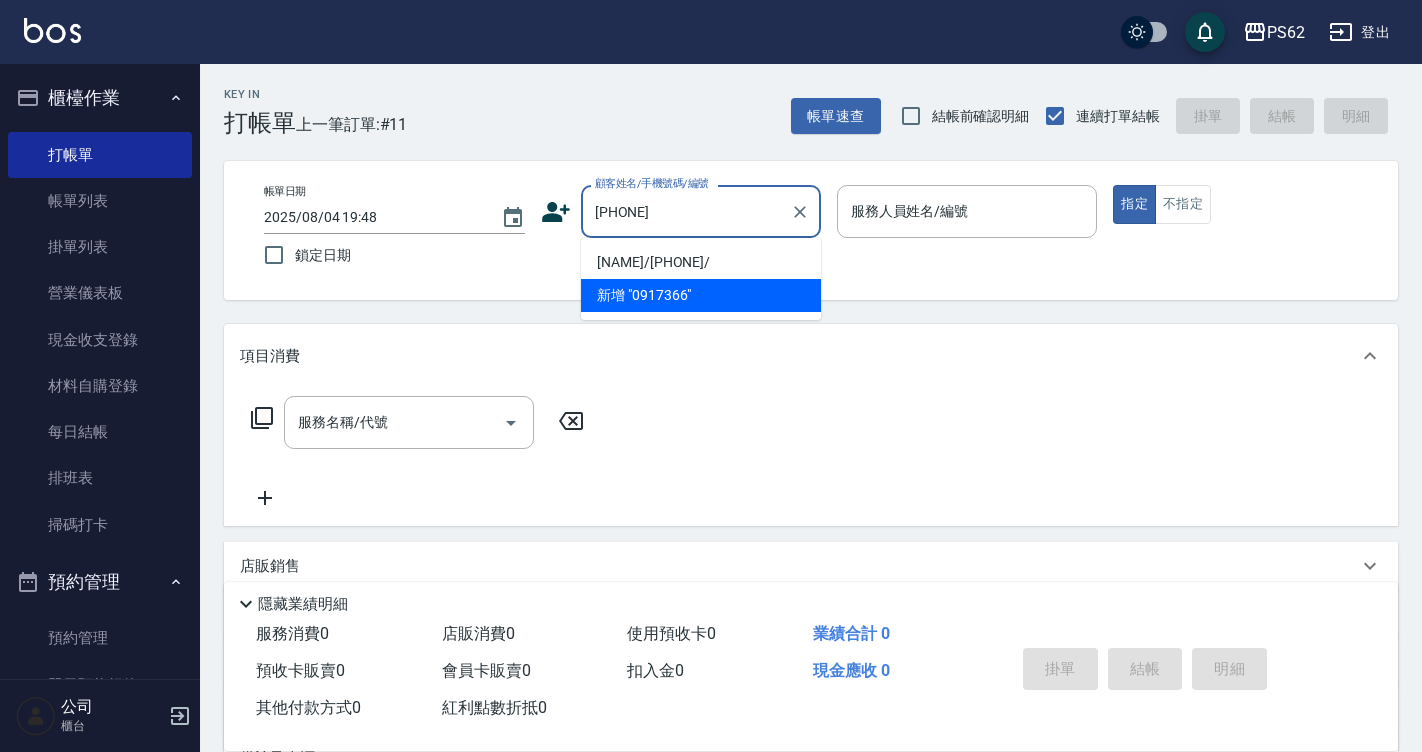 click on "[NAME]/[PHONE]/" at bounding box center (701, 262) 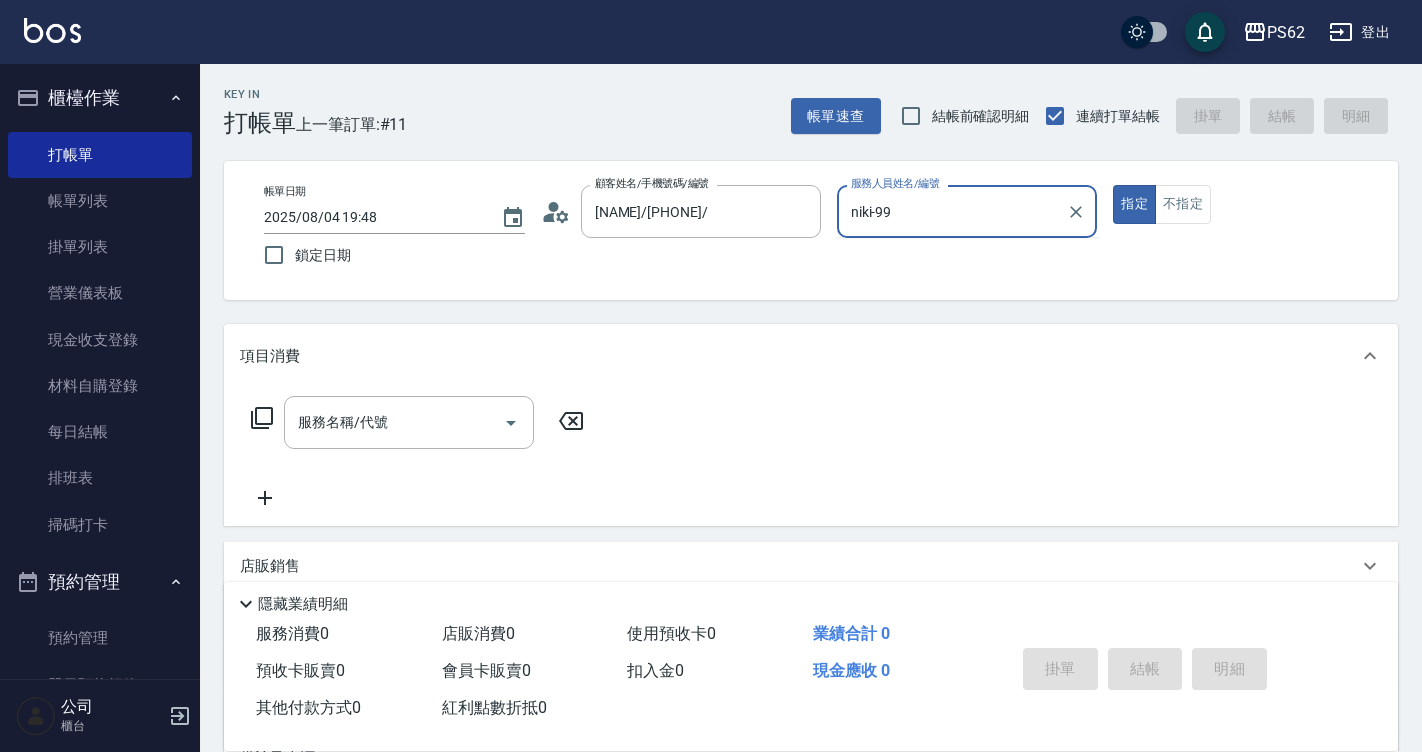 click on "指定" at bounding box center (1134, 204) 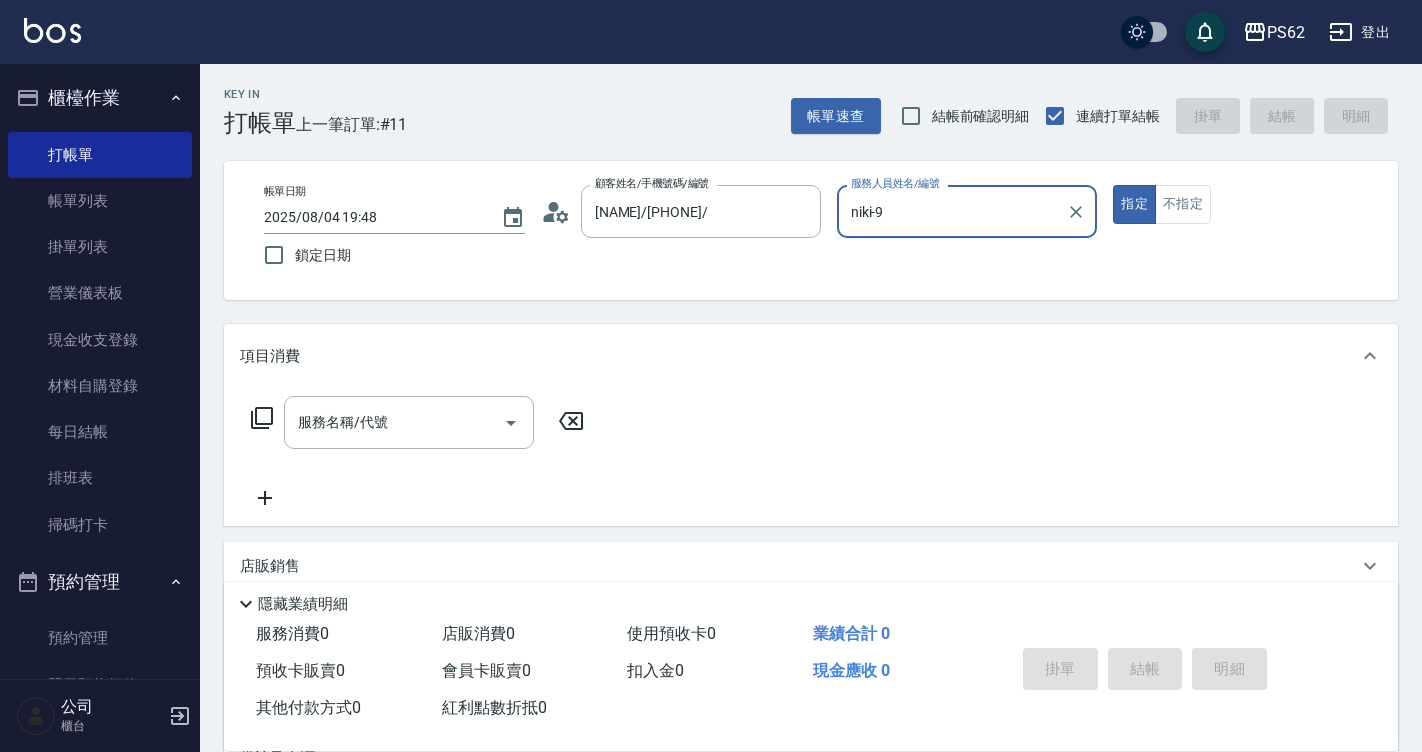 type on "true" 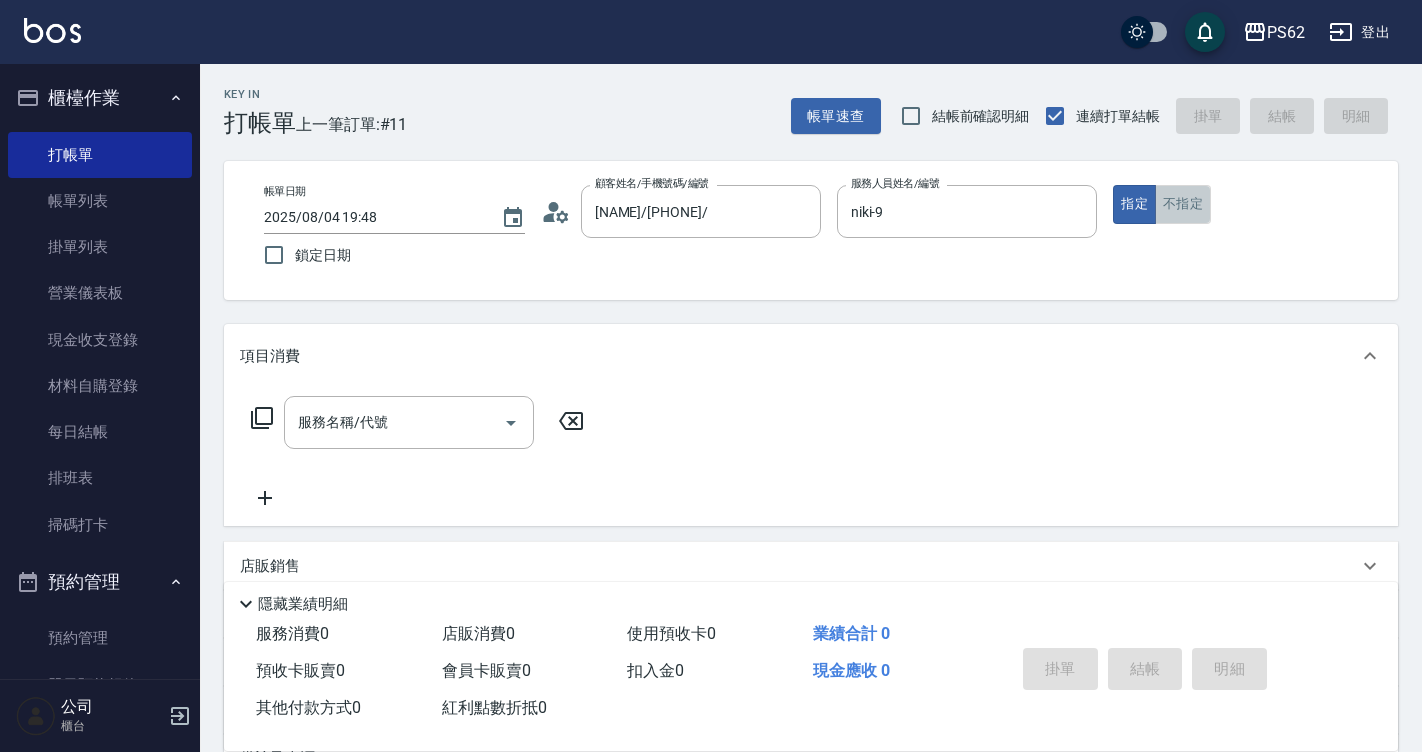 click on "不指定" at bounding box center (1183, 204) 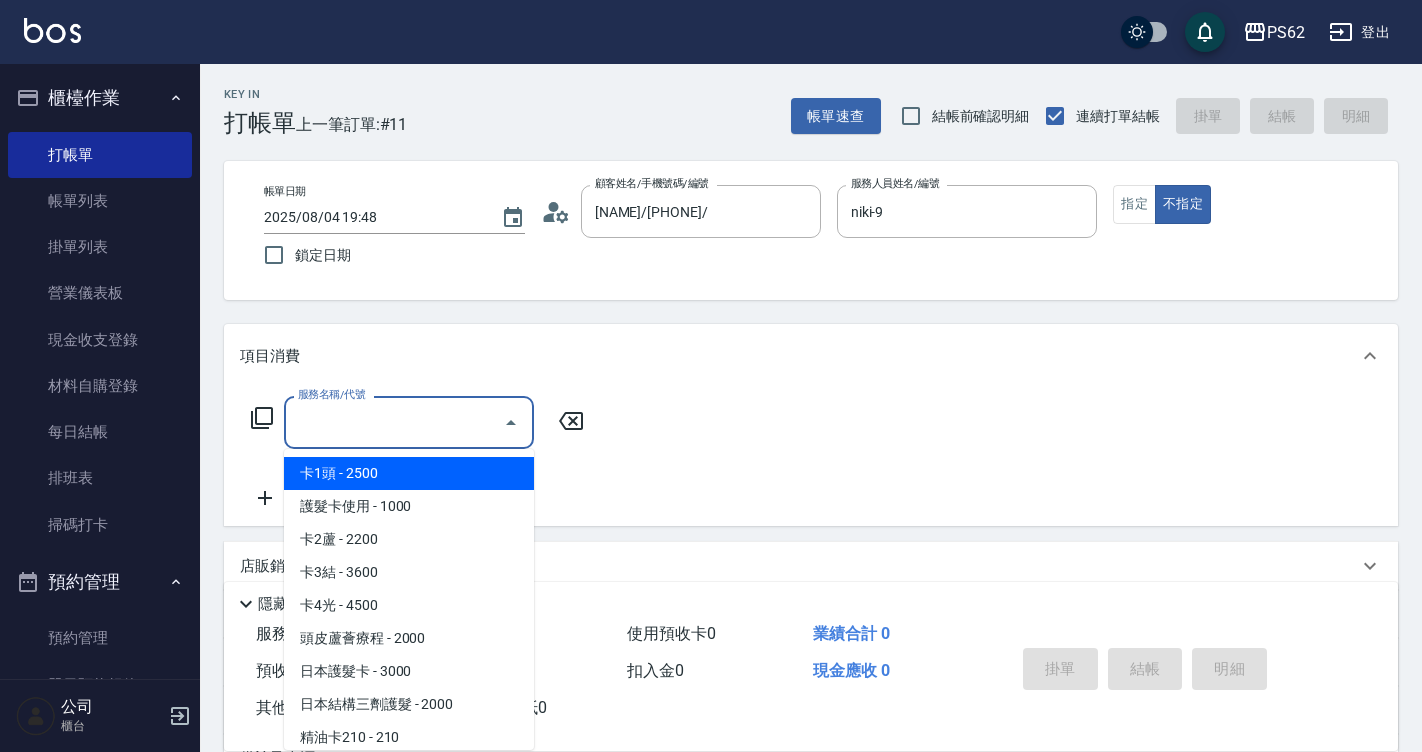 click on "服務名稱/代號" at bounding box center (394, 422) 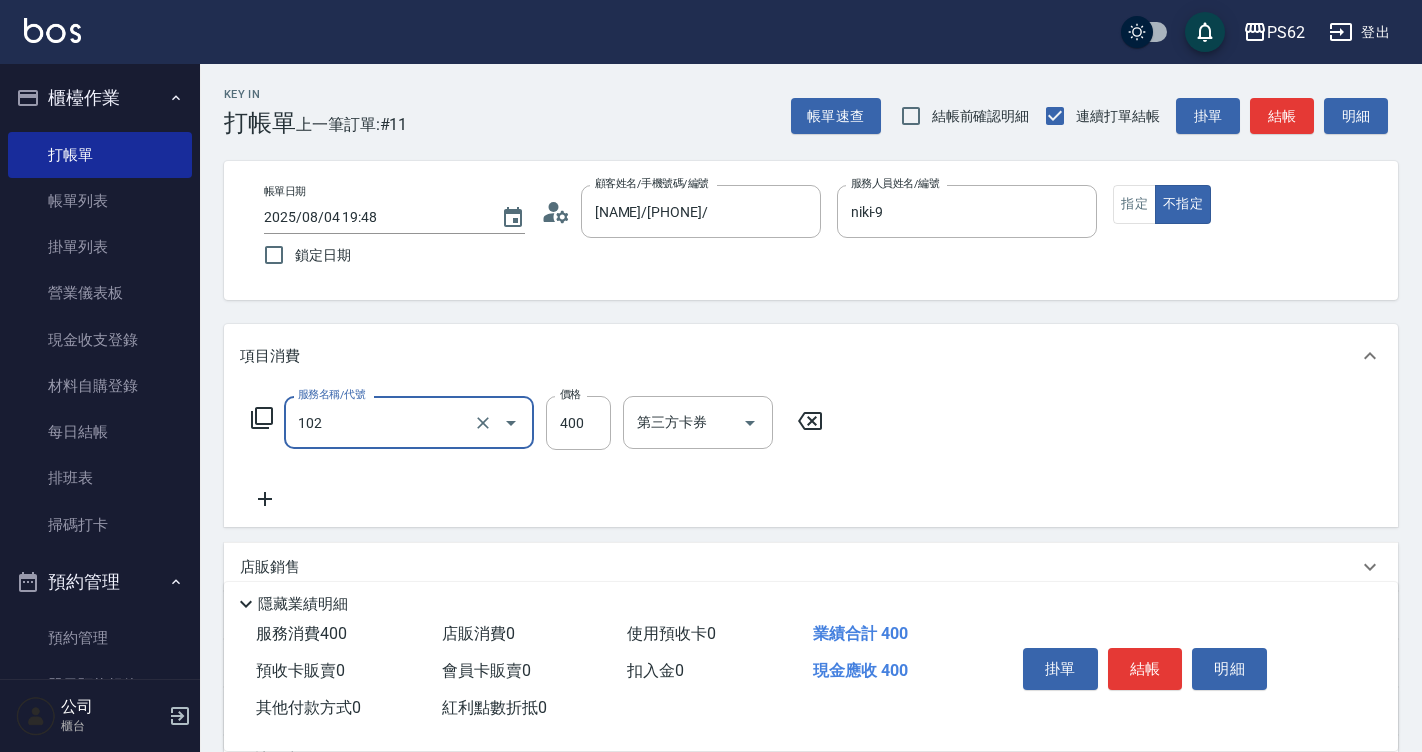 type on "精油洗髮(102)" 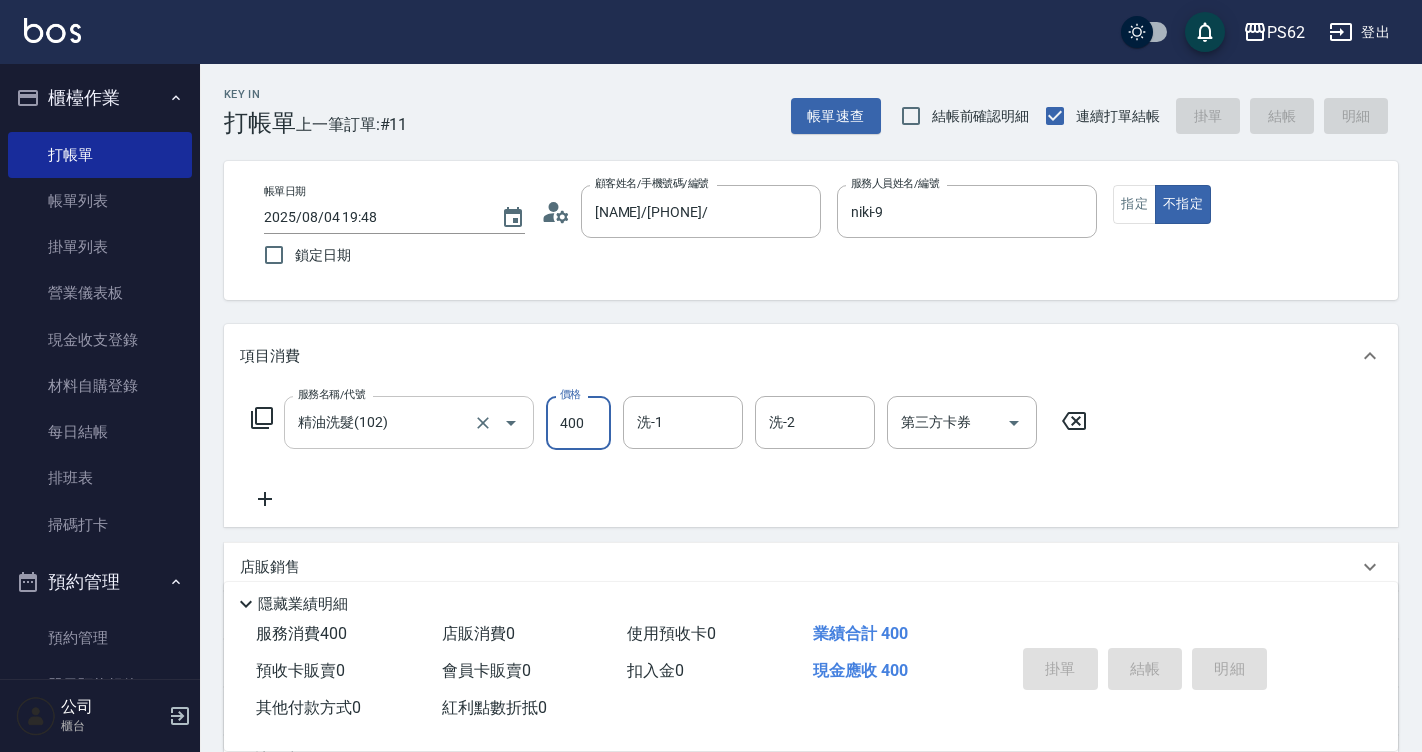 type on "2025/08/04 19:51" 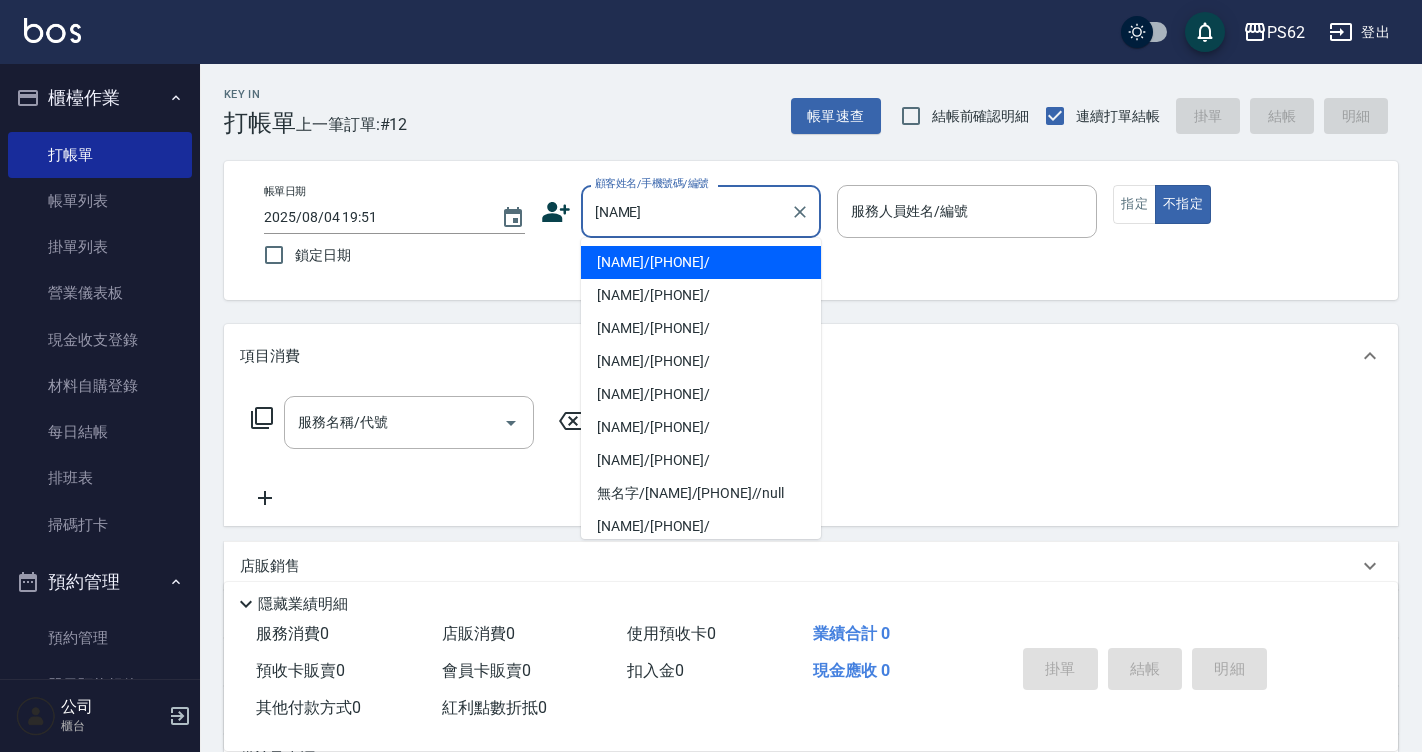 click on "[NAME]/[PHONE]/" at bounding box center (701, 262) 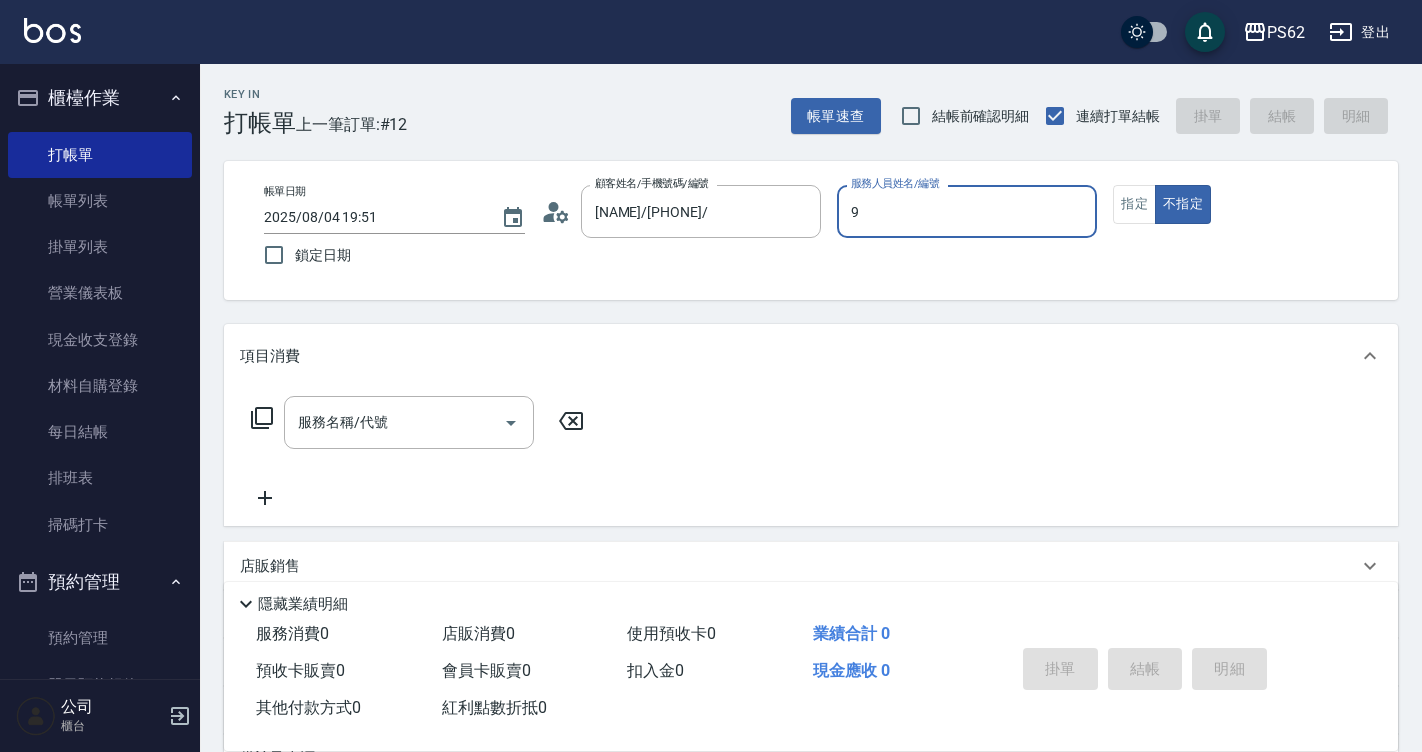 type on "niki-9" 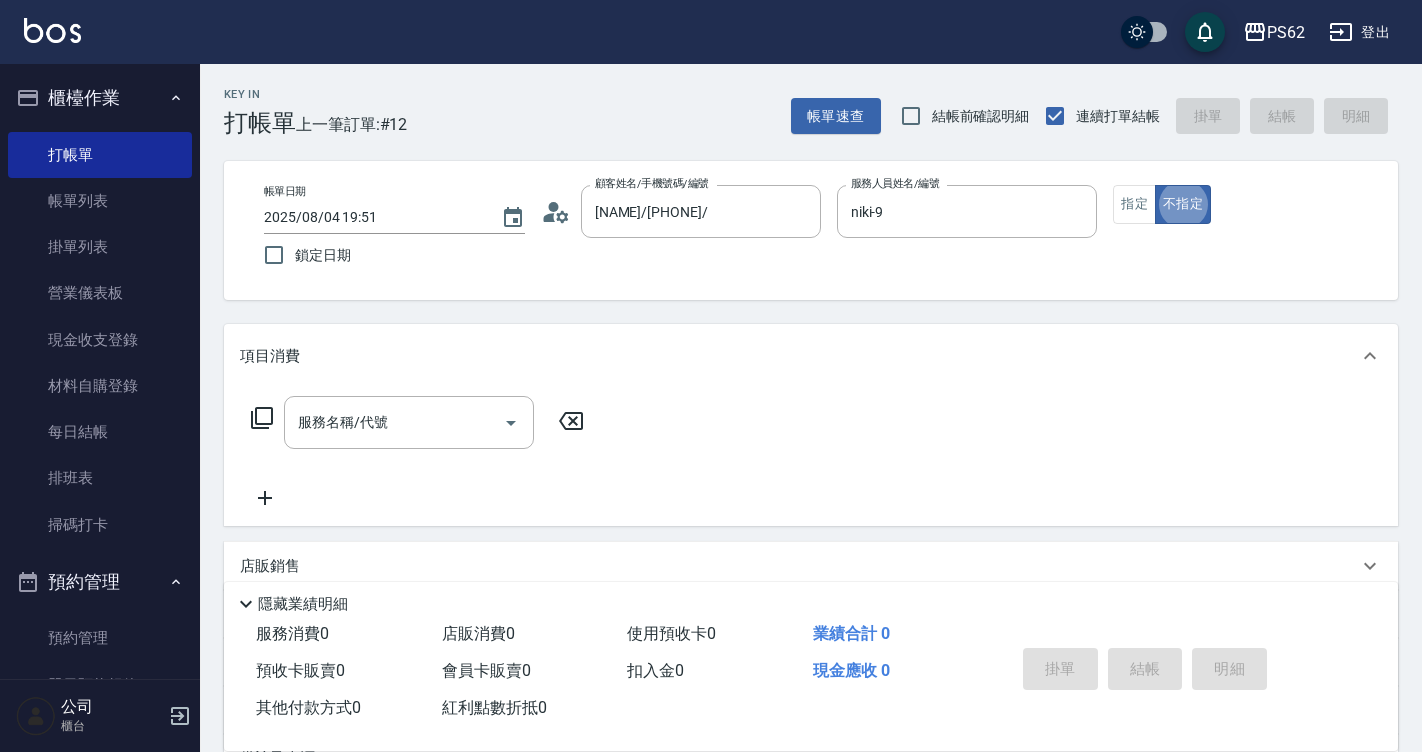 type on "false" 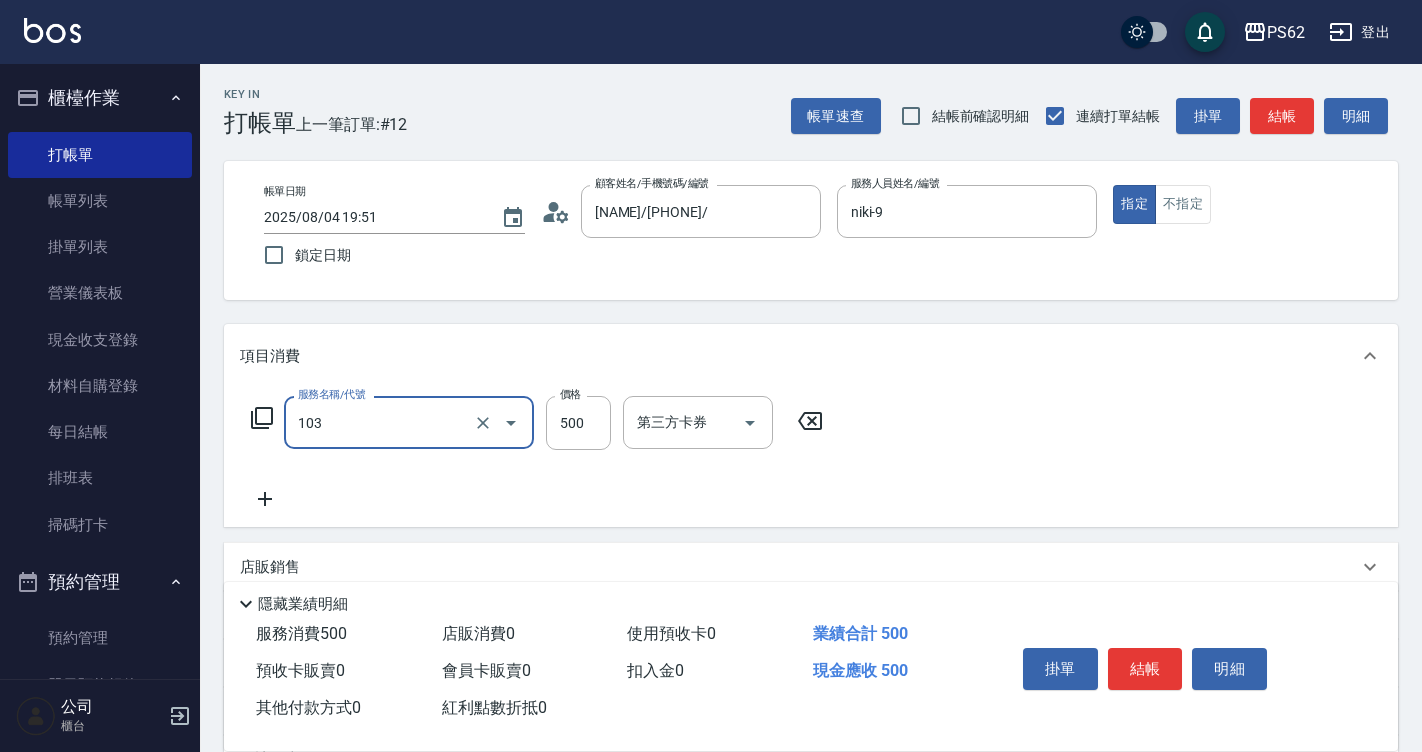 type on "B級洗剪500(103)" 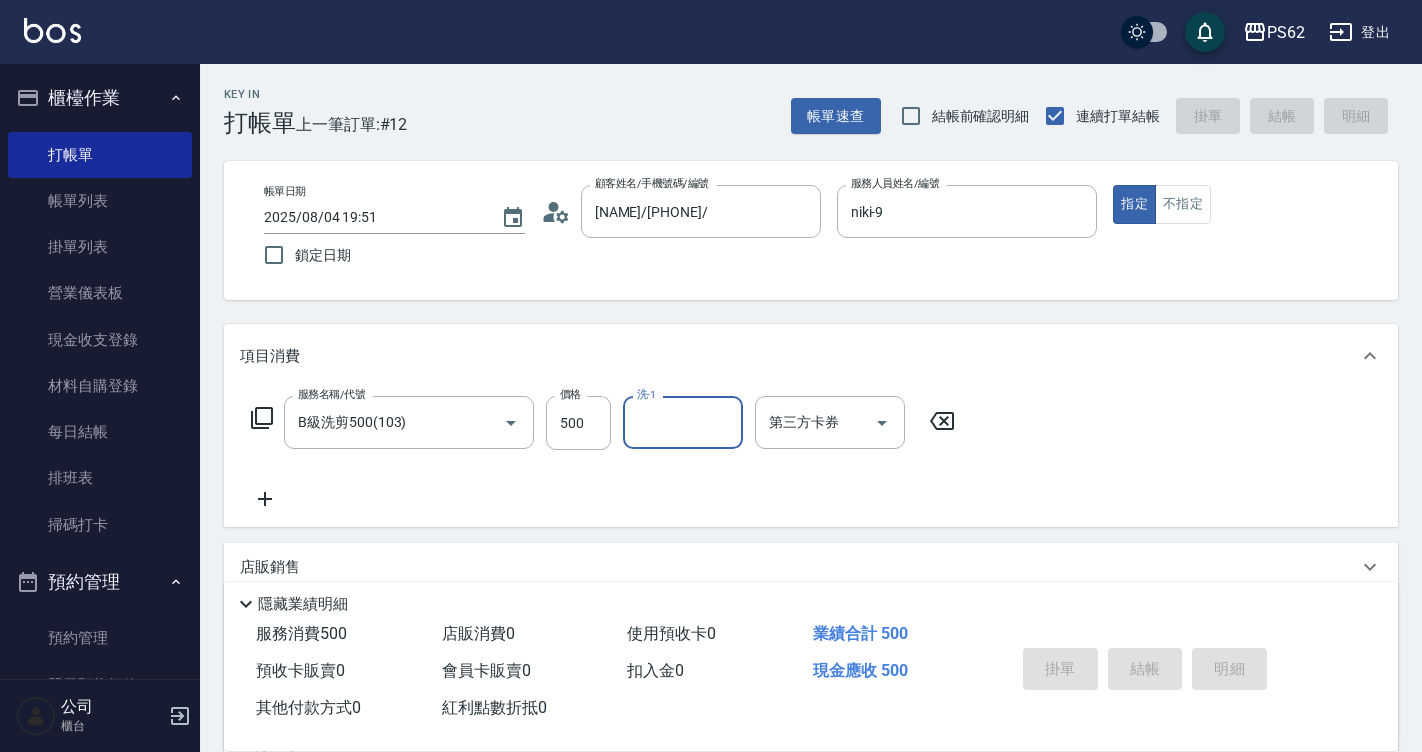 type 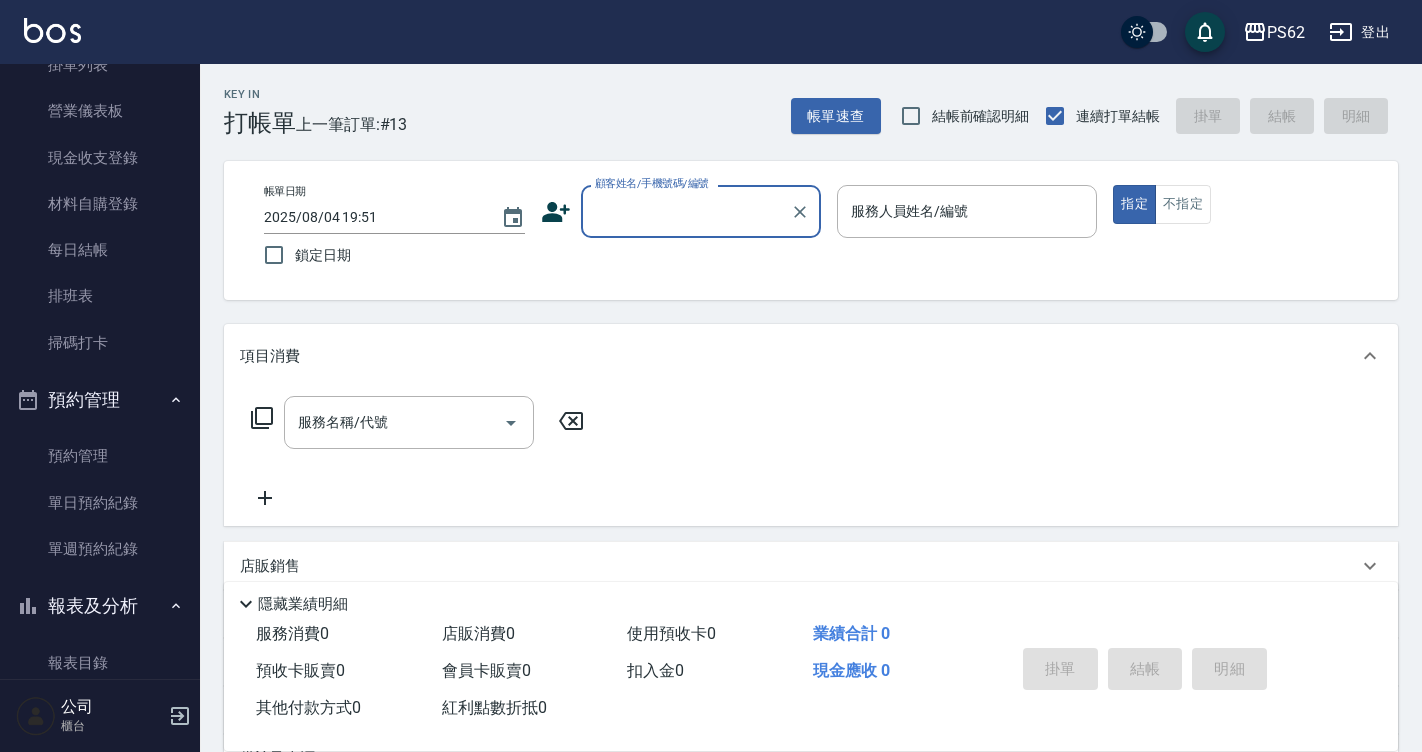 scroll, scrollTop: 400, scrollLeft: 0, axis: vertical 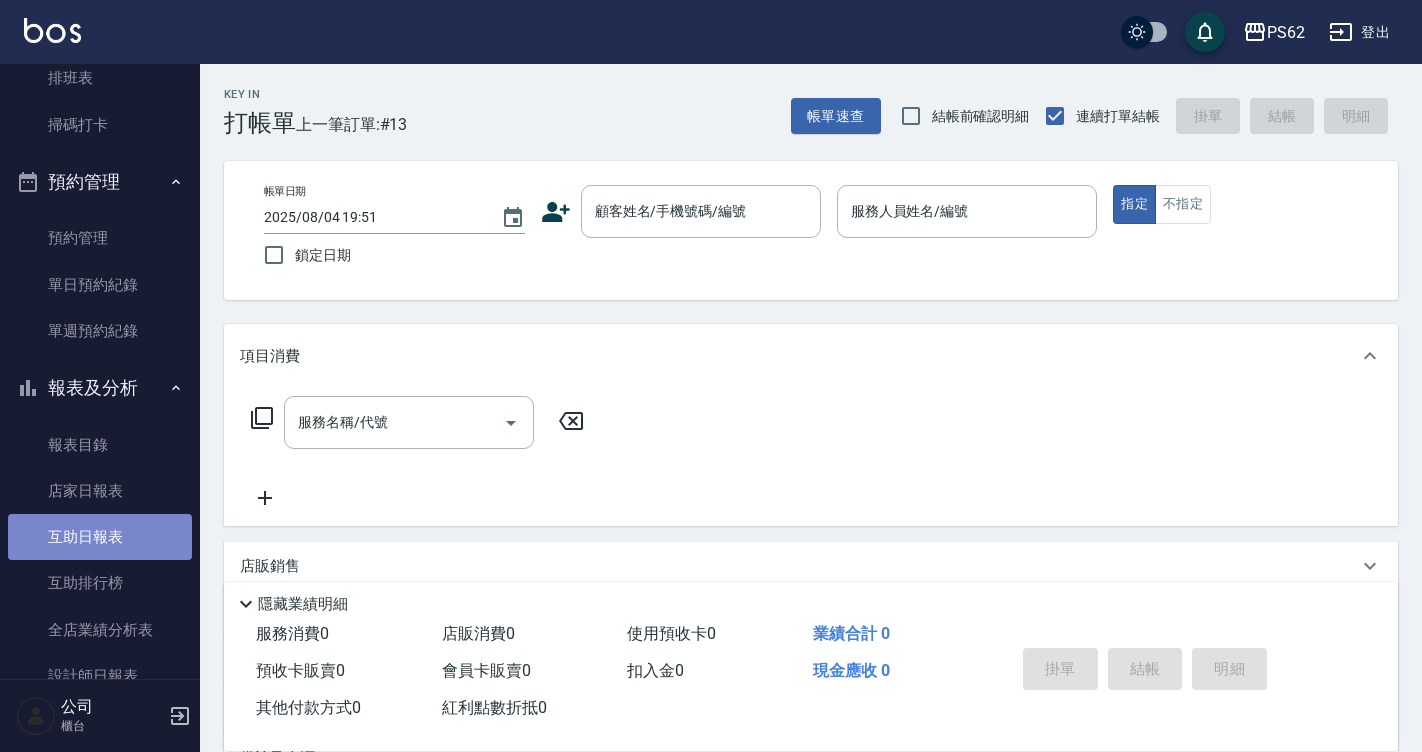 click on "互助日報表" at bounding box center [100, 537] 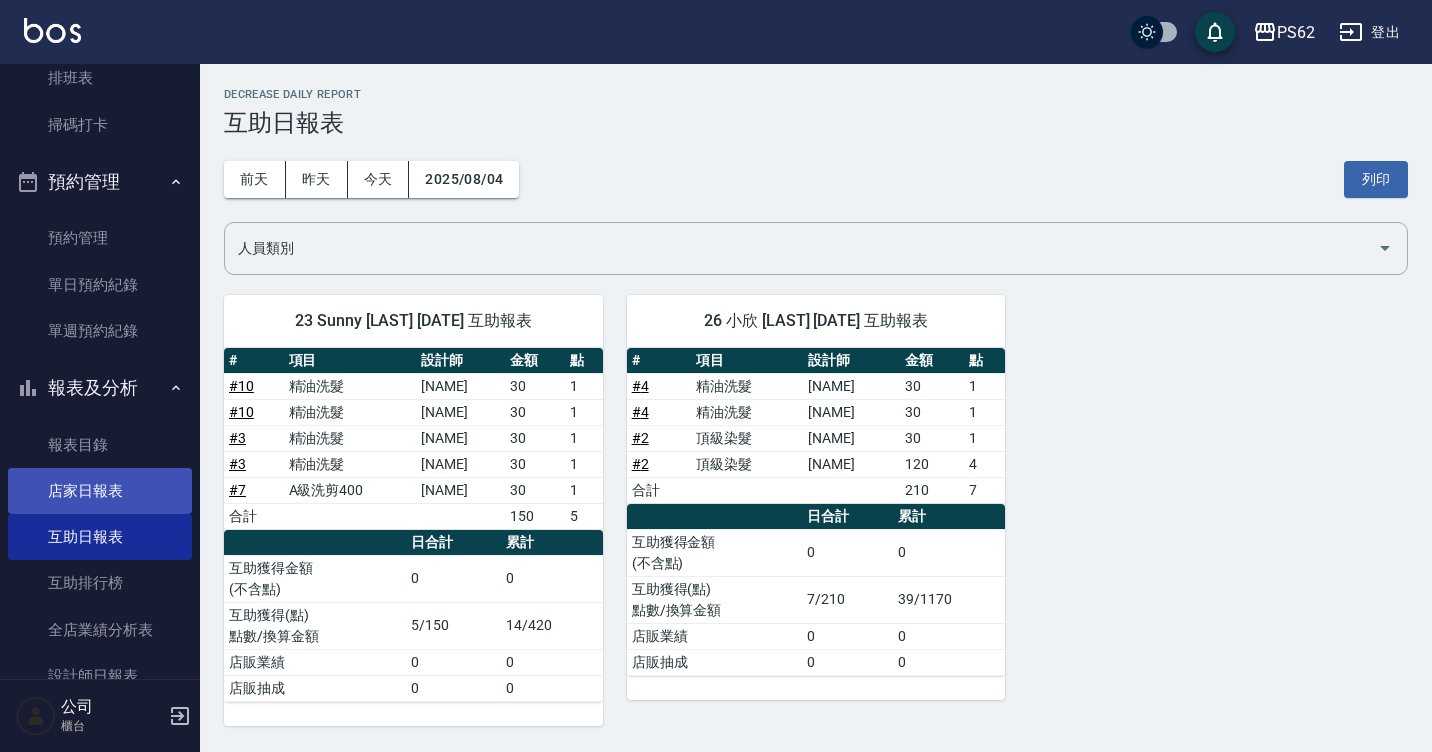 click on "店家日報表" at bounding box center [100, 491] 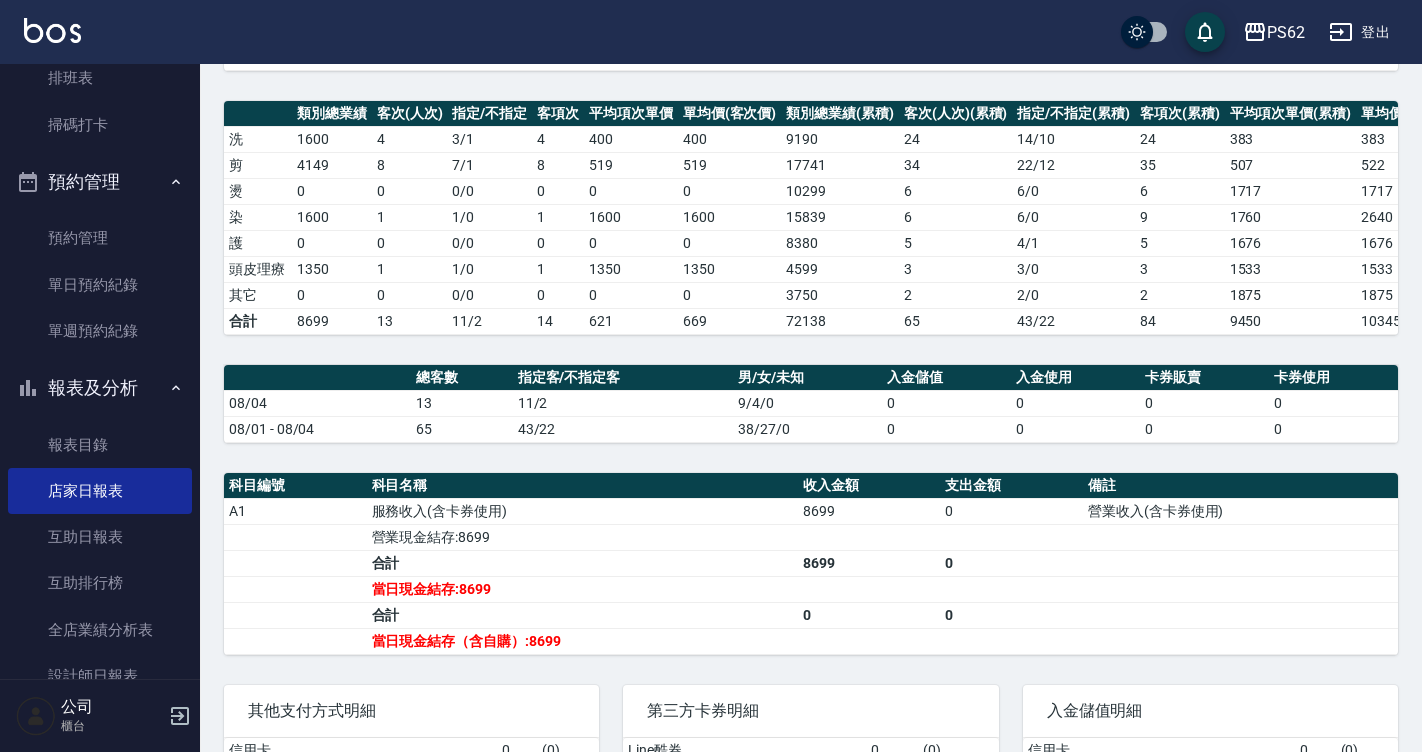scroll, scrollTop: 400, scrollLeft: 0, axis: vertical 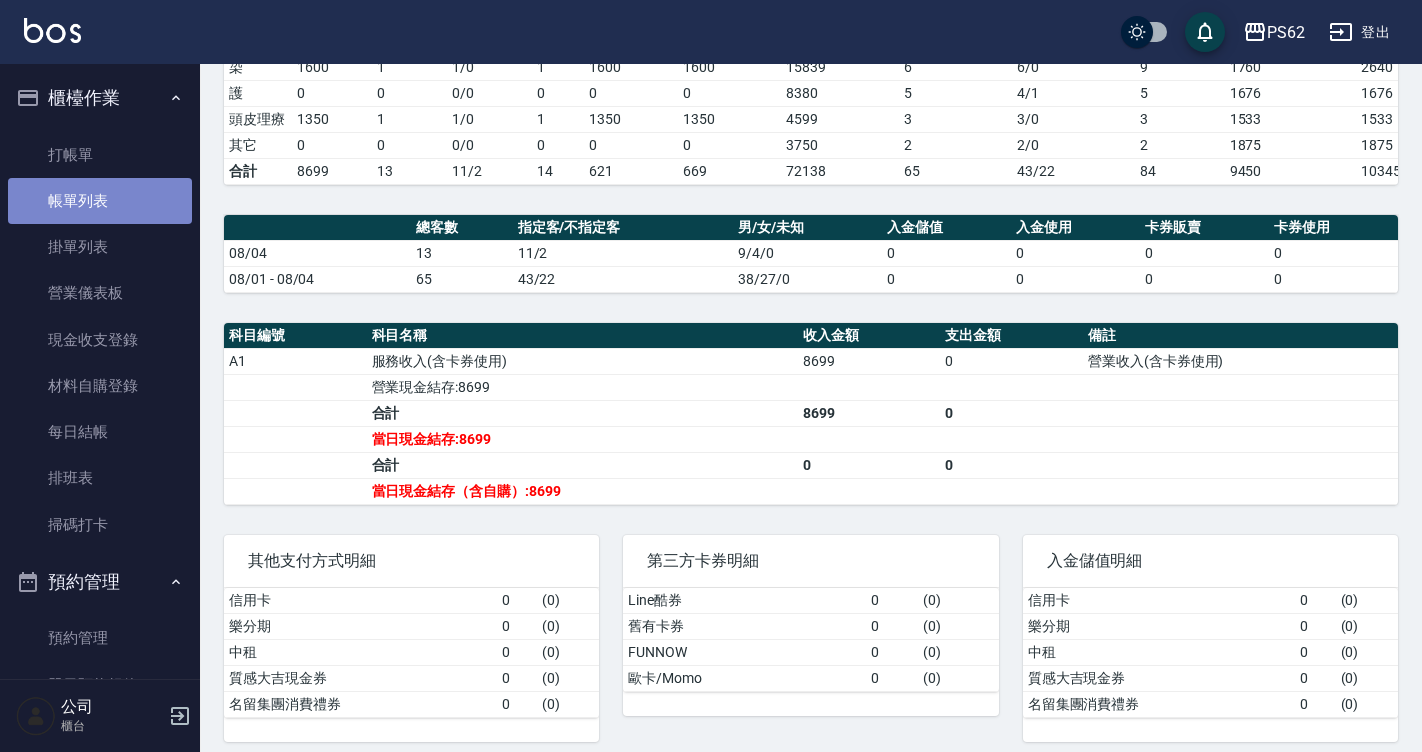 drag, startPoint x: 132, startPoint y: 179, endPoint x: 143, endPoint y: 208, distance: 31.016125 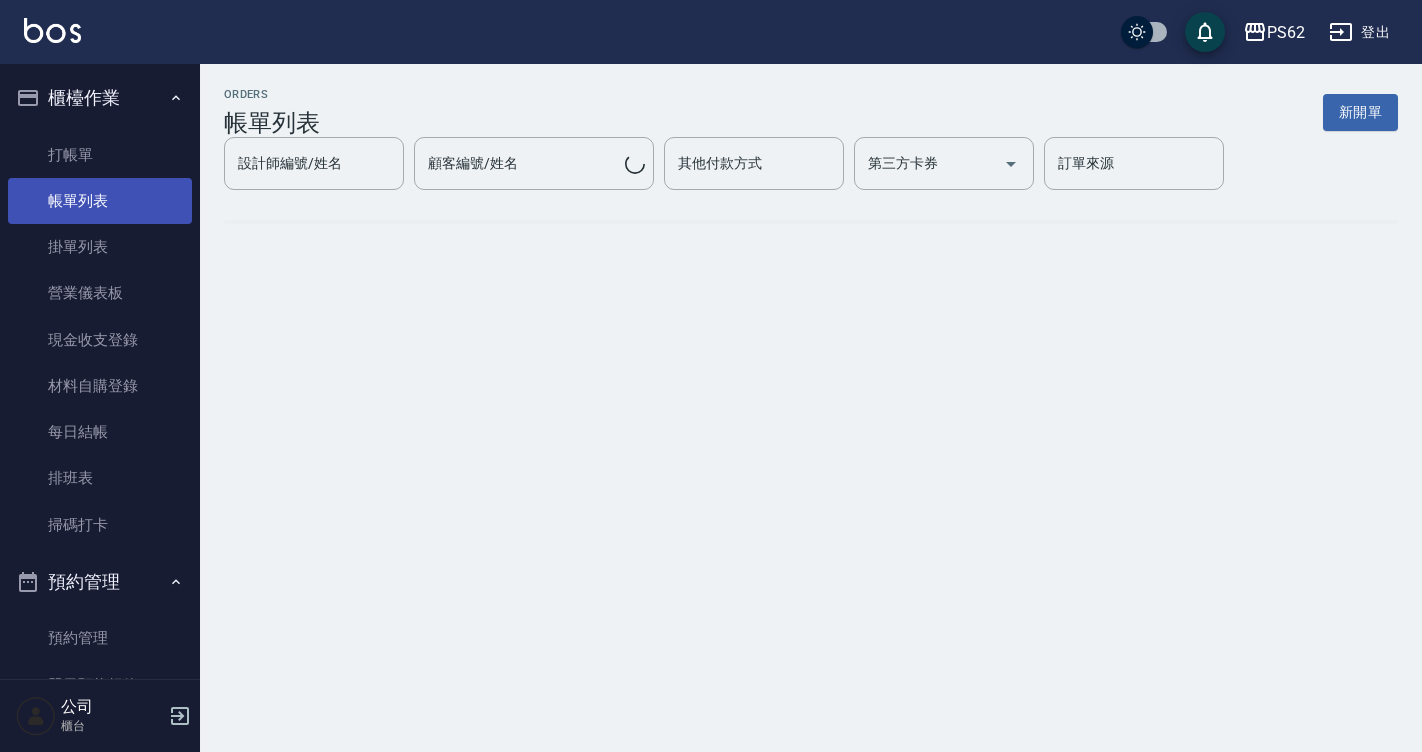 scroll, scrollTop: 0, scrollLeft: 0, axis: both 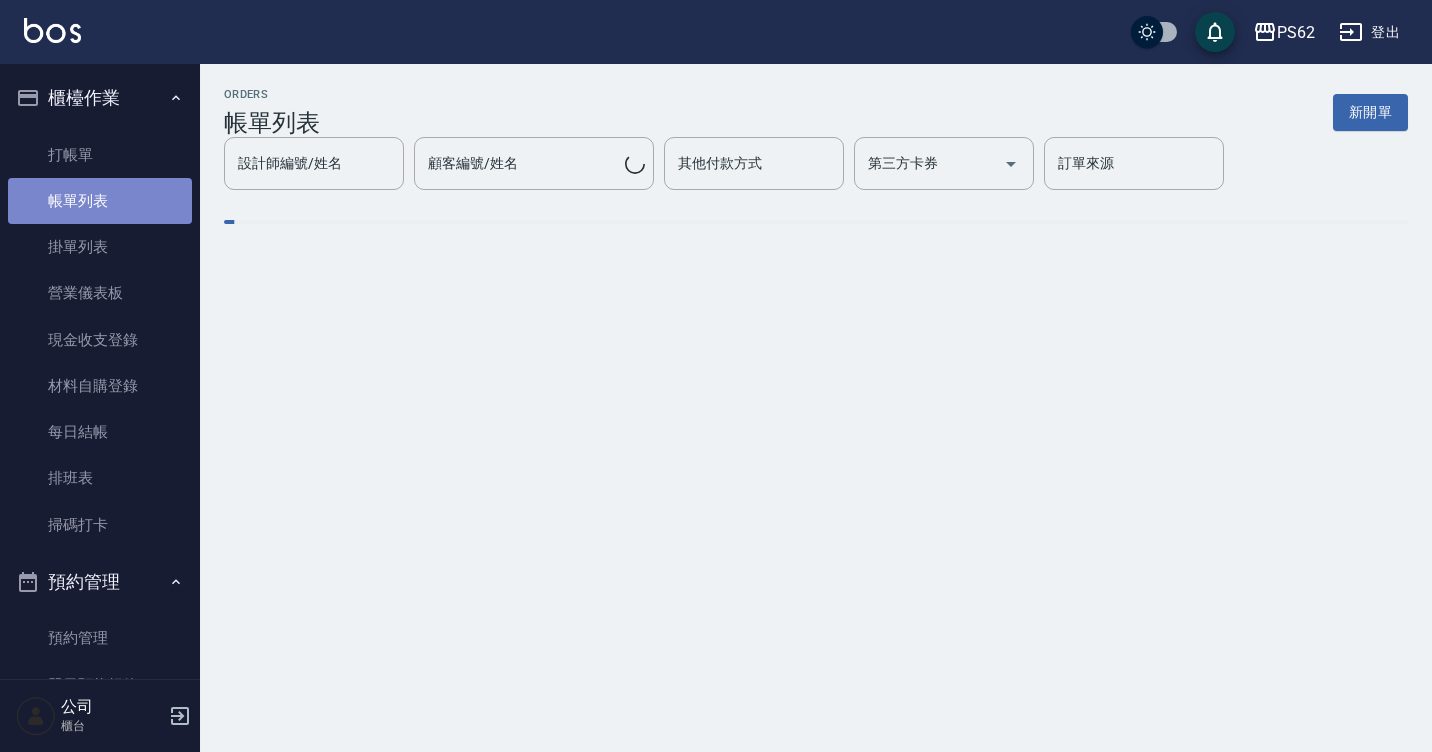 click on "帳單列表" at bounding box center [100, 201] 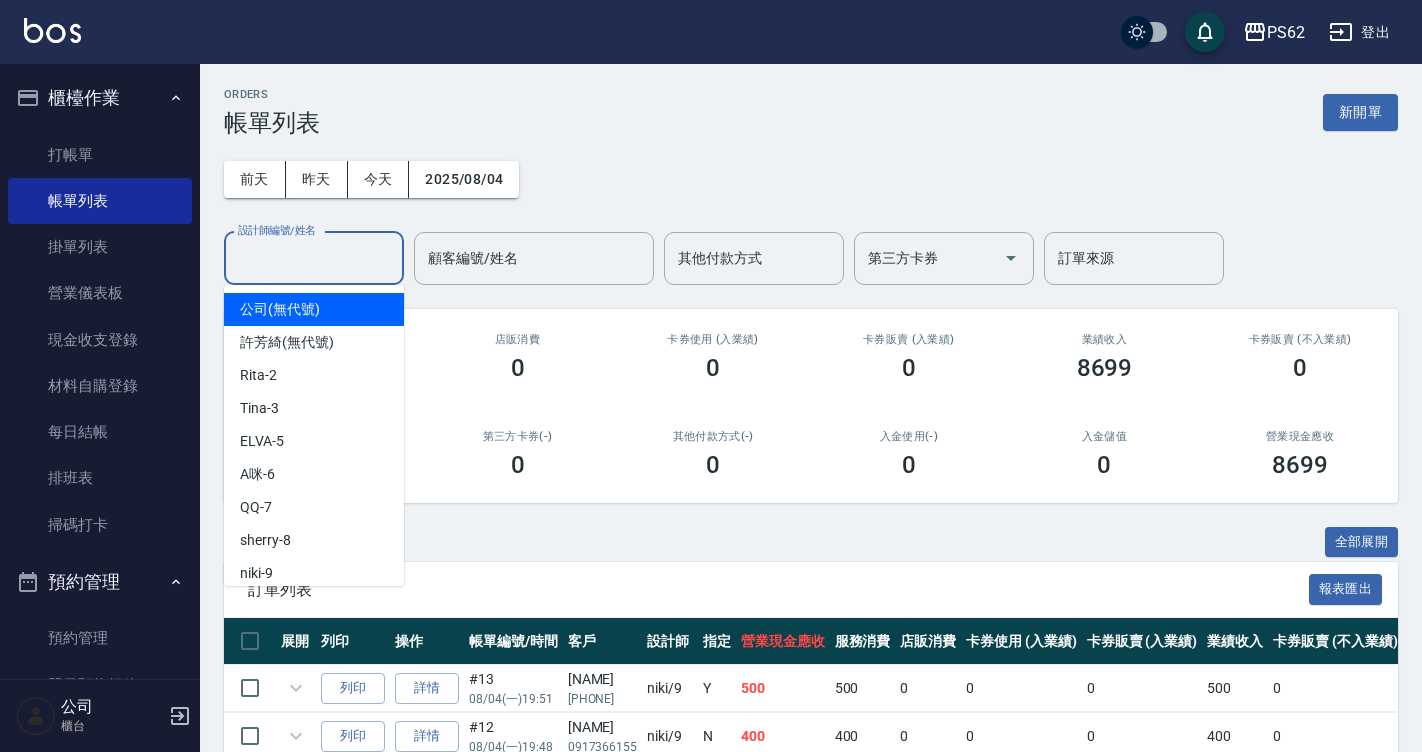 click on "設計師編號/姓名 設計師編號/姓名" at bounding box center (314, 258) 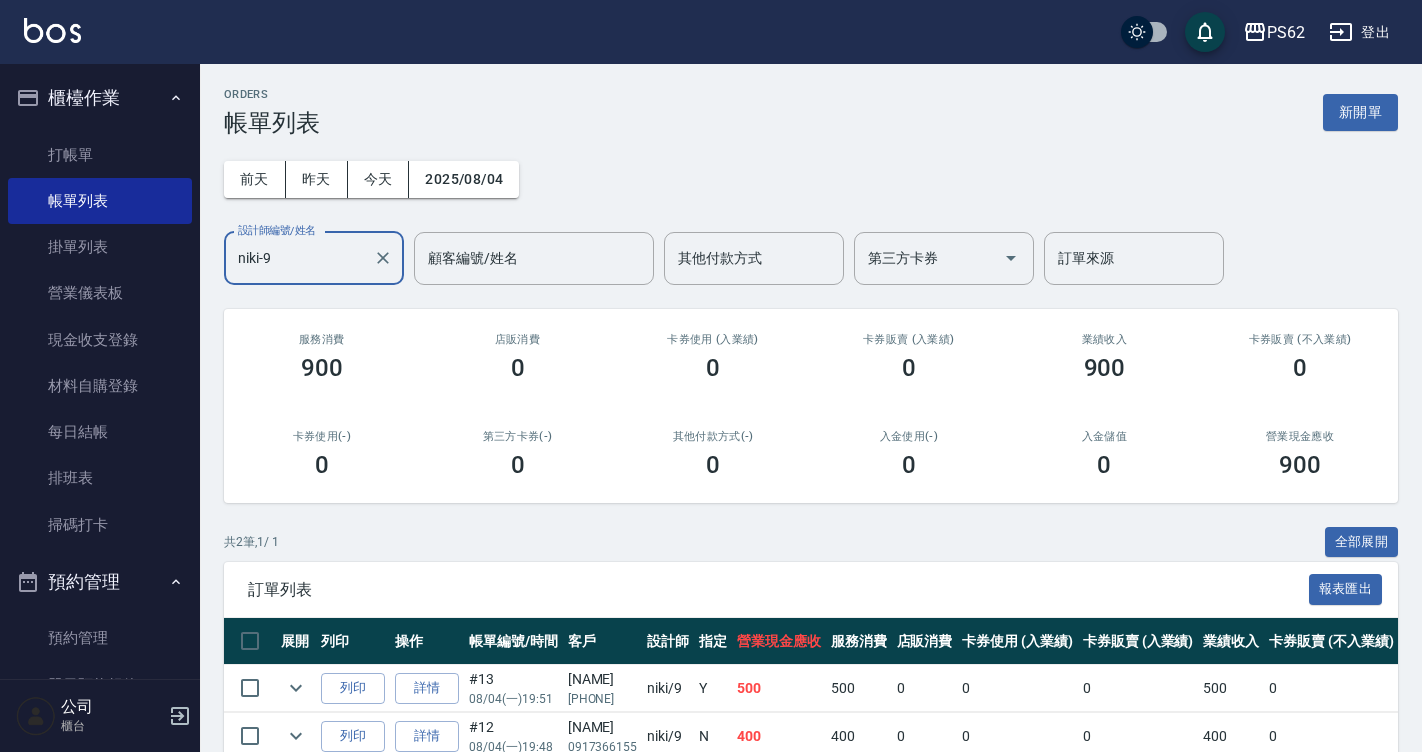 click on "PS62 登出 櫃檯作業 打帳單 帳單列表 掛單列表 營業儀表板 現金收支登錄 材料自購登錄 每日結帳 排班表 掃碼打卡 預約管理 預約管理 單日預約紀錄 單週預約紀錄 報表及分析 報表目錄 店家日報表 互助日報表 互助排行榜 全店業績分析表 設計師日報表 設計師業績分析表 設計師業績月報表 設計師排行榜 每日收支明細 收支分類明細表 客戶管理 客戶列表 卡券管理 入金管理 員工及薪資 員工列表 商品管理 商品分類設定 商品列表 資料設定 服務項目設定 公司 櫃台 ORDERS 帳單列表 新開單 前天 昨天 今天 [DATE] 設計師編號/姓名 [NAME] 設計師編號/姓名 顧客編號/姓名 顧客編號/姓名 其他付款方式 其他付款方式 第三方卡券 第三方卡券 訂單來源 訂單來源 服務消費 900 店販消費 0 卡券使用 (入業績) 0 卡券販賣 (入業績) 0 業績收入 900 卡券販賣 (不入業績) 0 卡券使用(-) 0 0 0 0 0" at bounding box center [711, 419] 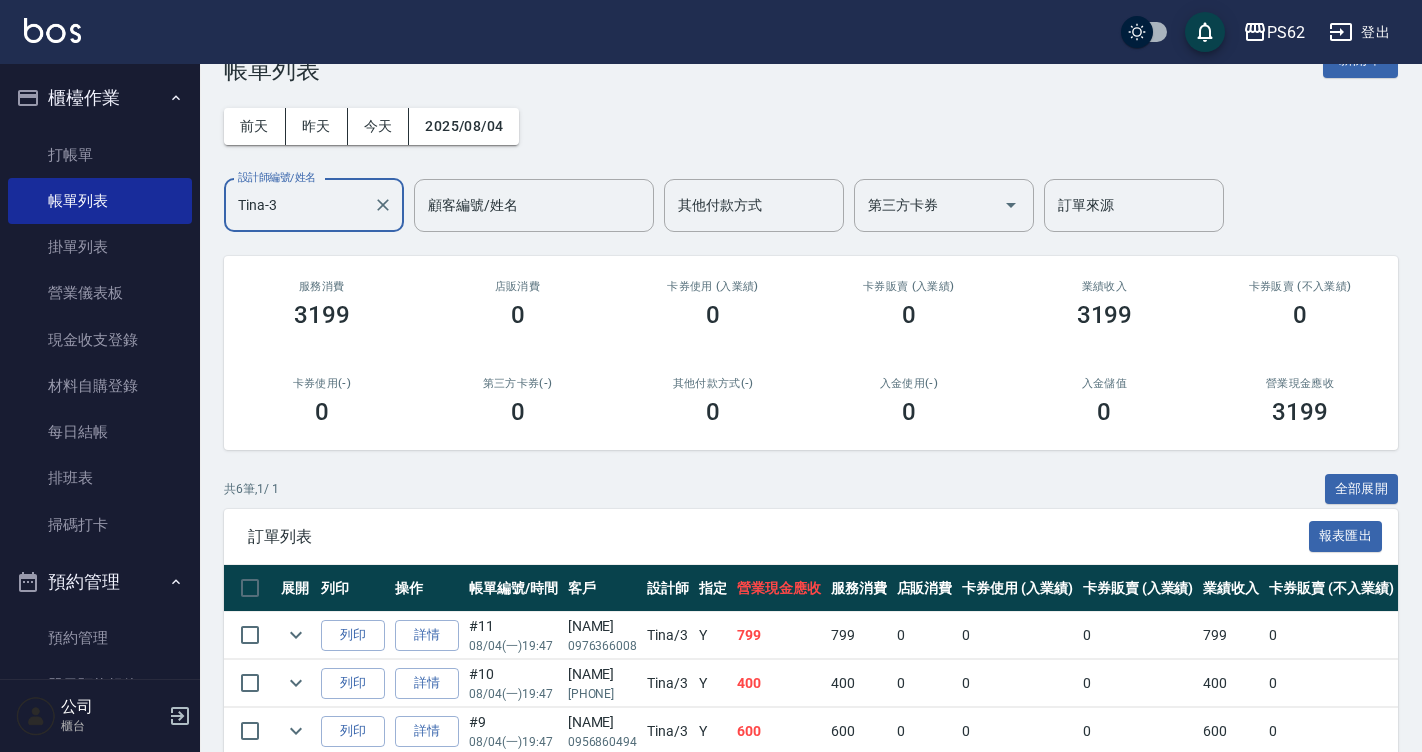 scroll, scrollTop: 100, scrollLeft: 0, axis: vertical 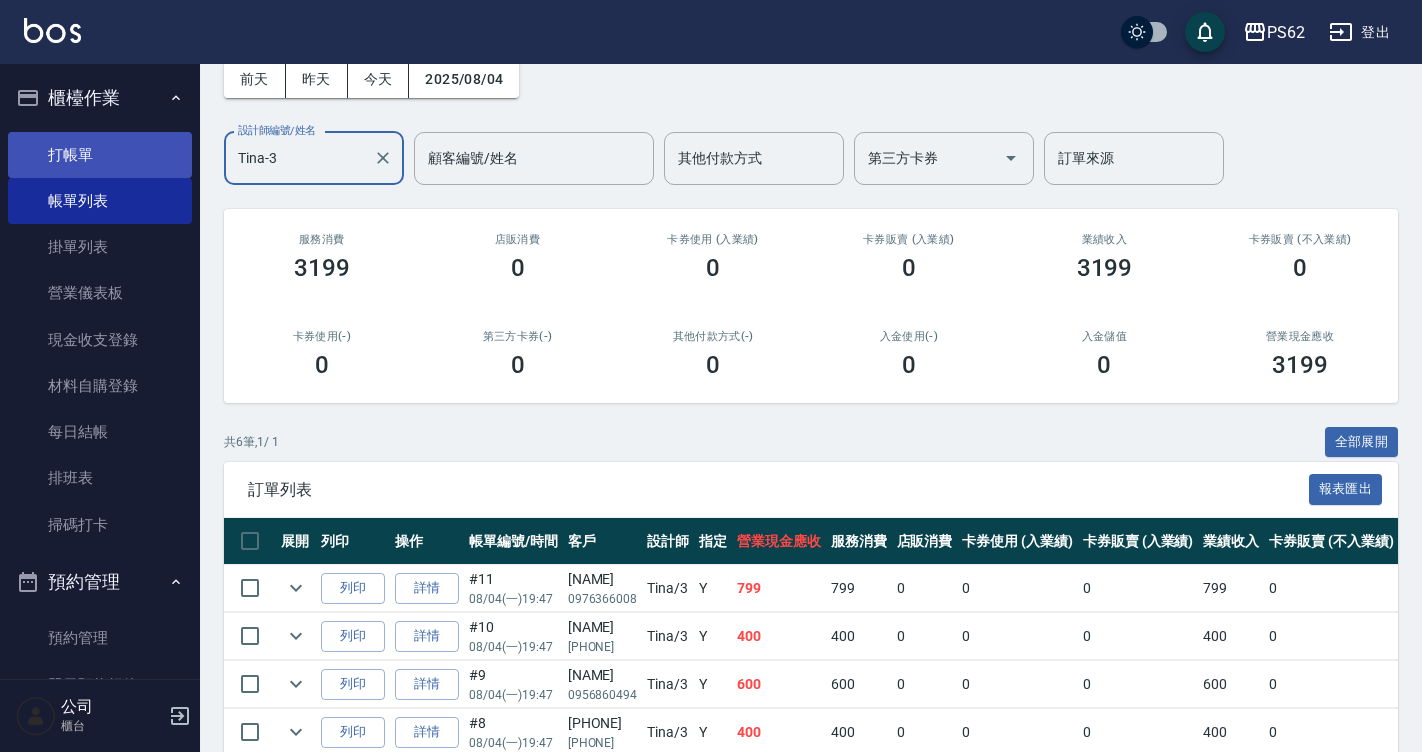 type on "Tina-3" 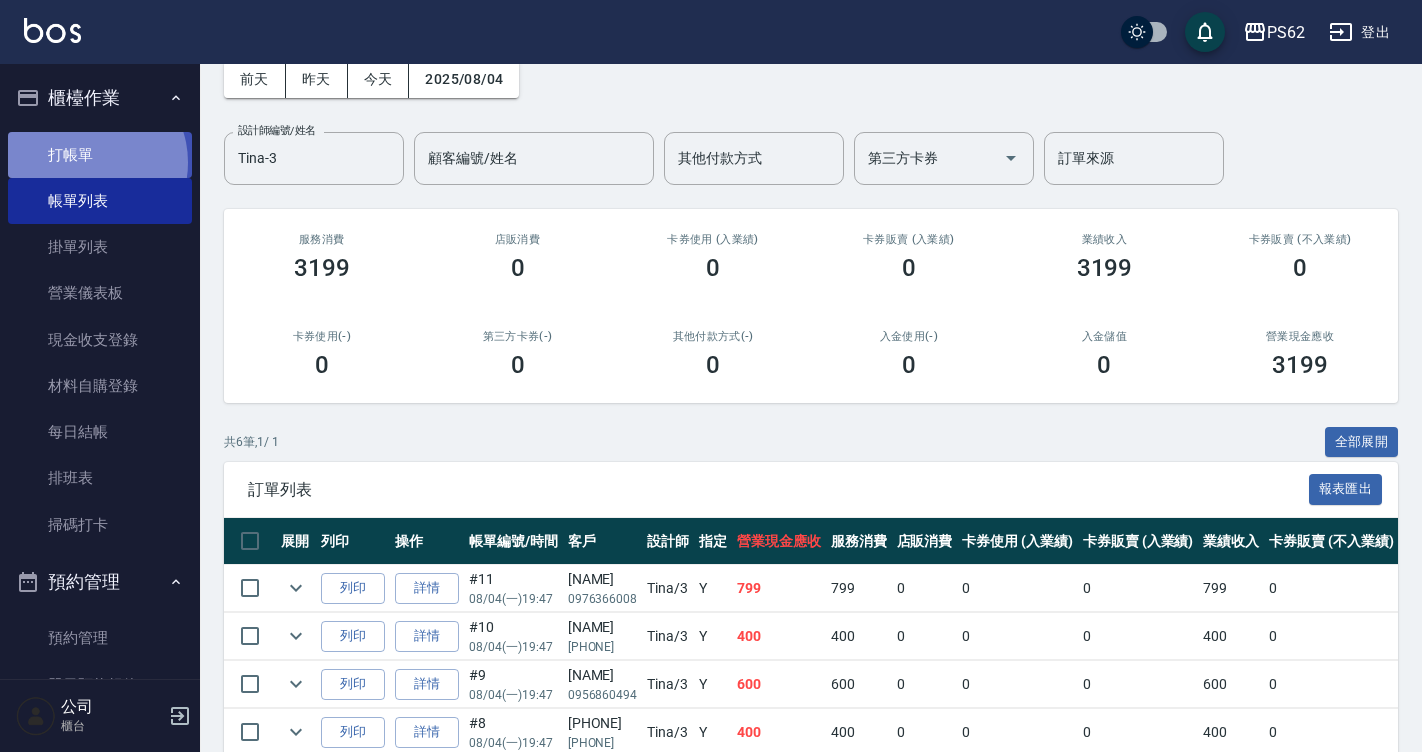 click on "打帳單" at bounding box center (100, 155) 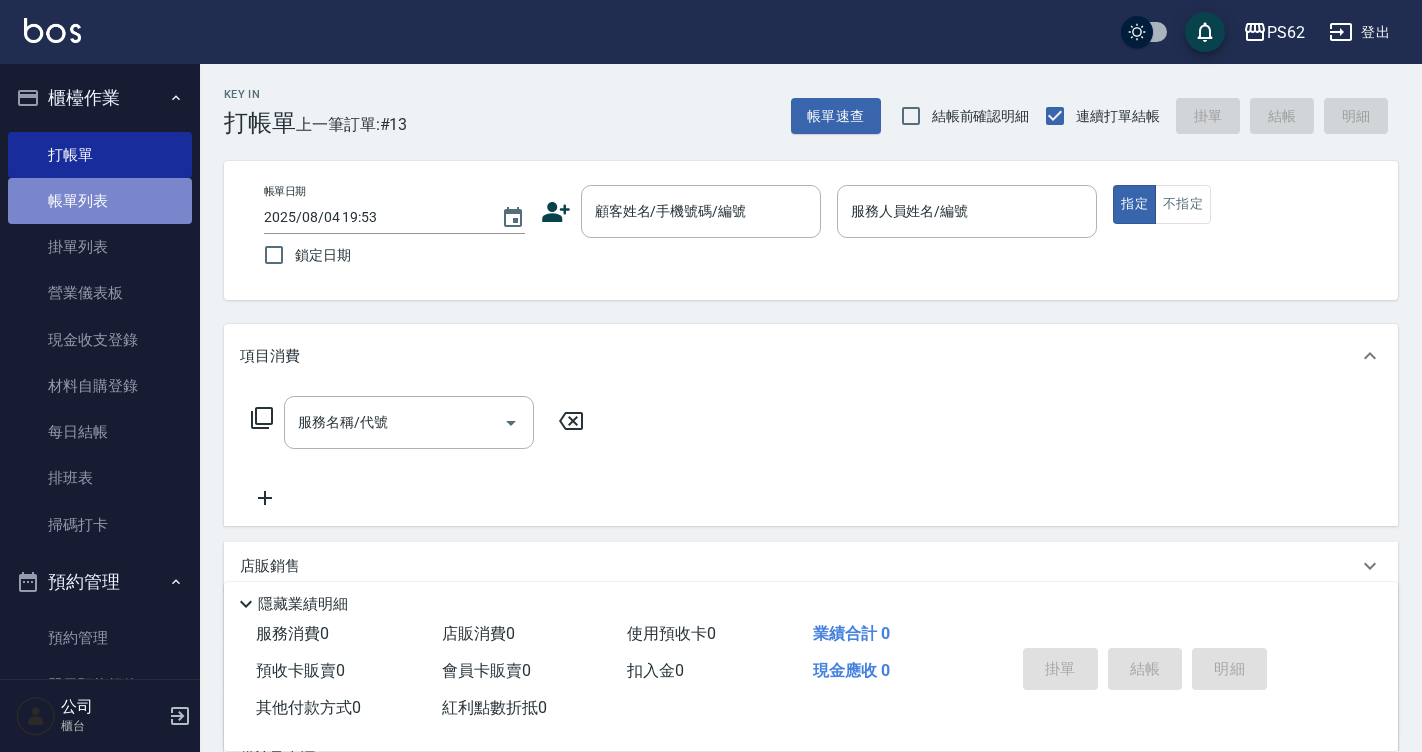 click on "帳單列表" at bounding box center (100, 201) 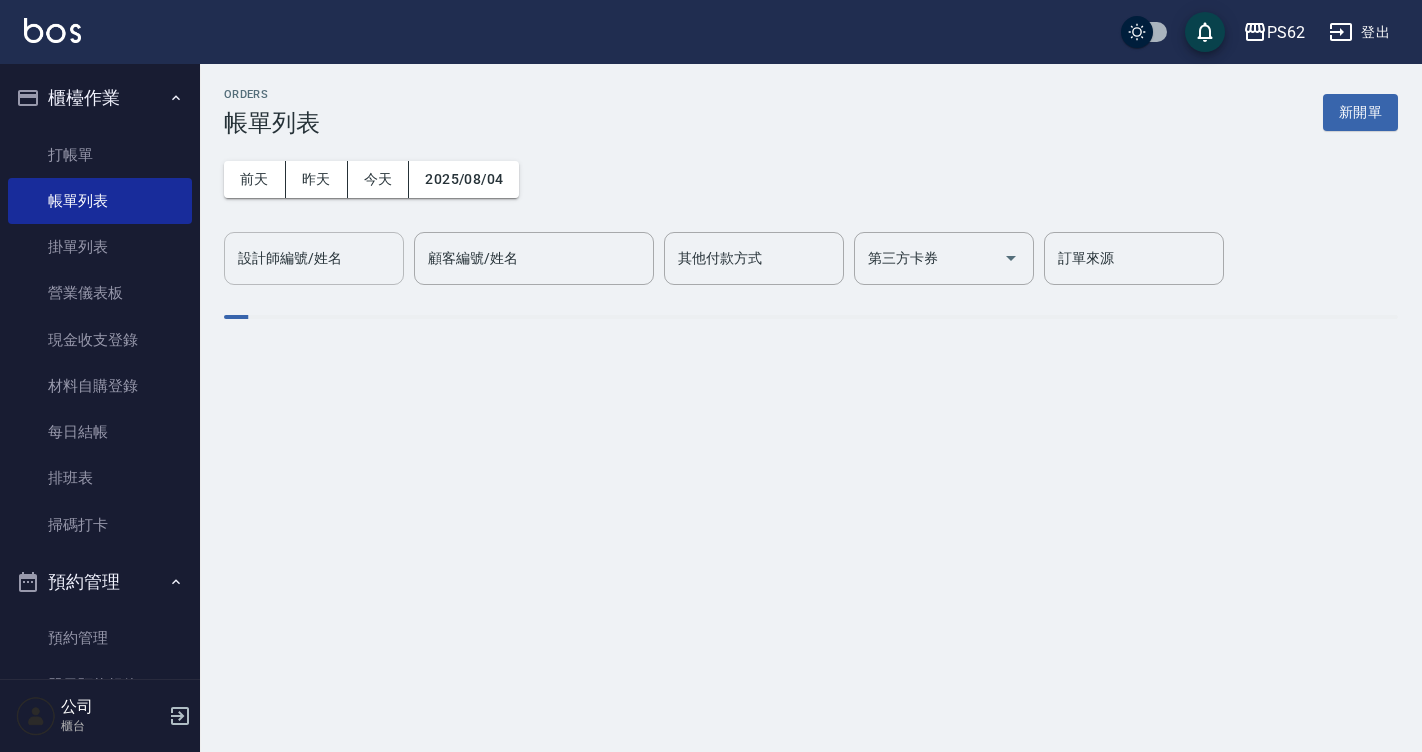 click on "設計師編號/姓名" at bounding box center (314, 258) 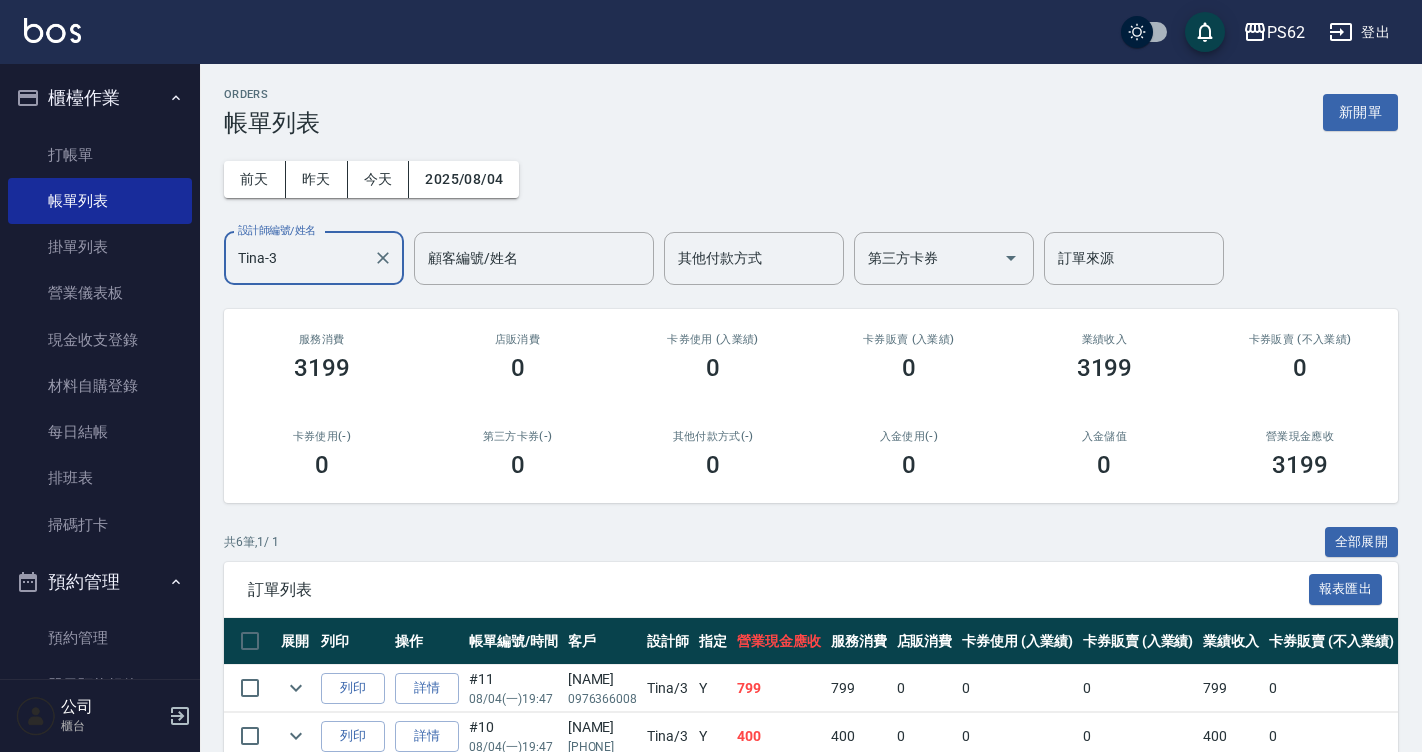 drag, startPoint x: 339, startPoint y: 257, endPoint x: 365, endPoint y: 251, distance: 26.683329 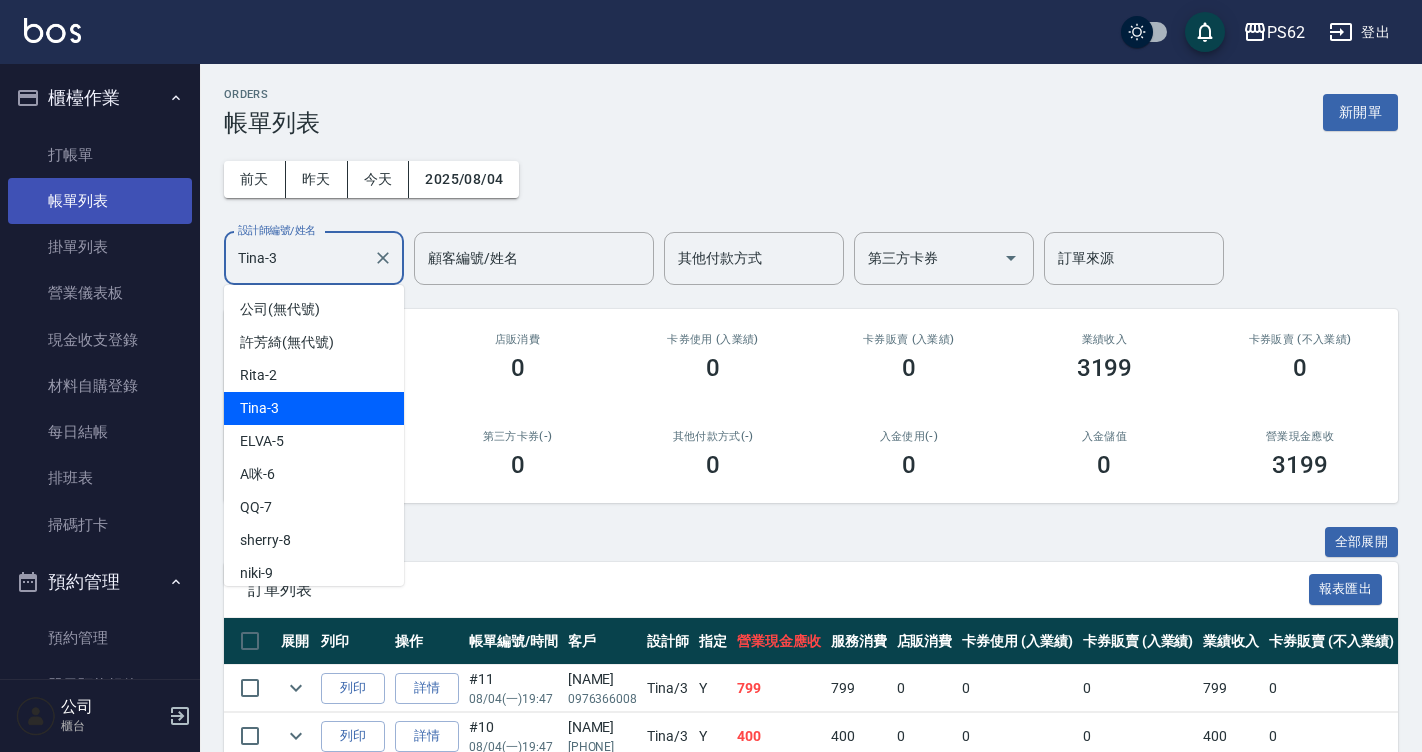 type on "Tina-3" 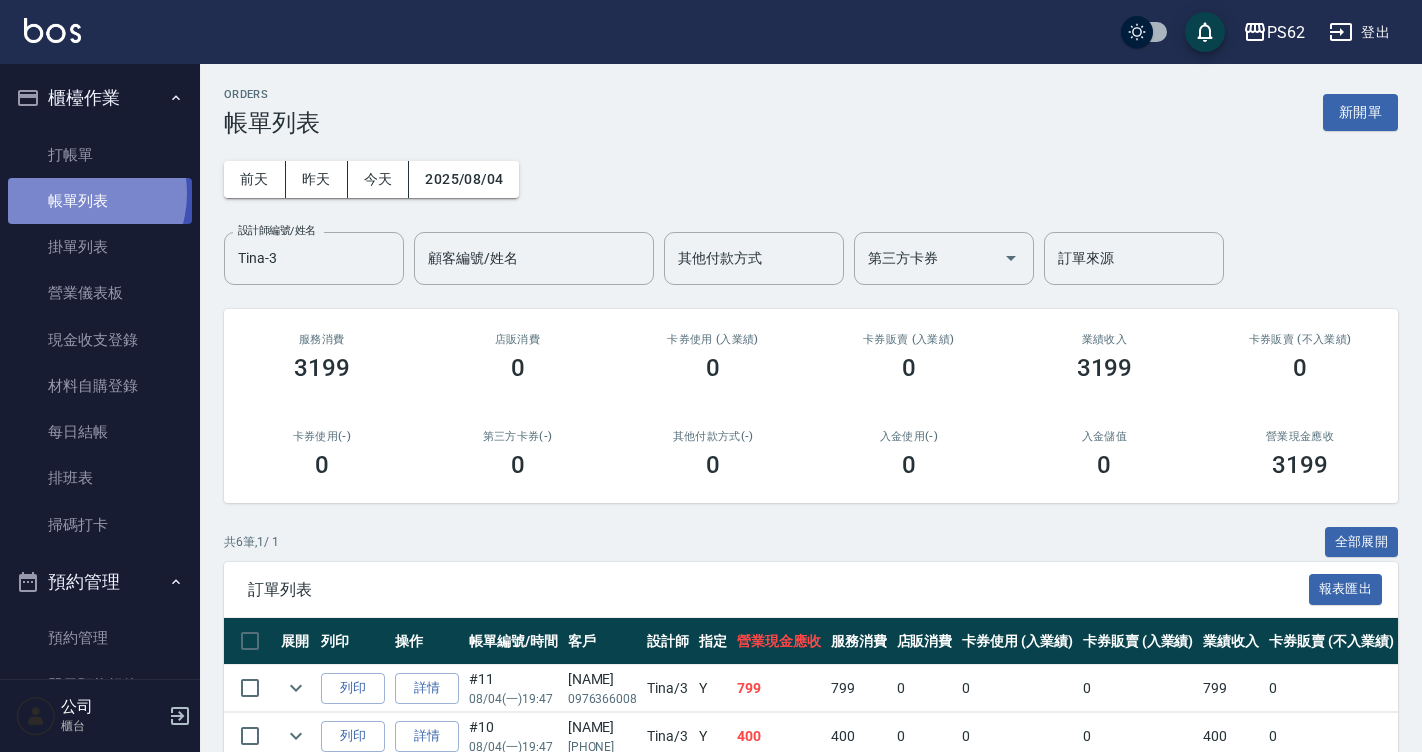click on "帳單列表" at bounding box center (100, 201) 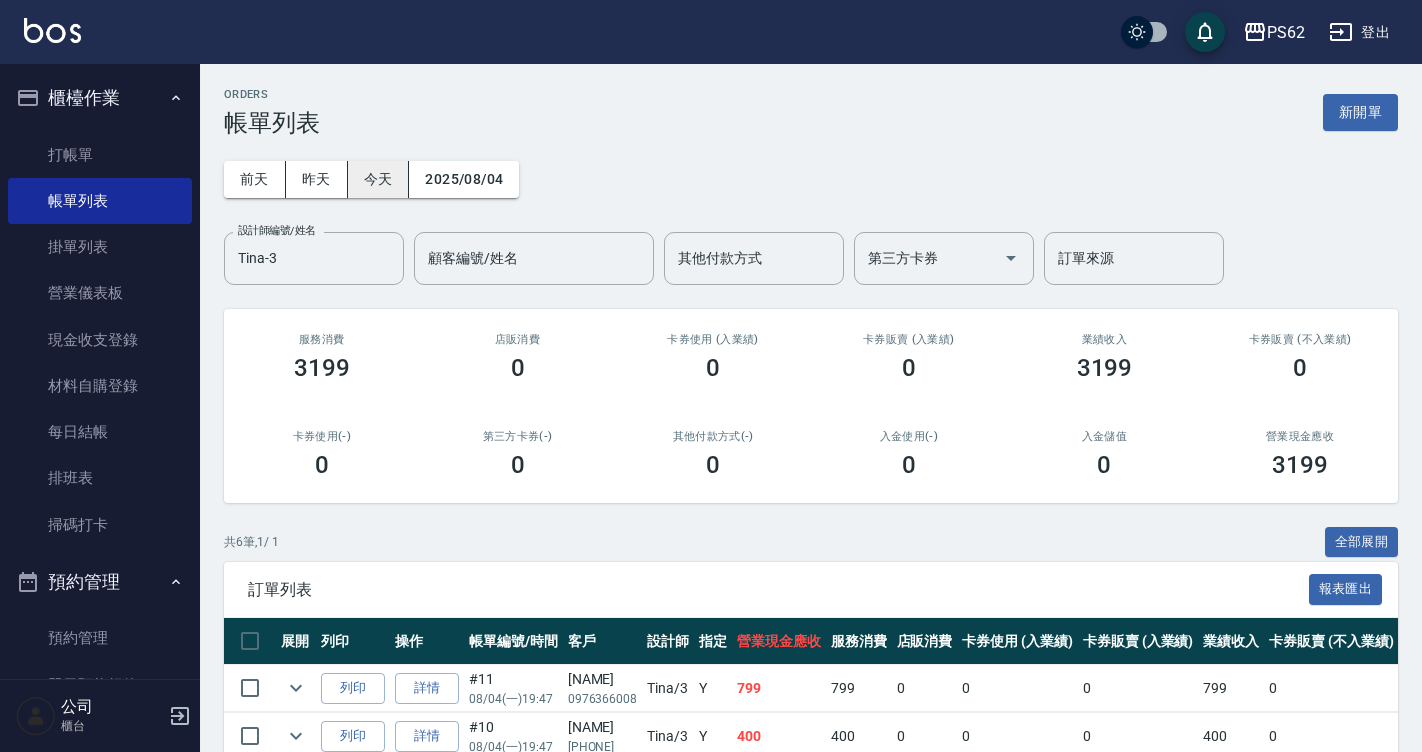 click on "今天" at bounding box center [379, 179] 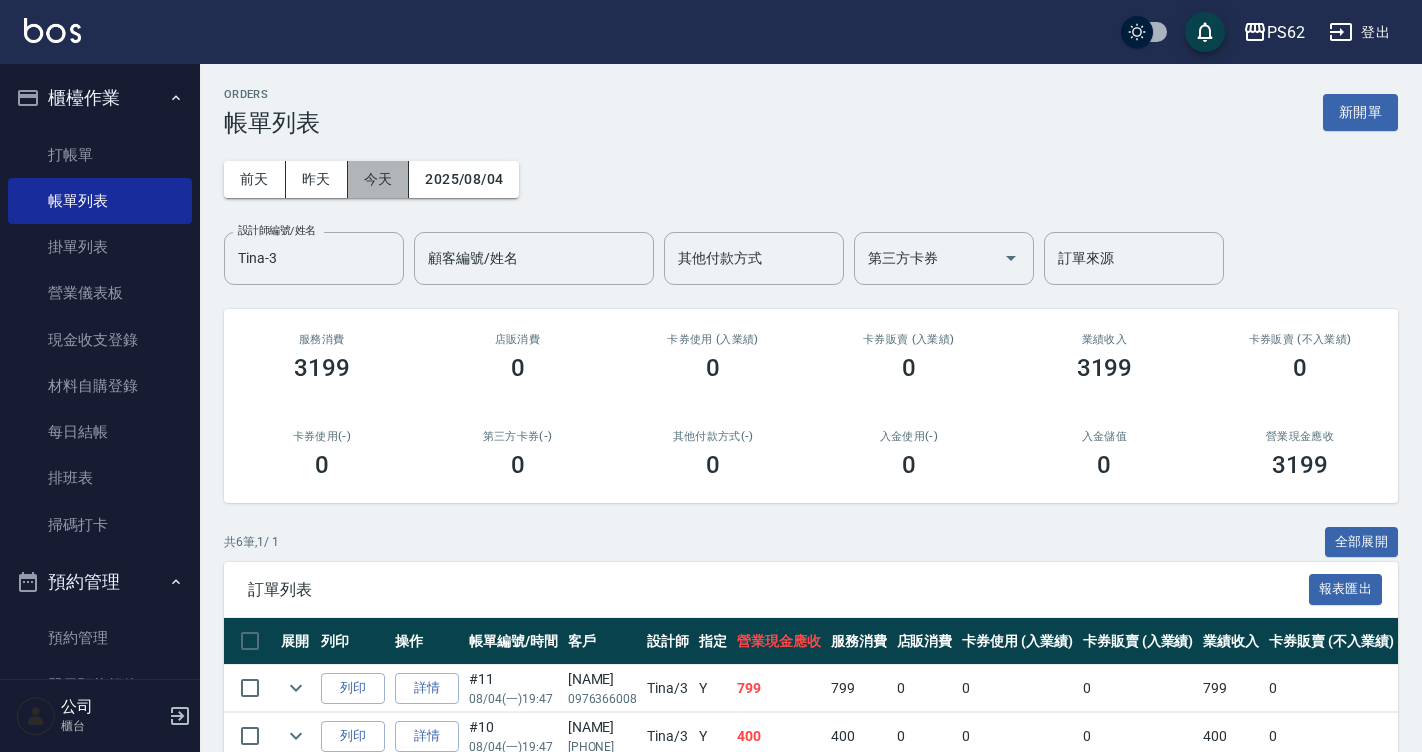 click on "今天" at bounding box center [379, 179] 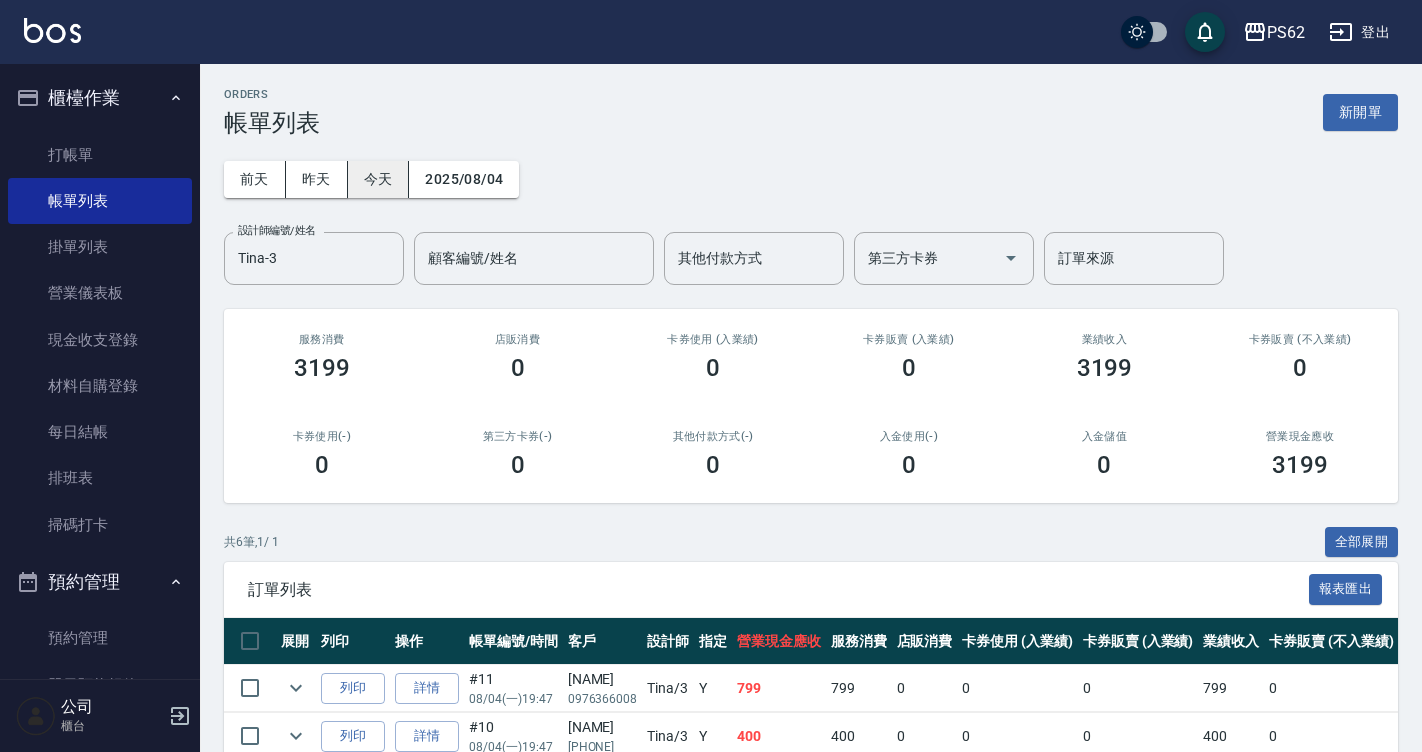 click on "今天" at bounding box center (379, 179) 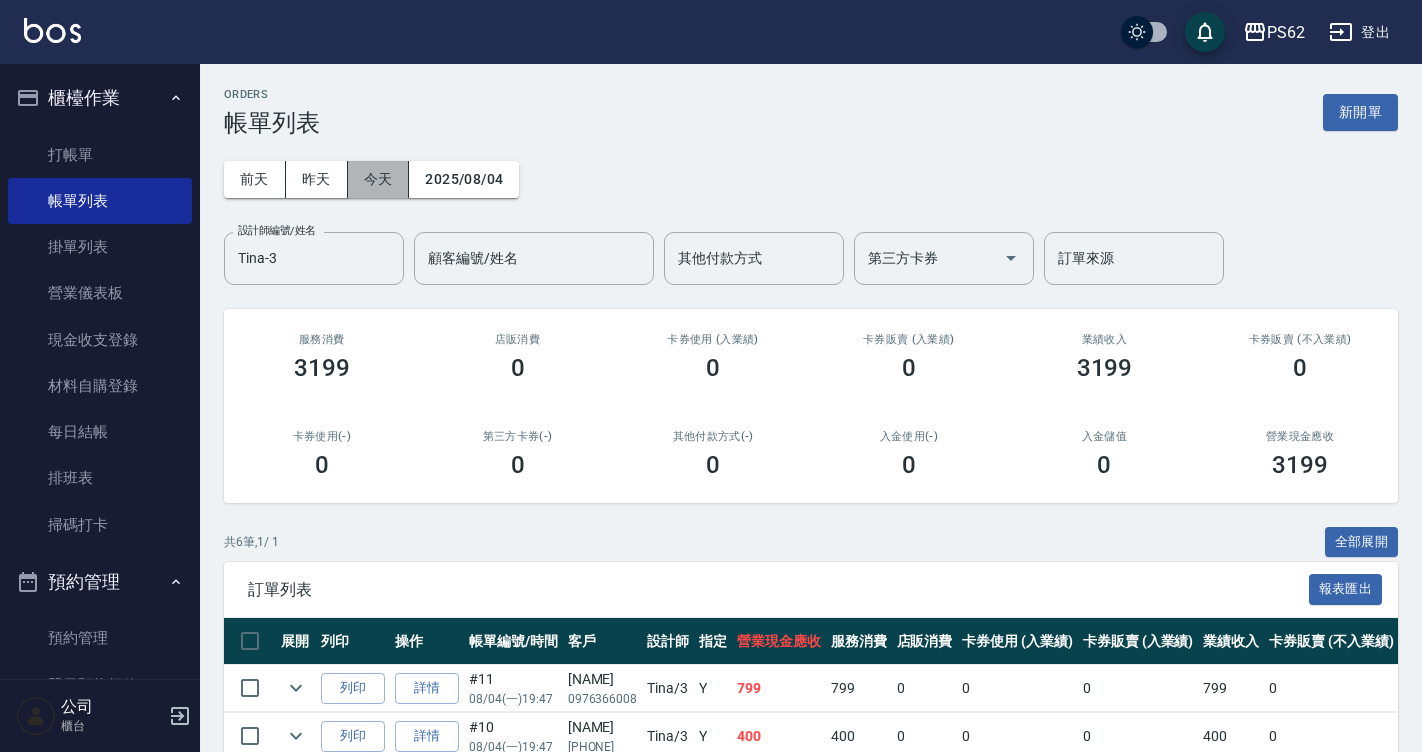 click on "今天" at bounding box center (379, 179) 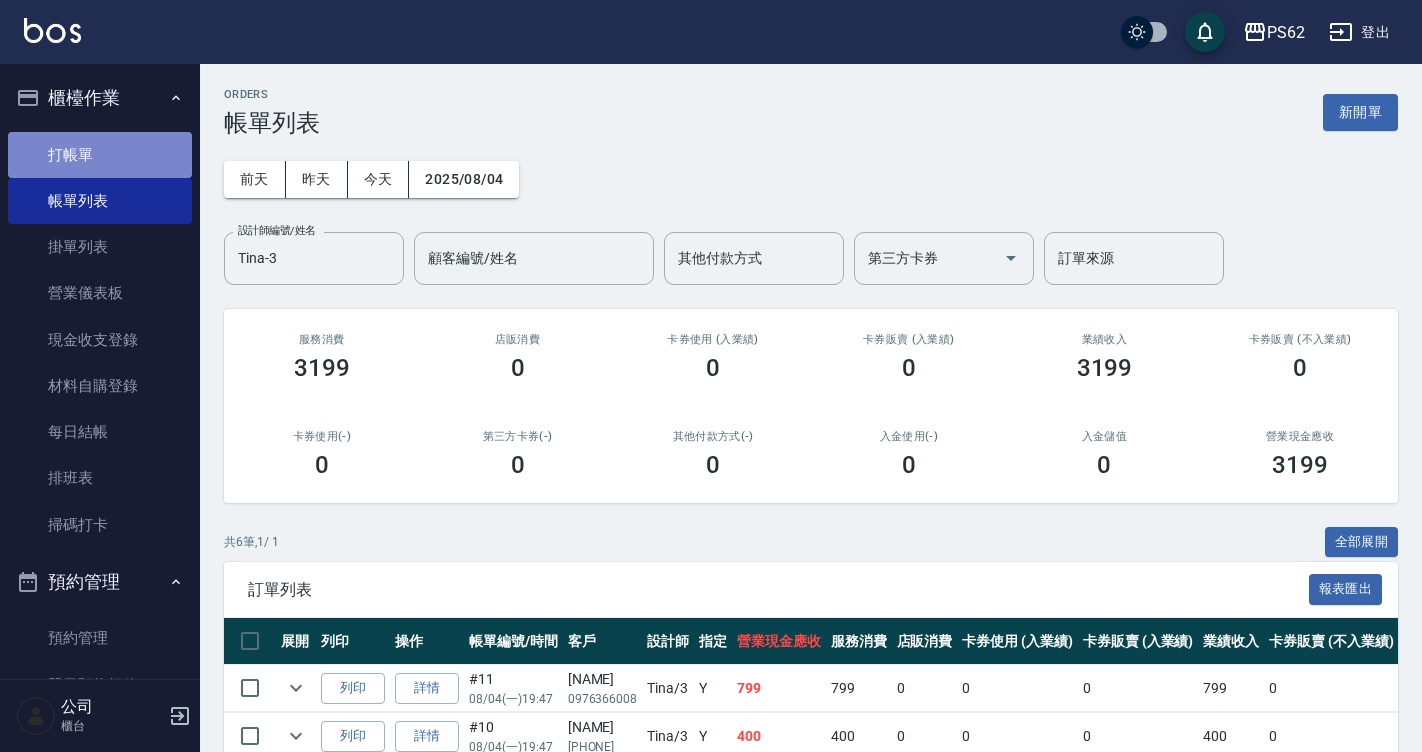 click on "打帳單" at bounding box center [100, 155] 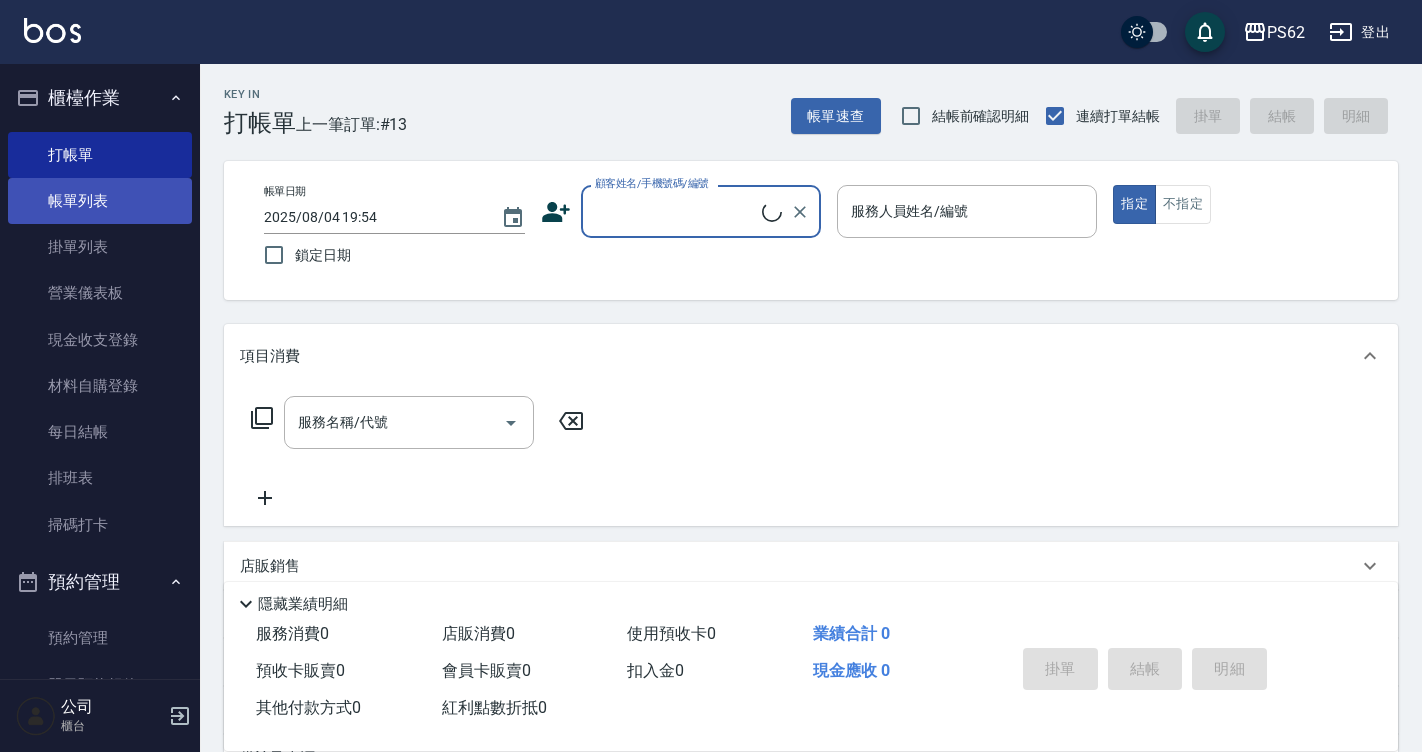 click on "帳單列表" at bounding box center [100, 201] 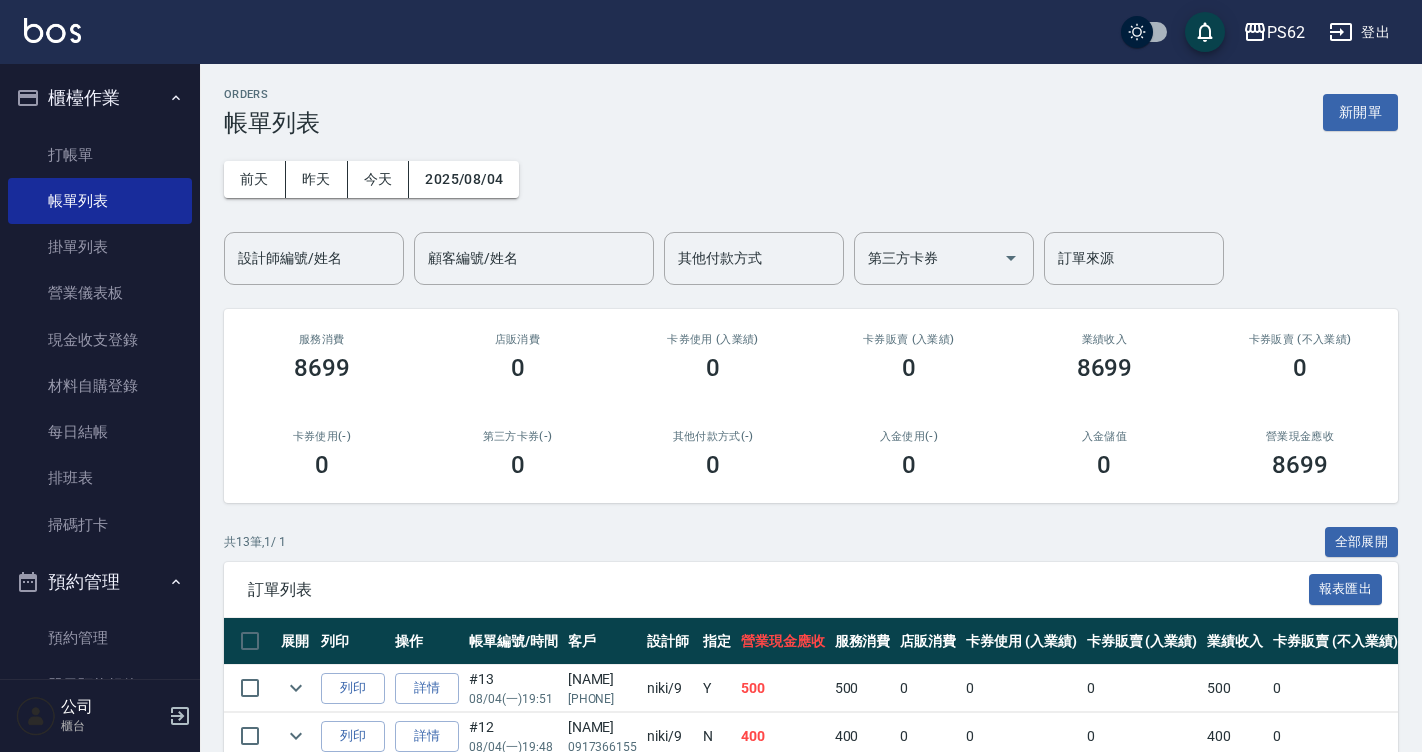 scroll, scrollTop: 630, scrollLeft: 0, axis: vertical 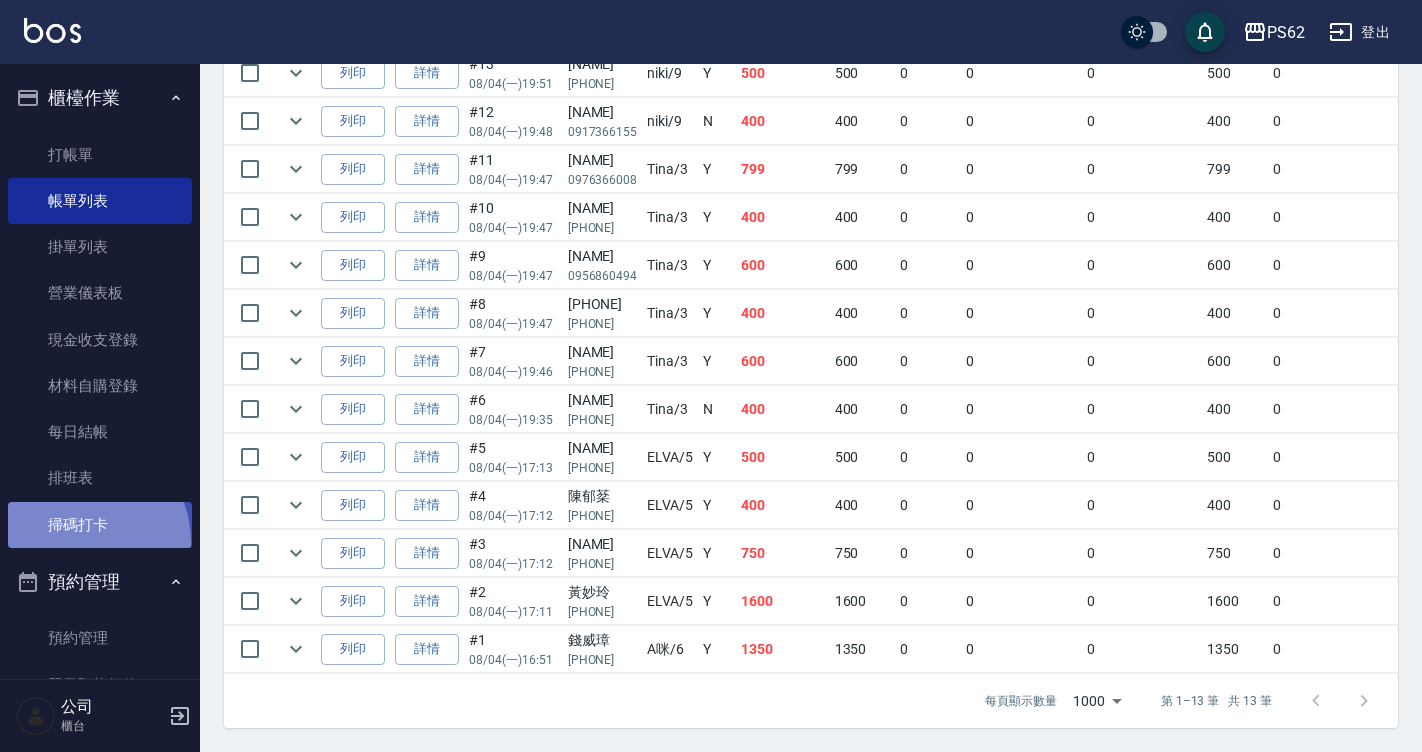 click on "掃碼打卡" at bounding box center [100, 525] 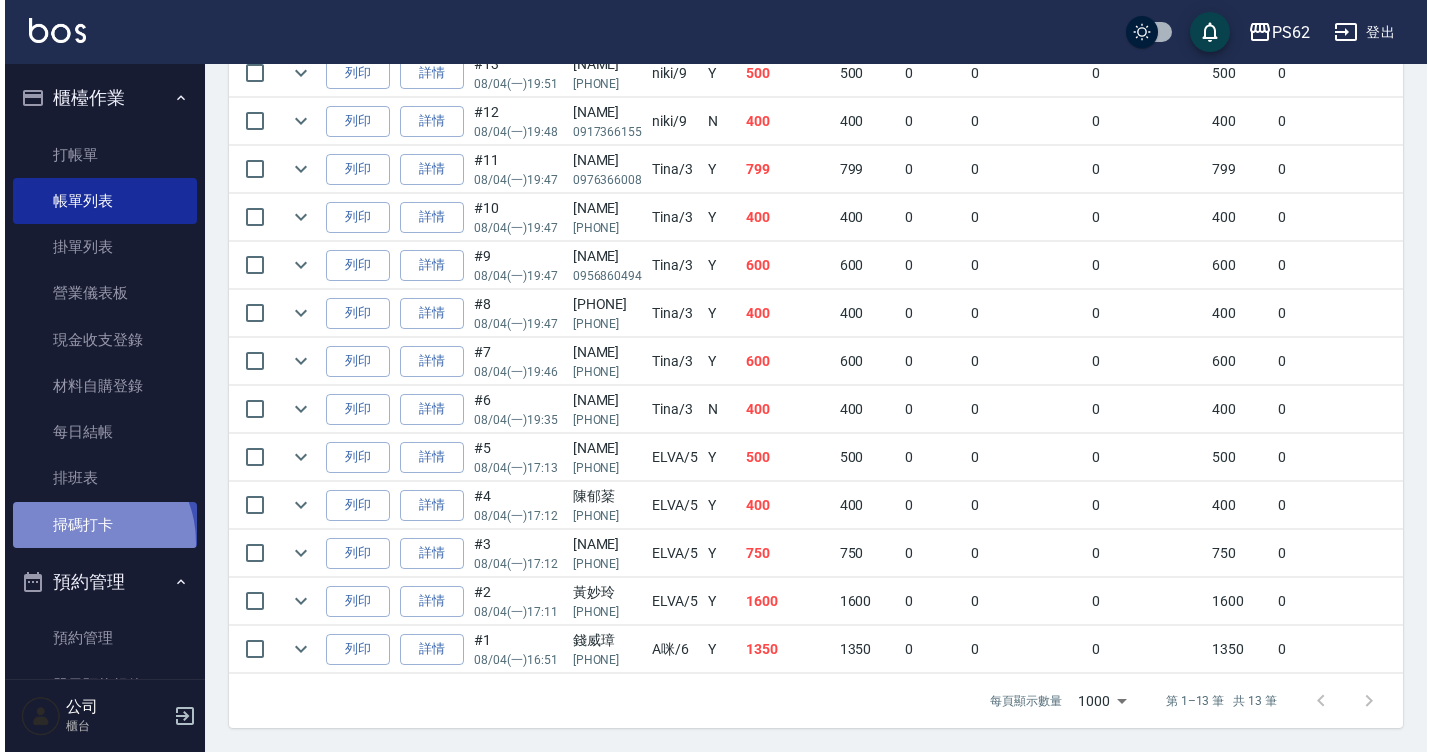 scroll, scrollTop: 0, scrollLeft: 0, axis: both 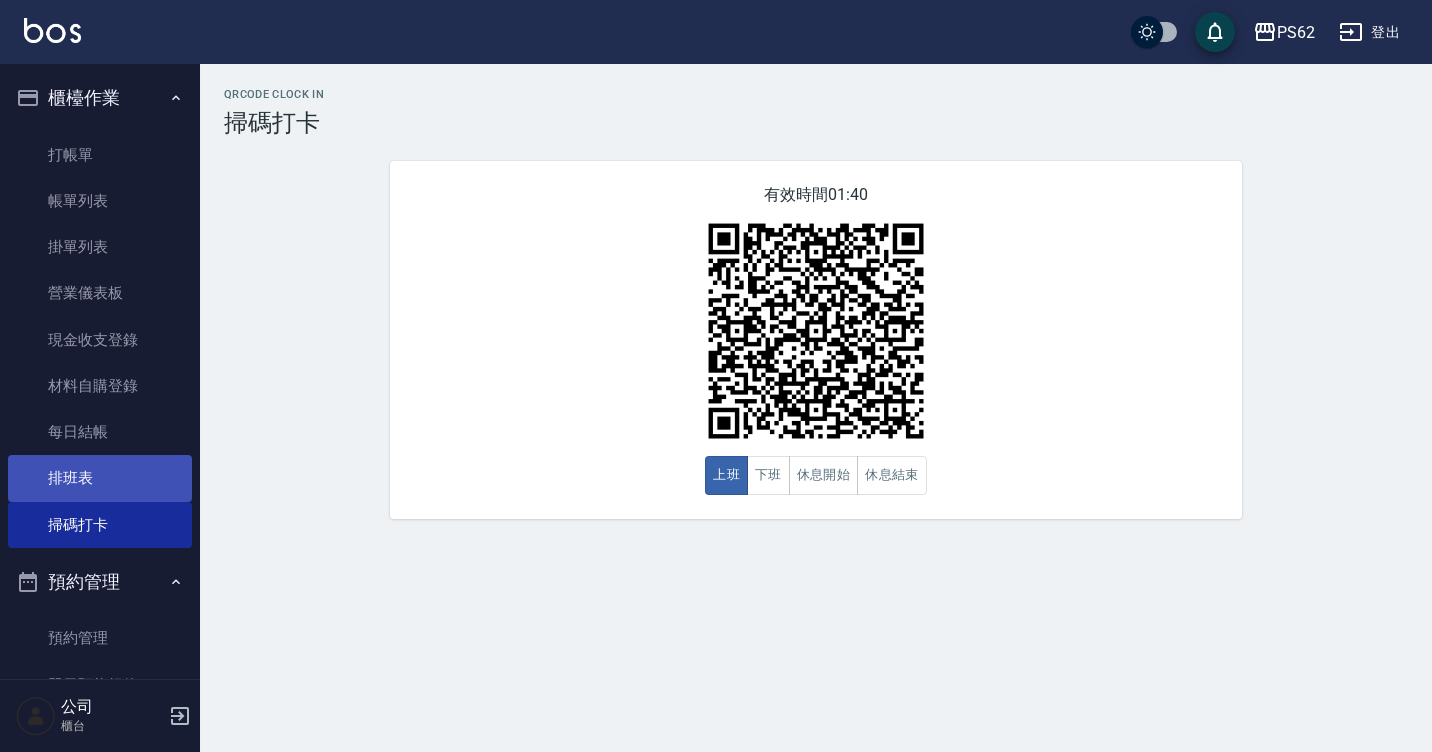 click on "排班表" at bounding box center (100, 478) 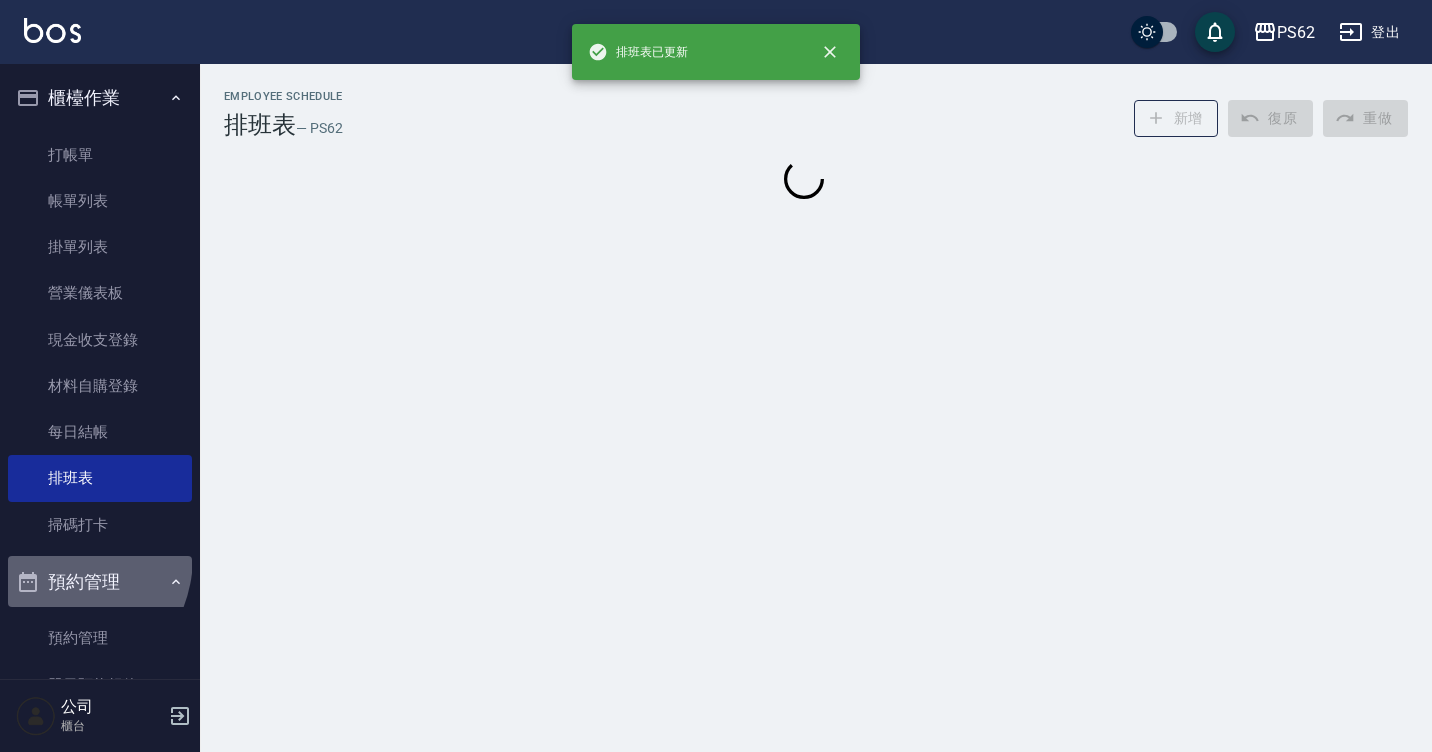 click on "預約管理" at bounding box center [100, 582] 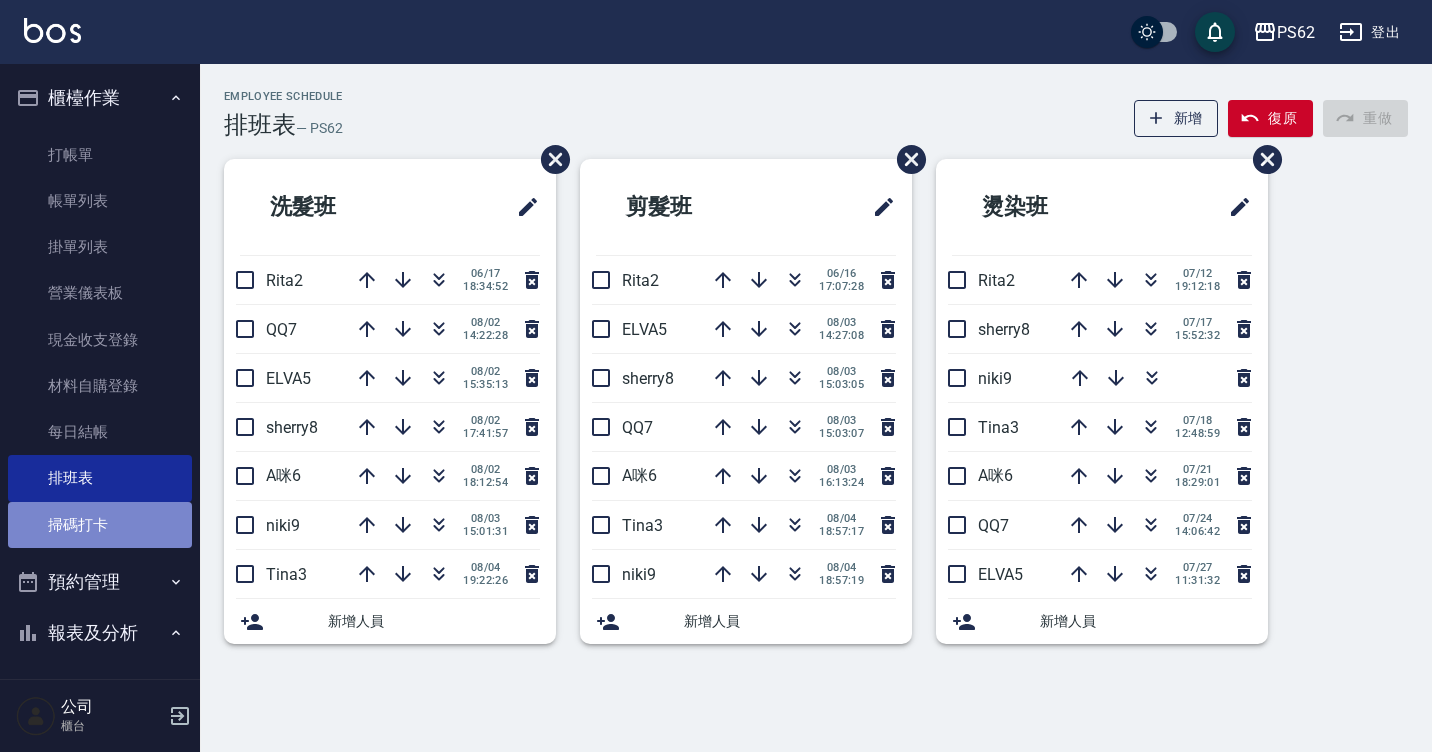 click on "掃碼打卡" at bounding box center (100, 525) 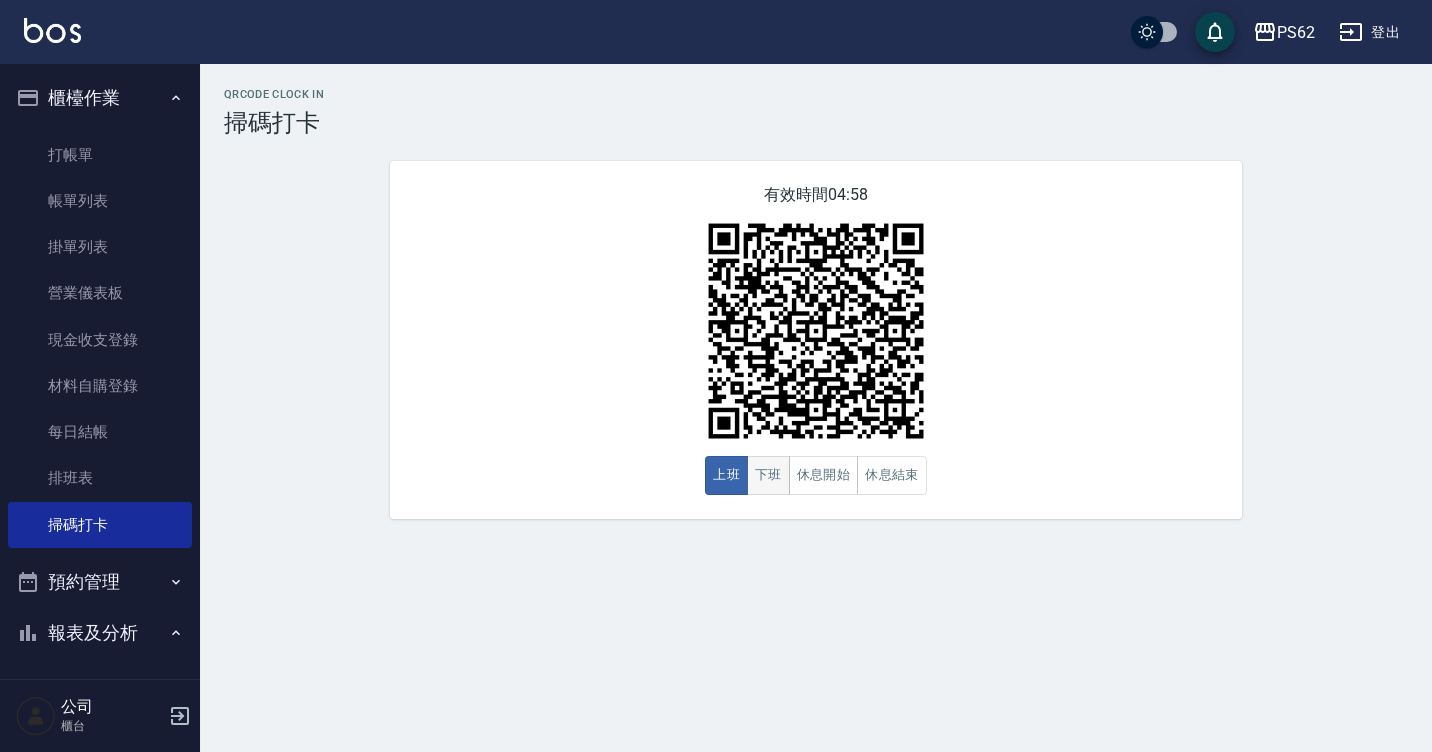 click on "下班" at bounding box center [768, 475] 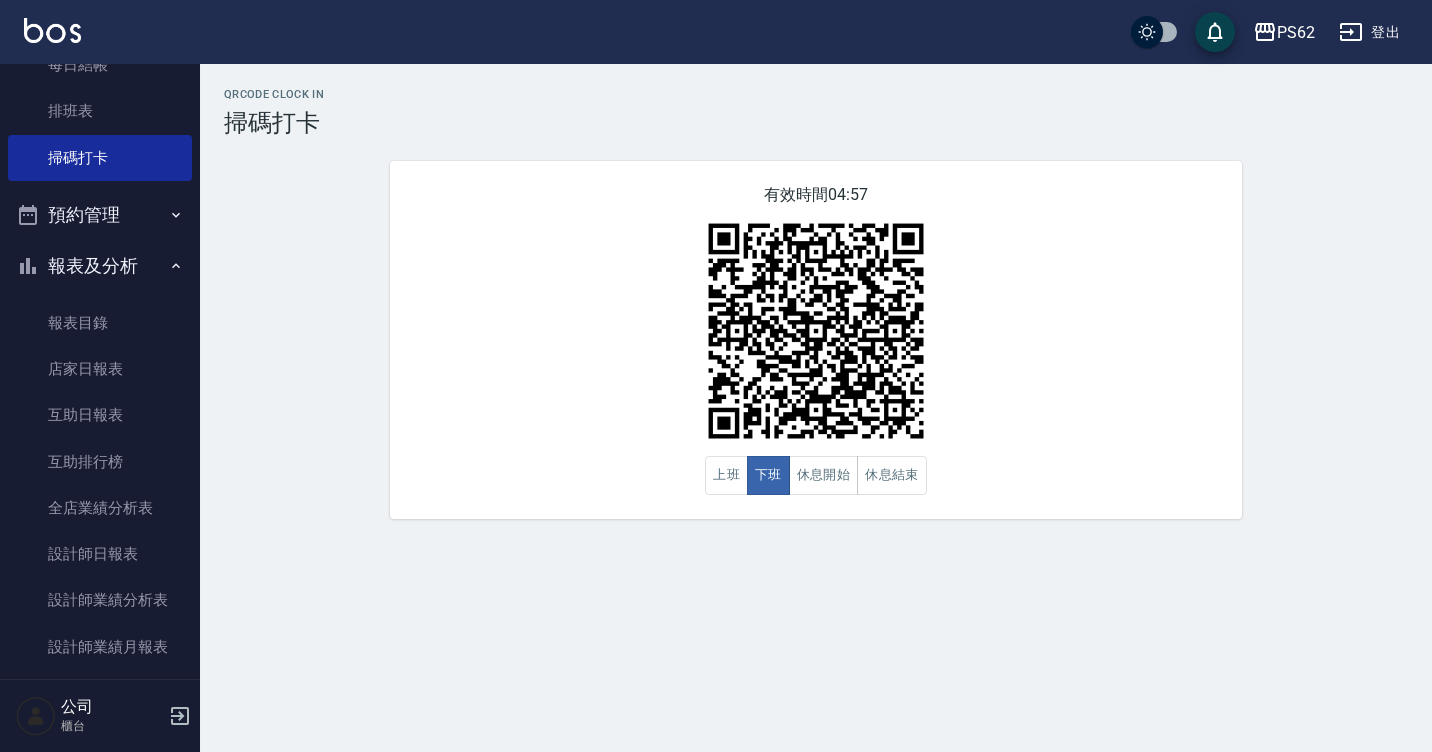 scroll, scrollTop: 434, scrollLeft: 0, axis: vertical 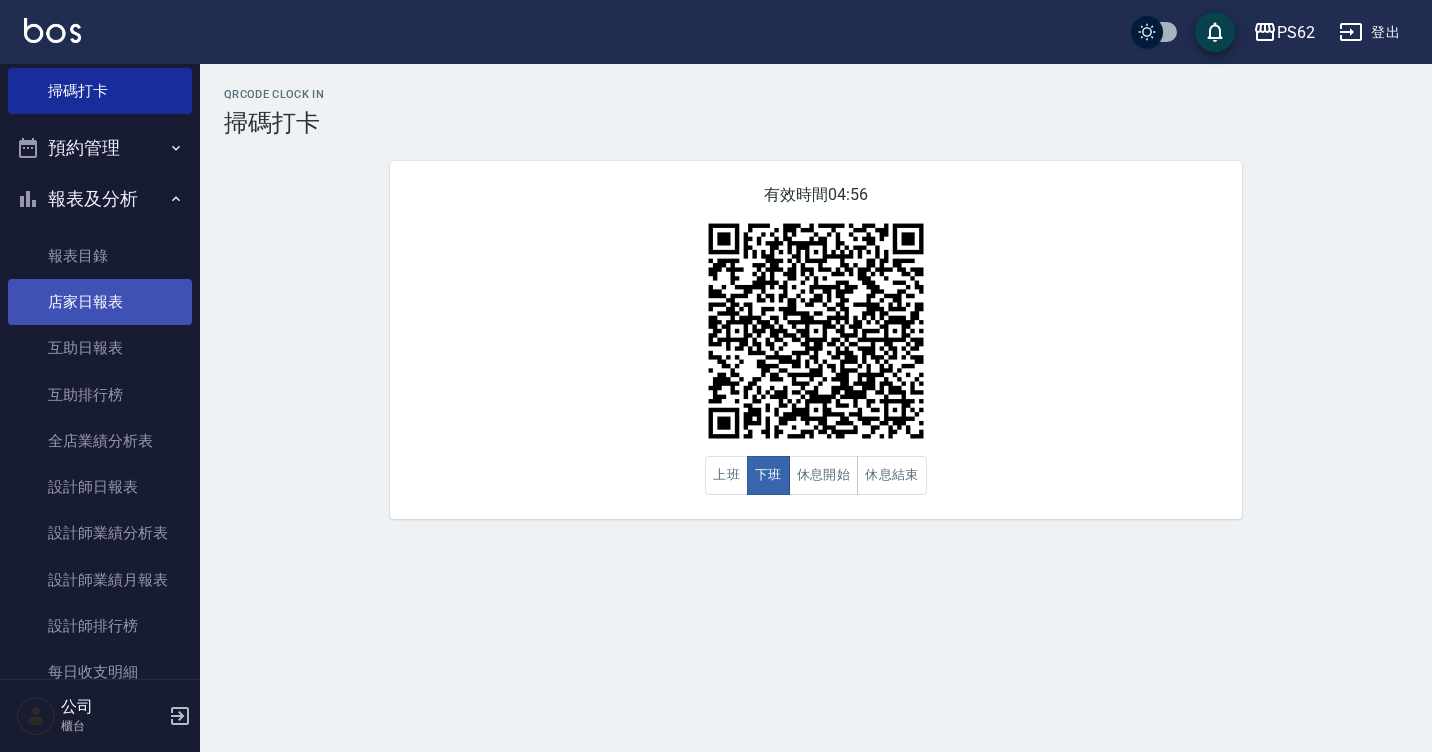 click on "店家日報表" at bounding box center [100, 302] 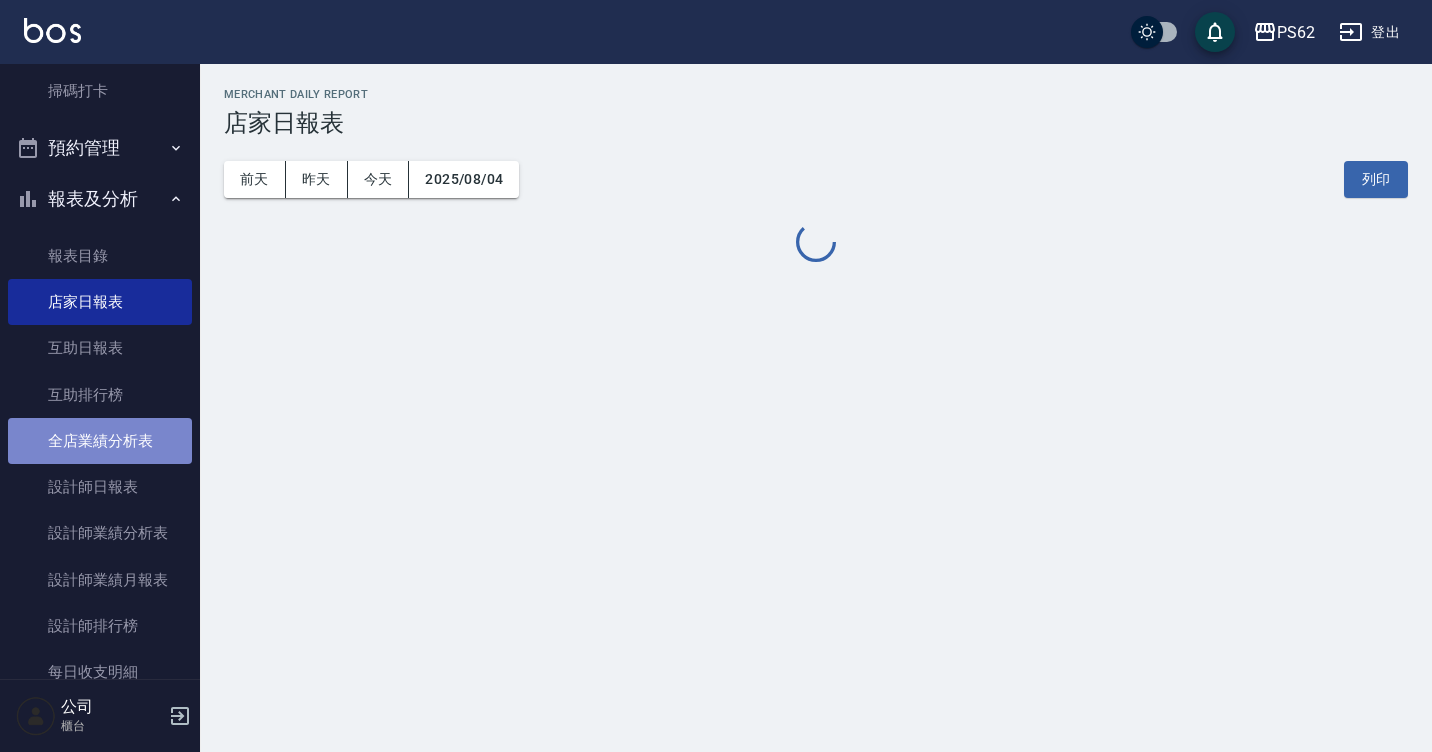 click on "全店業績分析表" at bounding box center (100, 441) 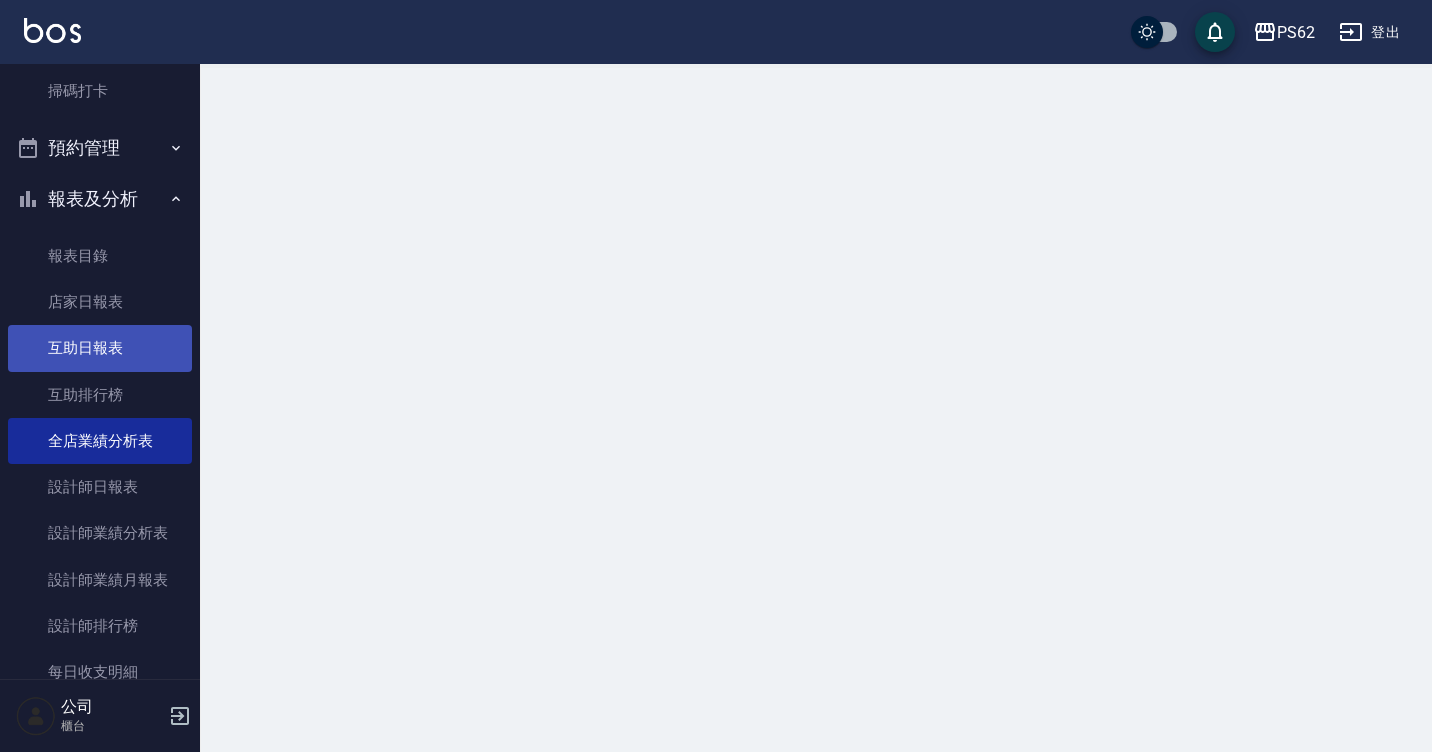 click on "互助日報表" at bounding box center [100, 348] 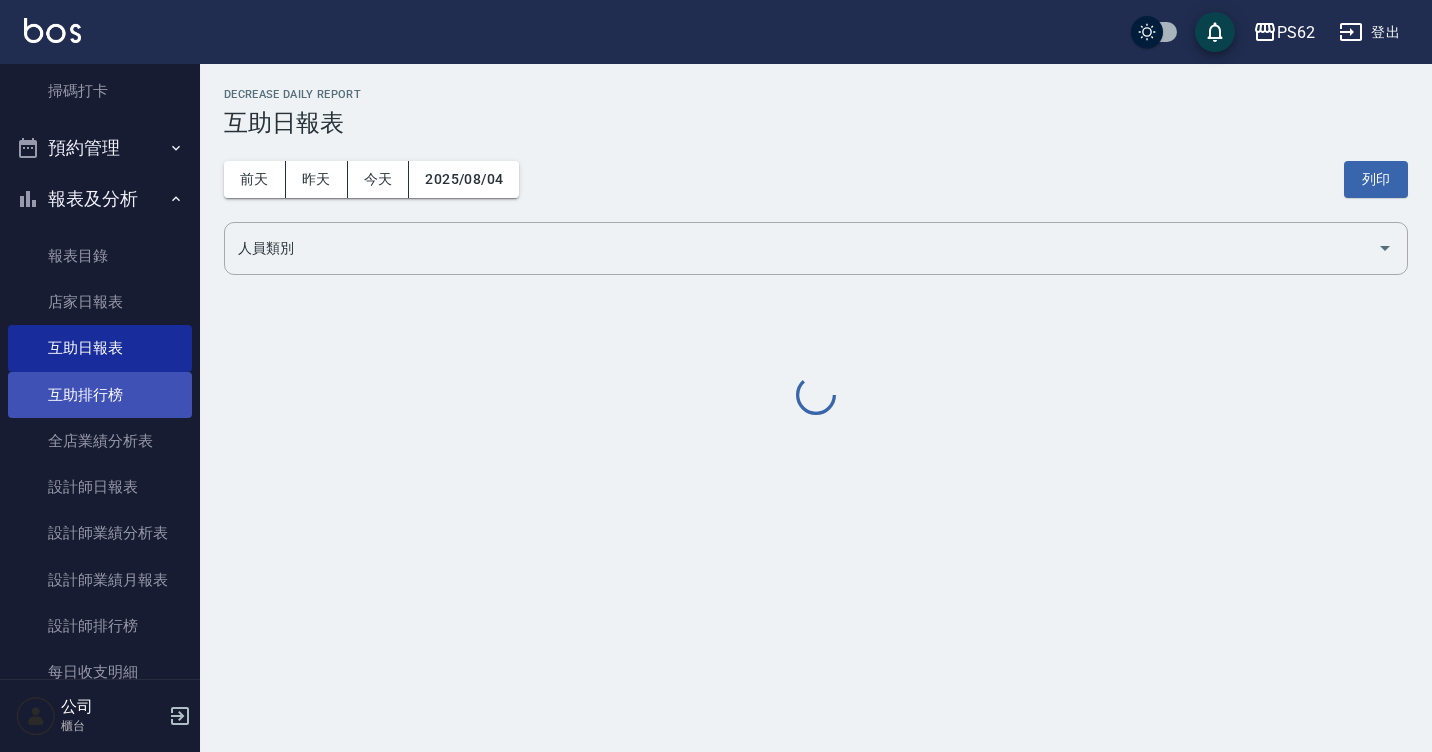 click on "互助排行榜" at bounding box center [100, 395] 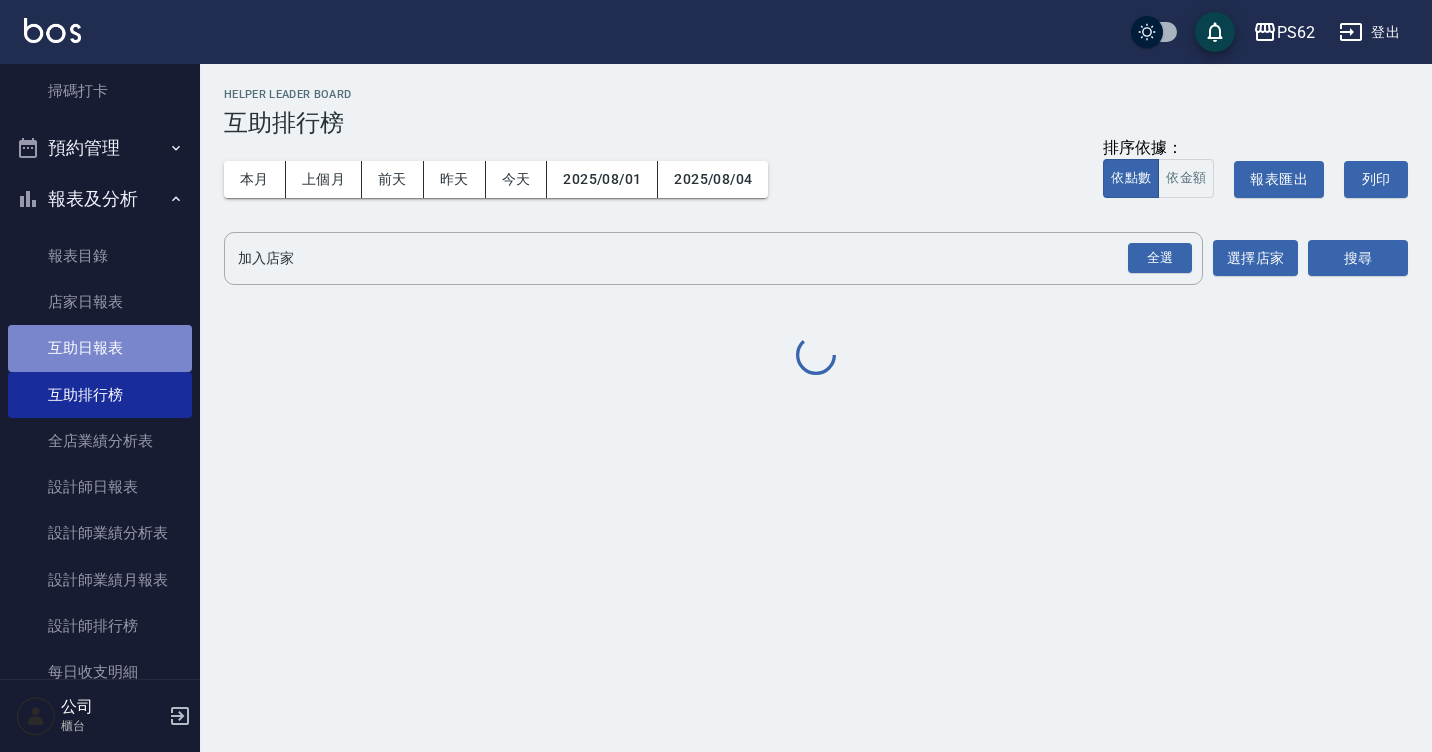 click on "互助日報表" at bounding box center (100, 348) 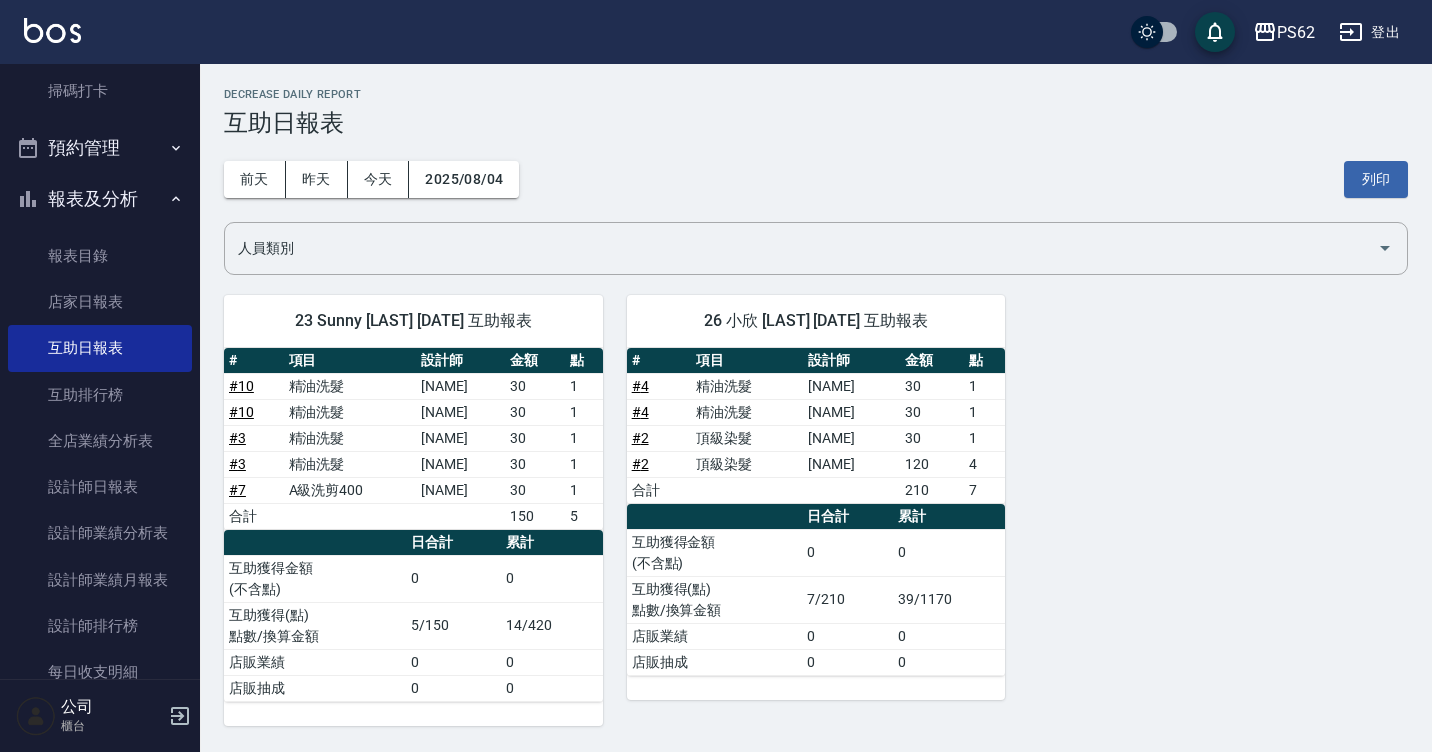 click on "預約管理" at bounding box center (100, 148) 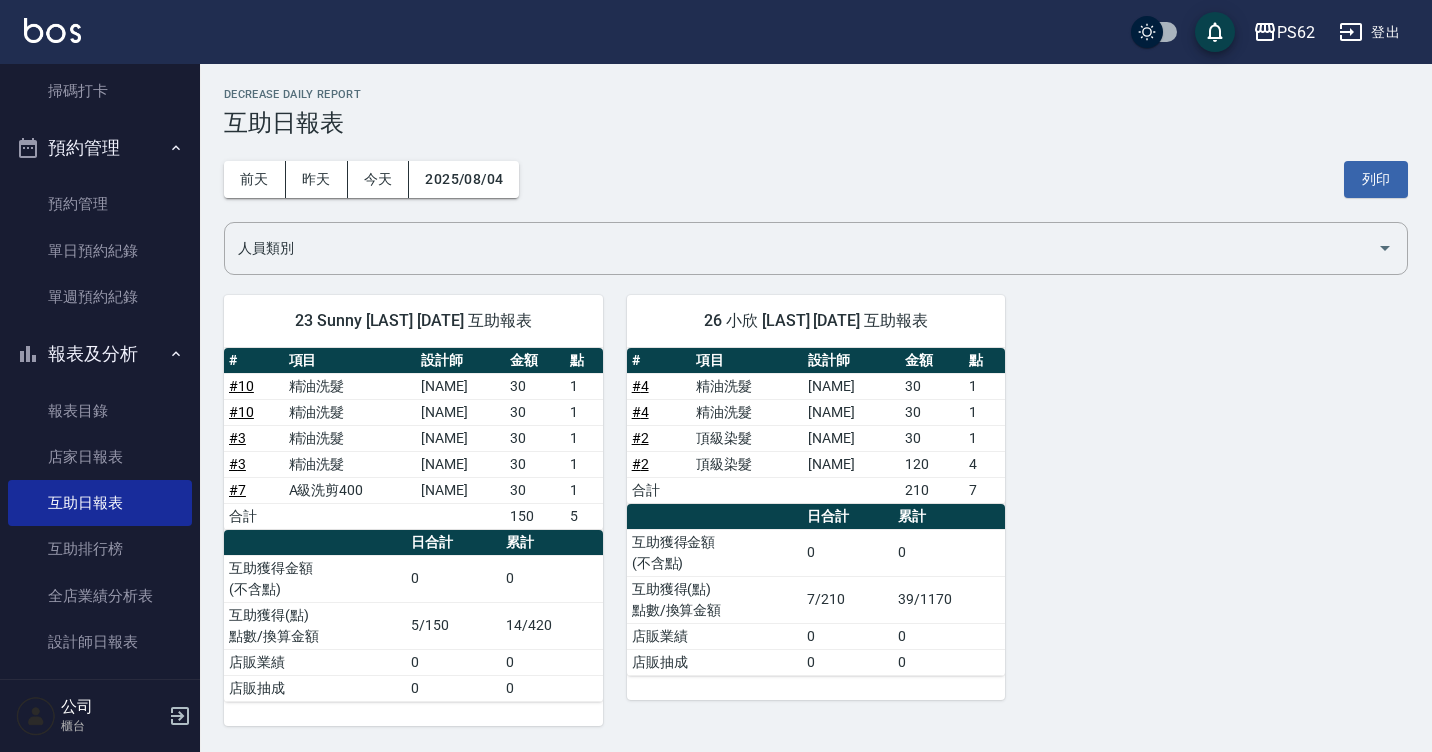 click on "打帳單 帳單列表 掛單列表 營業儀表板 現金收支登錄 材料自購登錄 每日結帳 排班表 掃碼打卡" at bounding box center (100, -94) 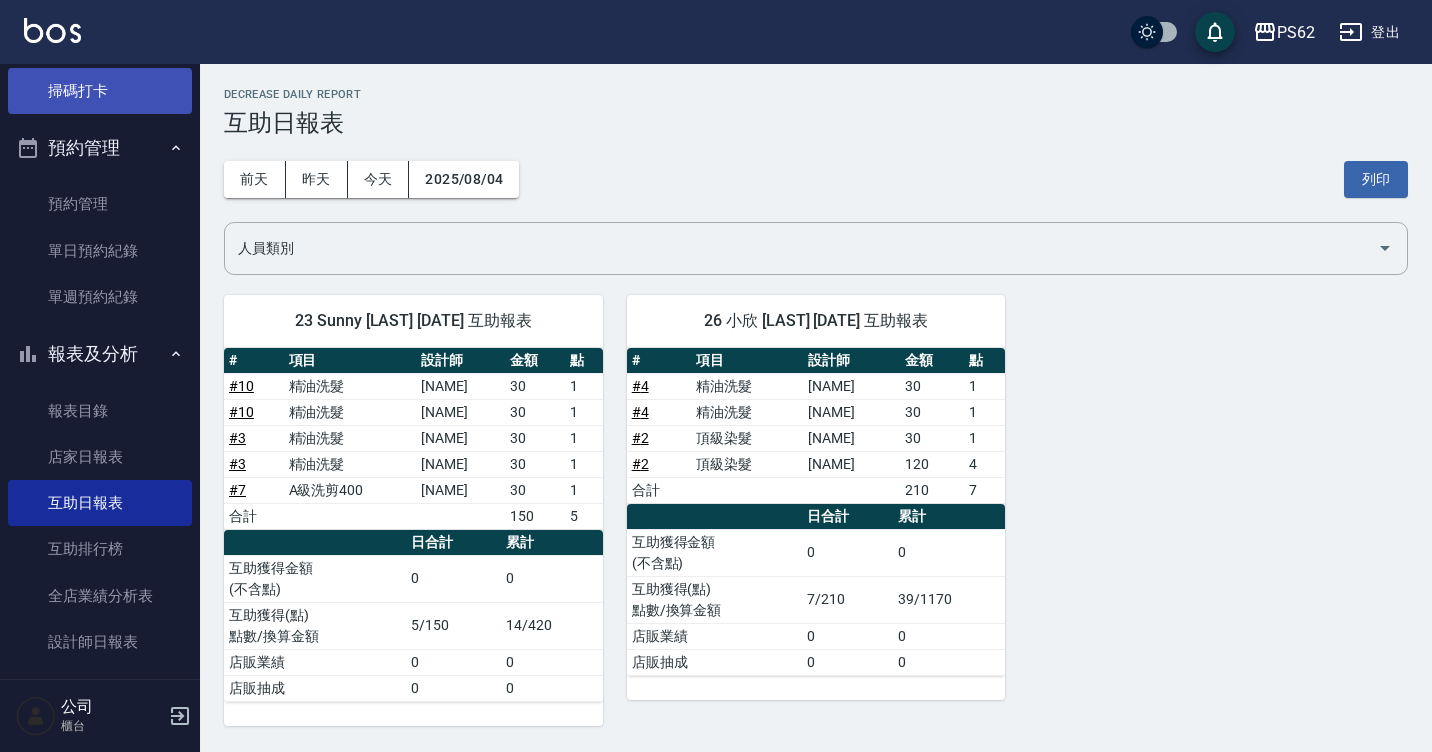 click on "掃碼打卡" at bounding box center [100, 91] 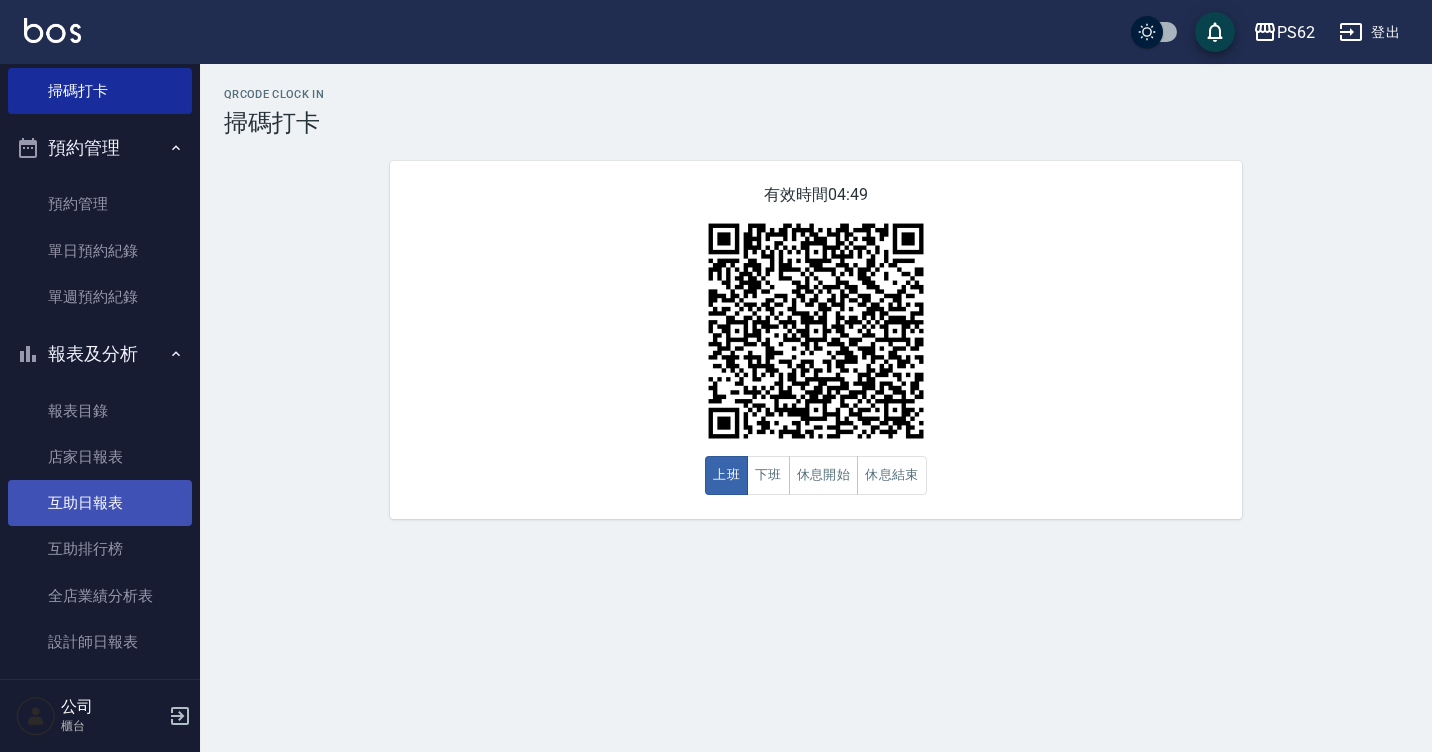 click on "互助日報表" at bounding box center (100, 503) 